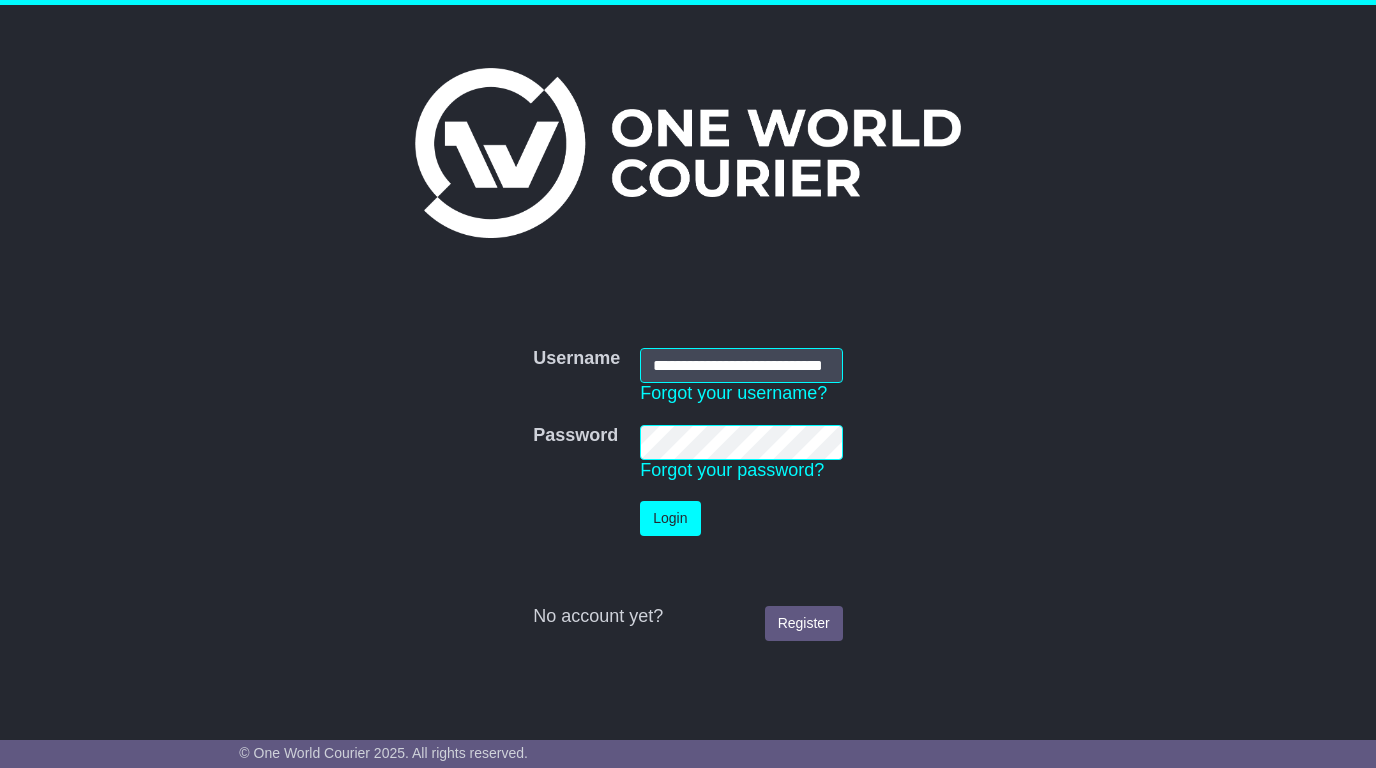 scroll, scrollTop: 0, scrollLeft: 0, axis: both 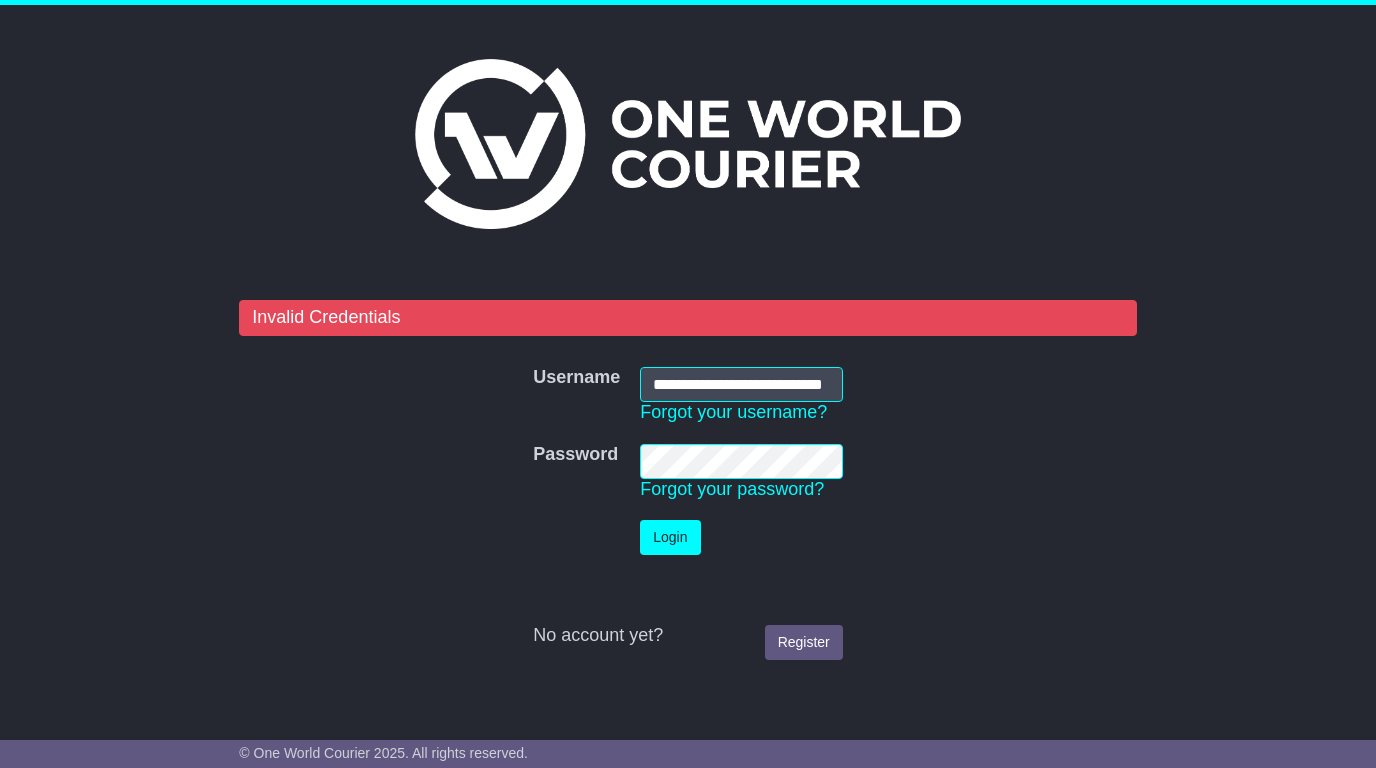click on "**********" at bounding box center (687, 485) 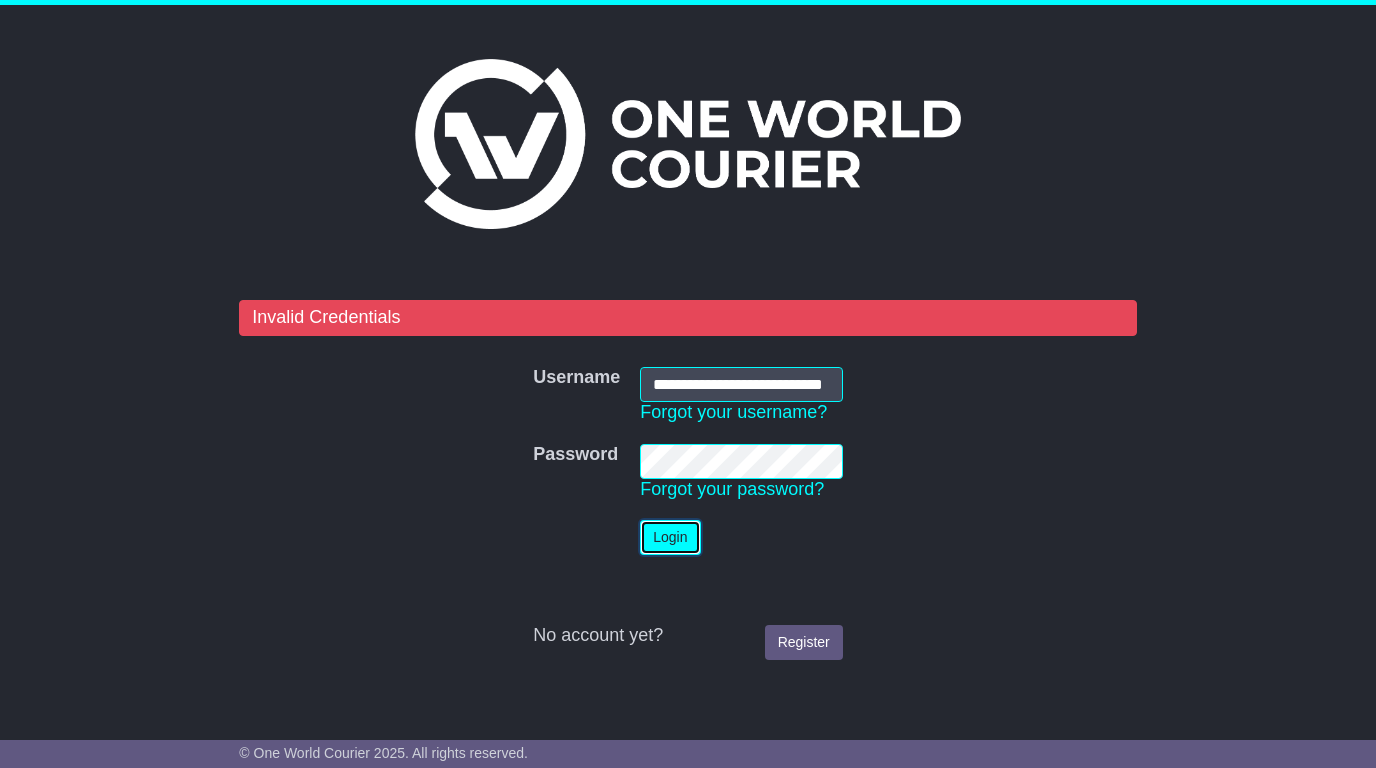 click on "Login" at bounding box center (670, 537) 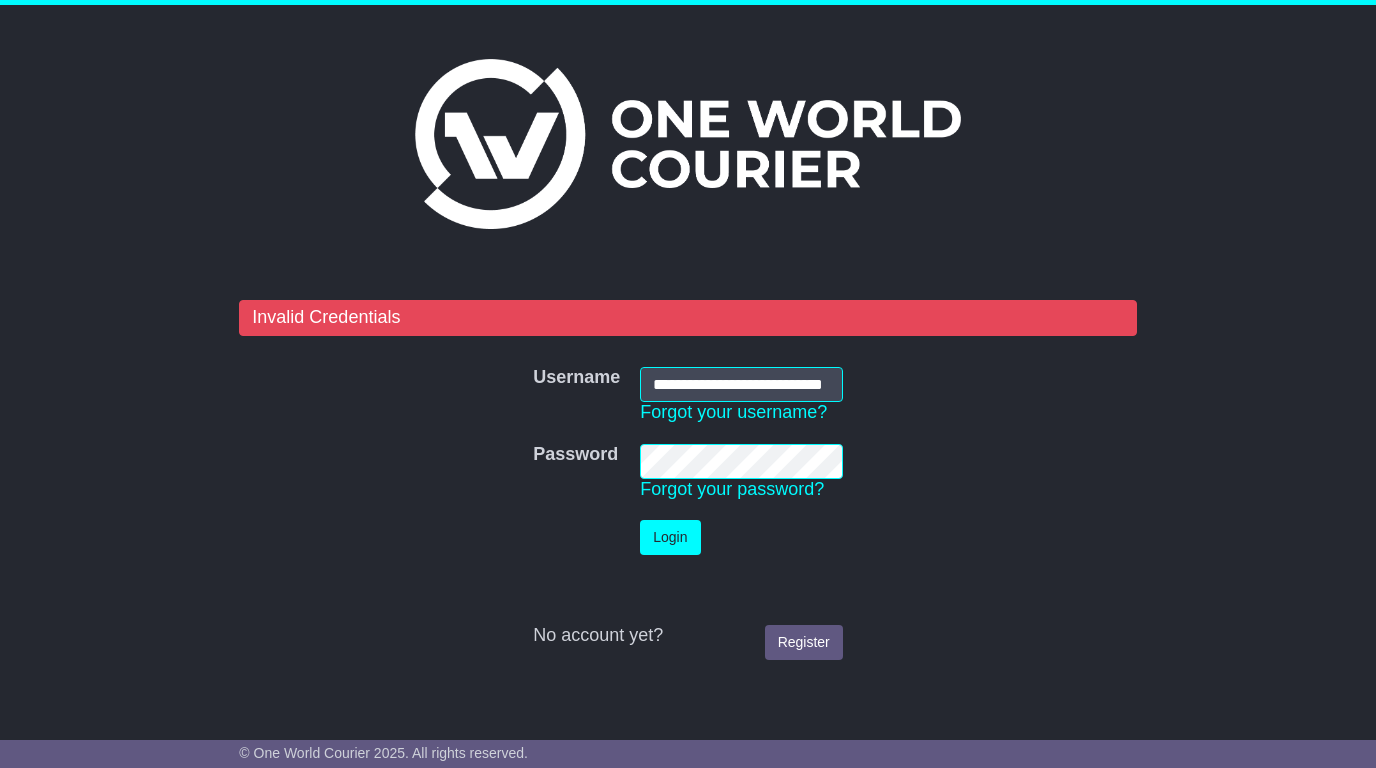 click on "**********" at bounding box center (687, 485) 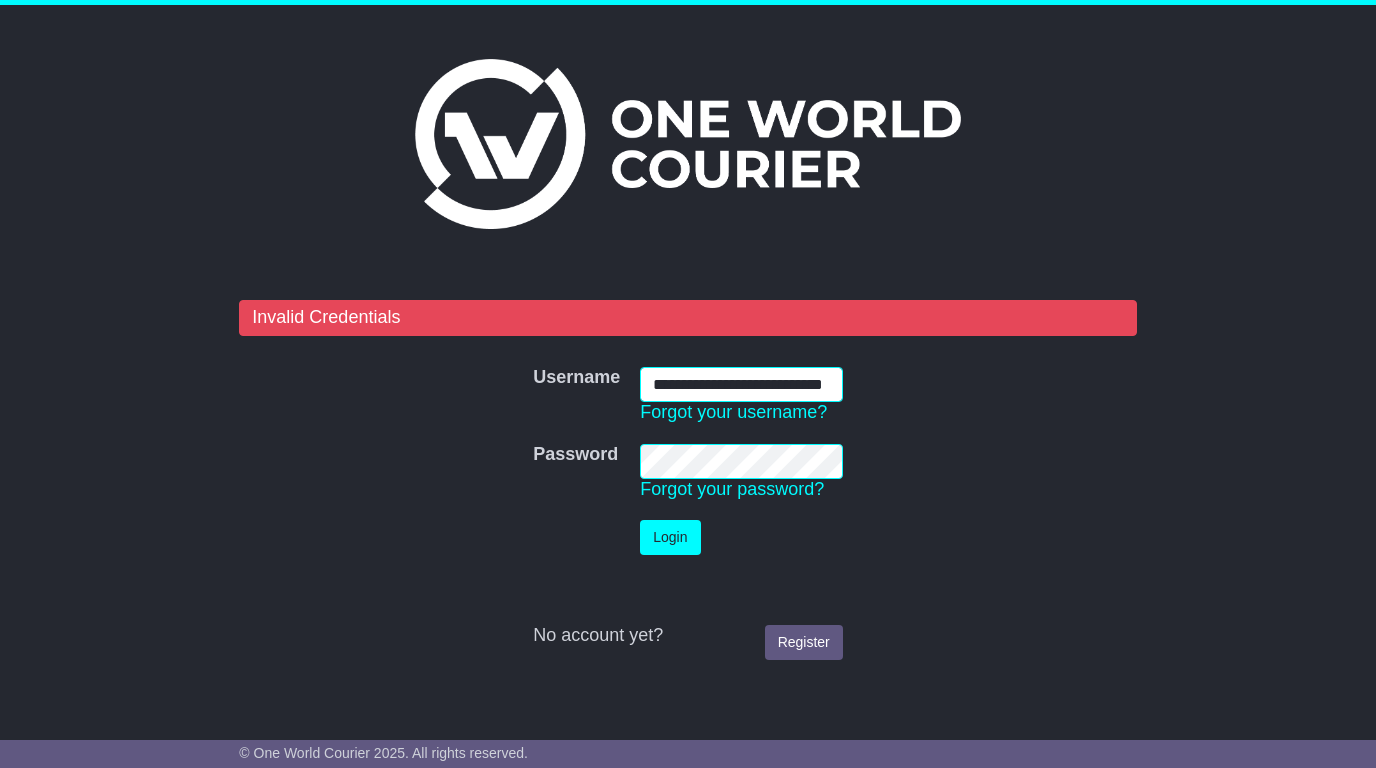 scroll, scrollTop: 0, scrollLeft: 58, axis: horizontal 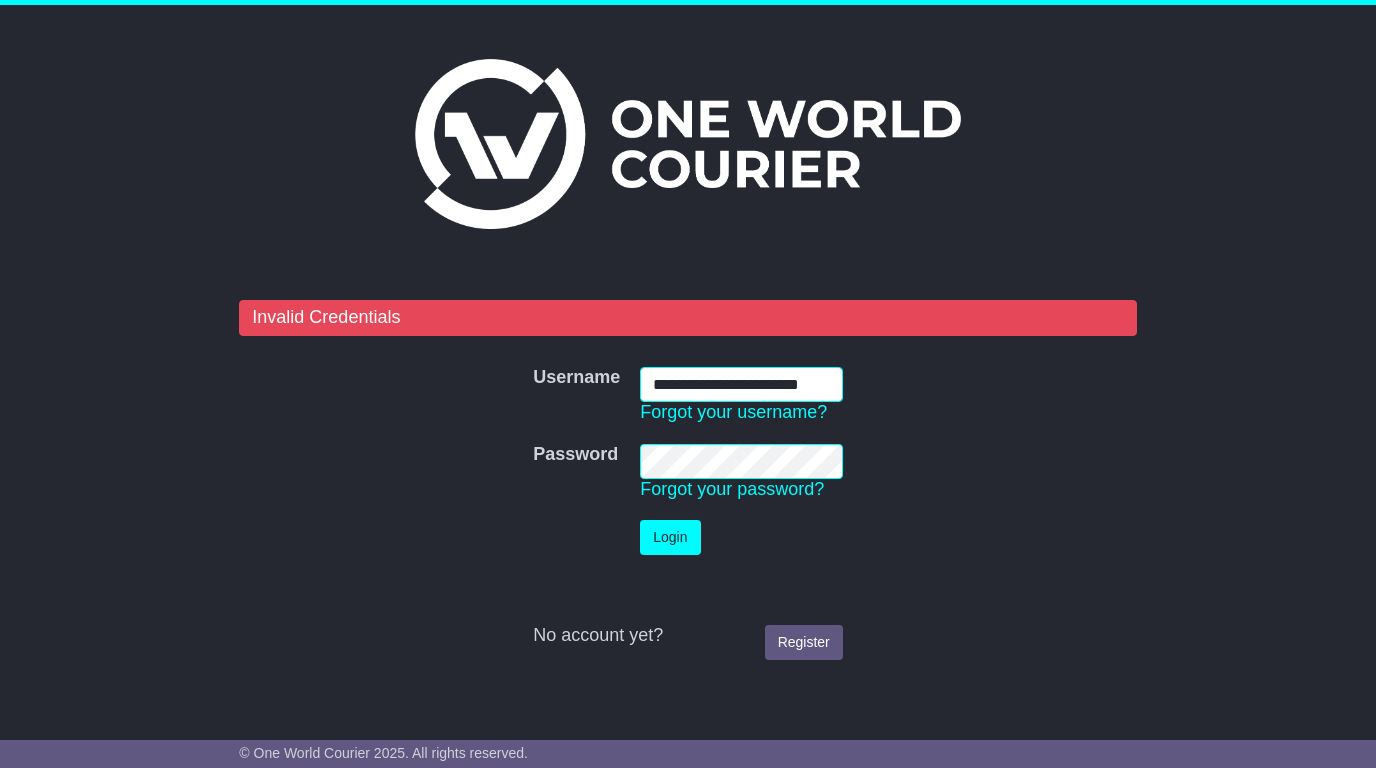 type on "**********" 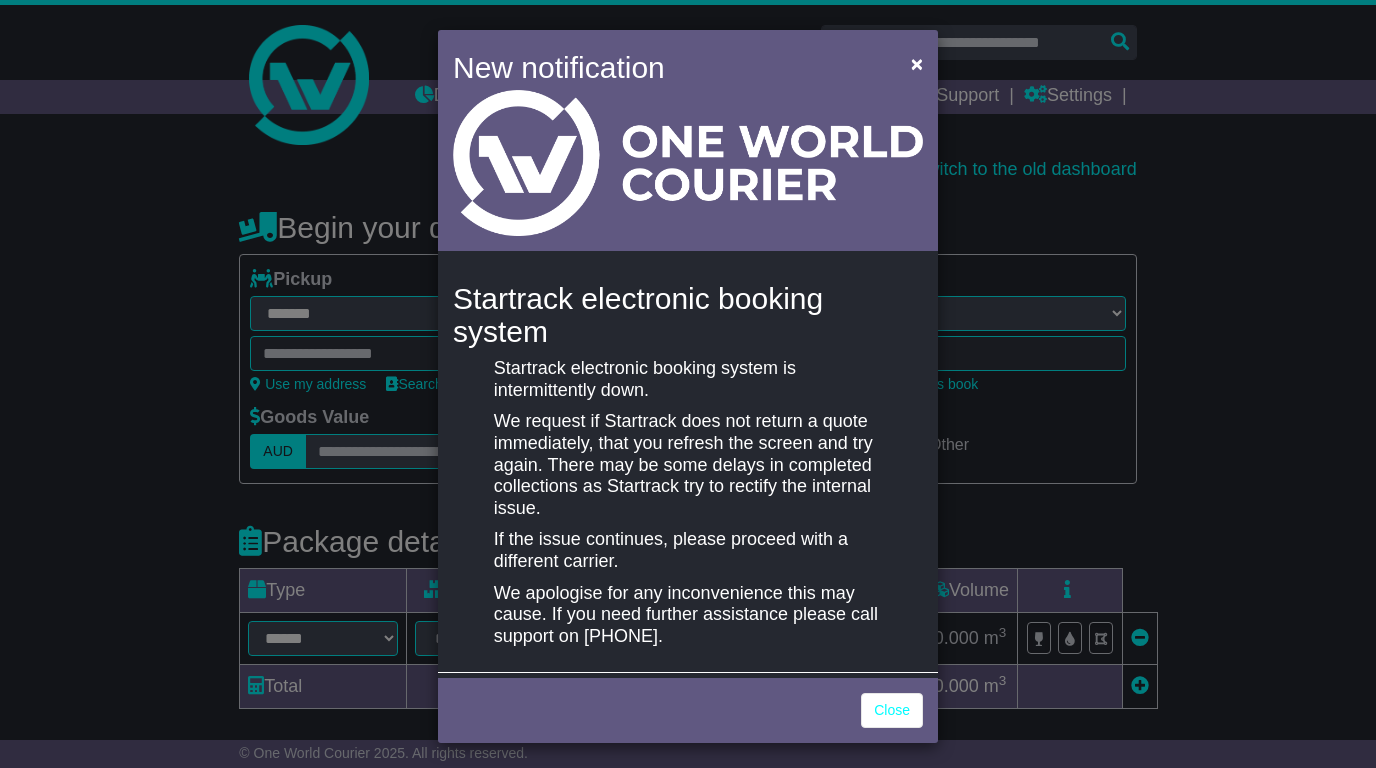 select on "**" 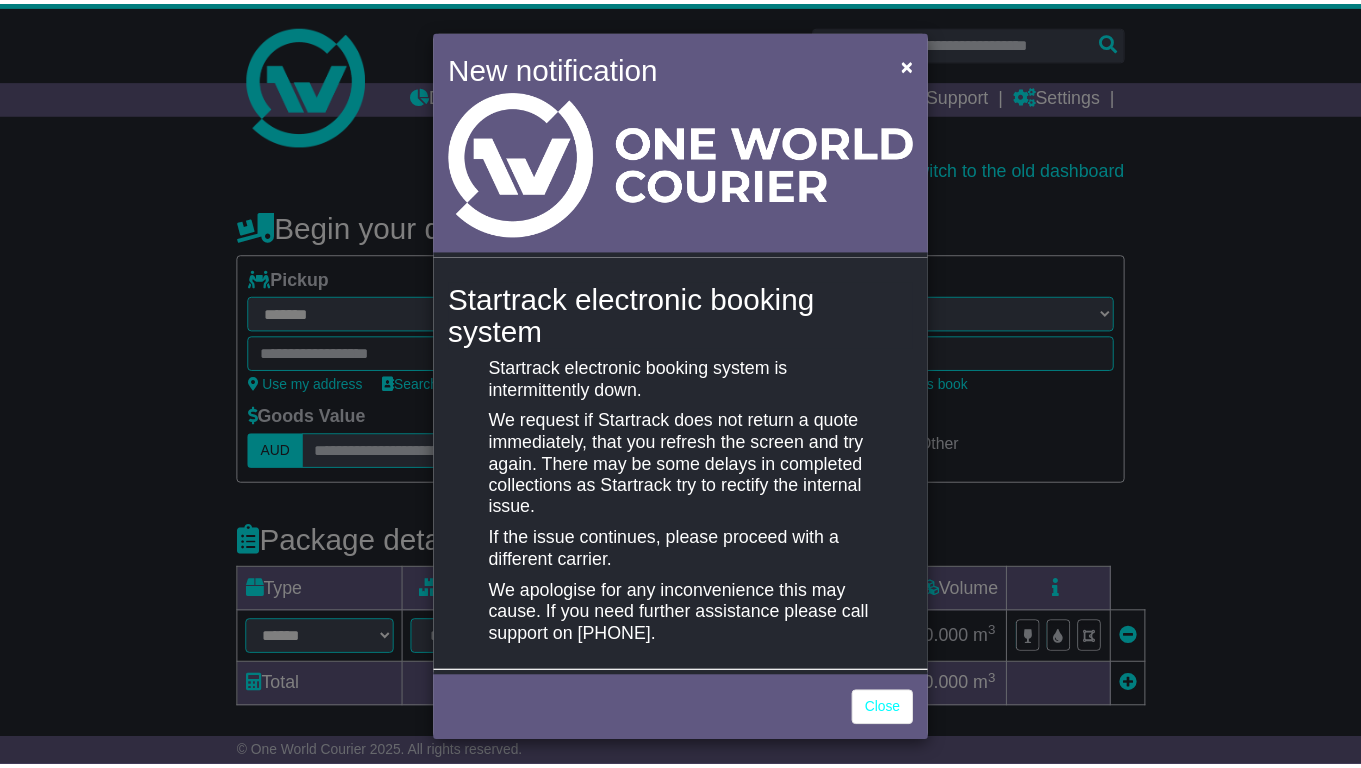scroll, scrollTop: 0, scrollLeft: 0, axis: both 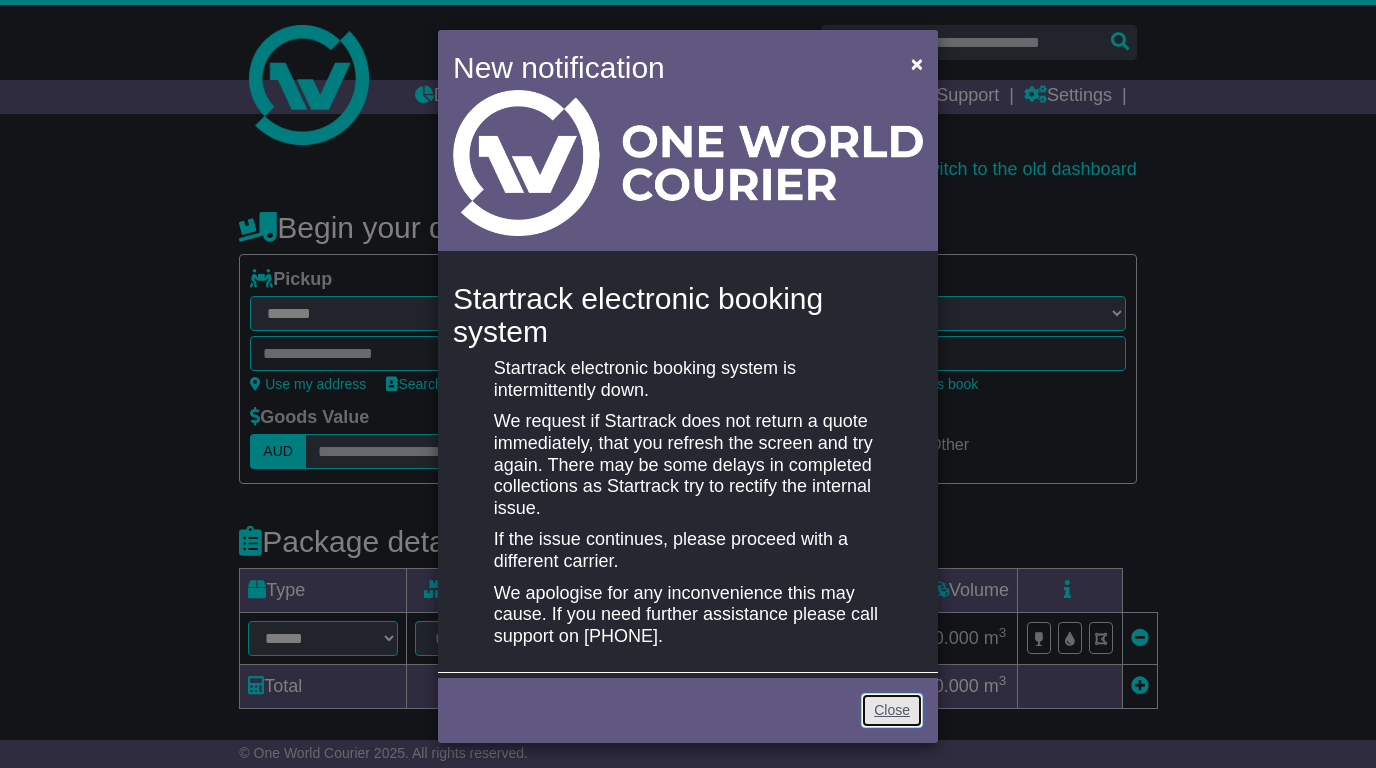 click on "Close" at bounding box center [892, 710] 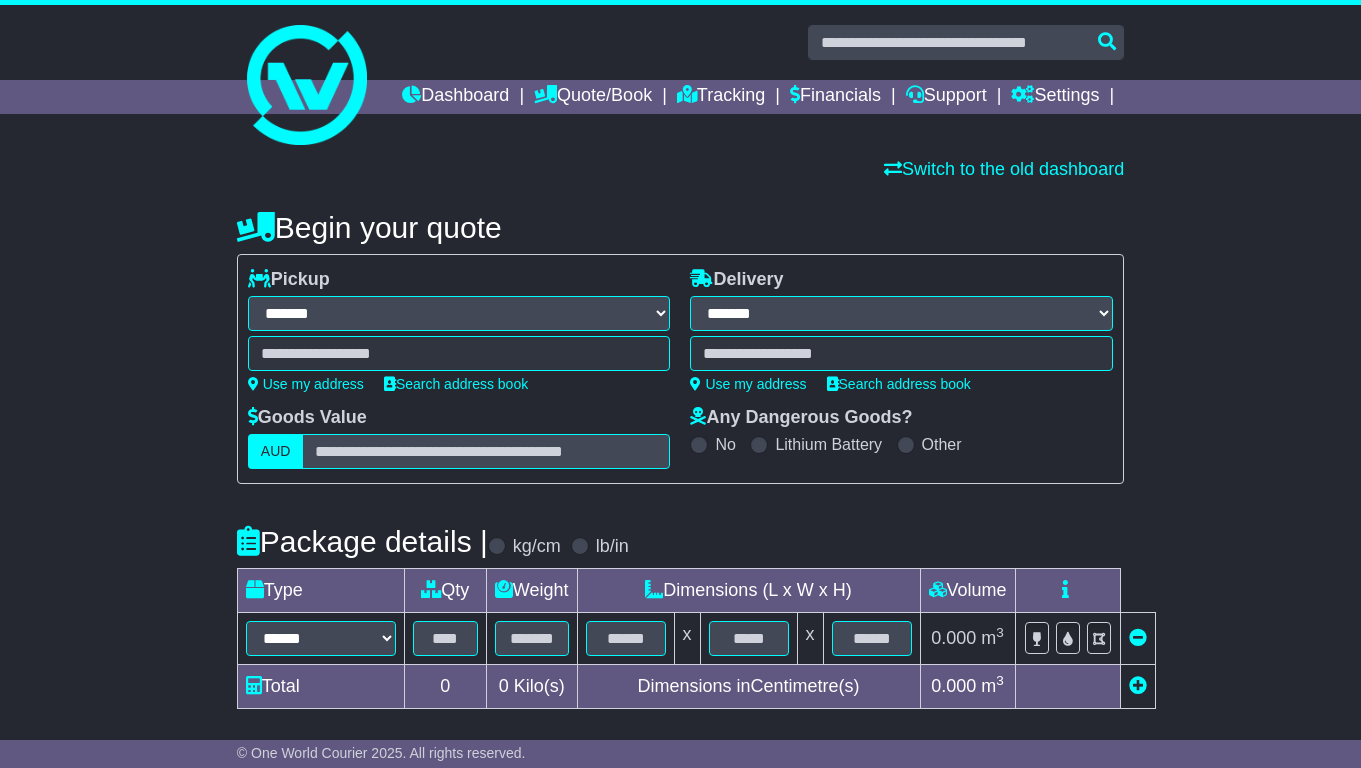 click on "**********" at bounding box center [680, 624] 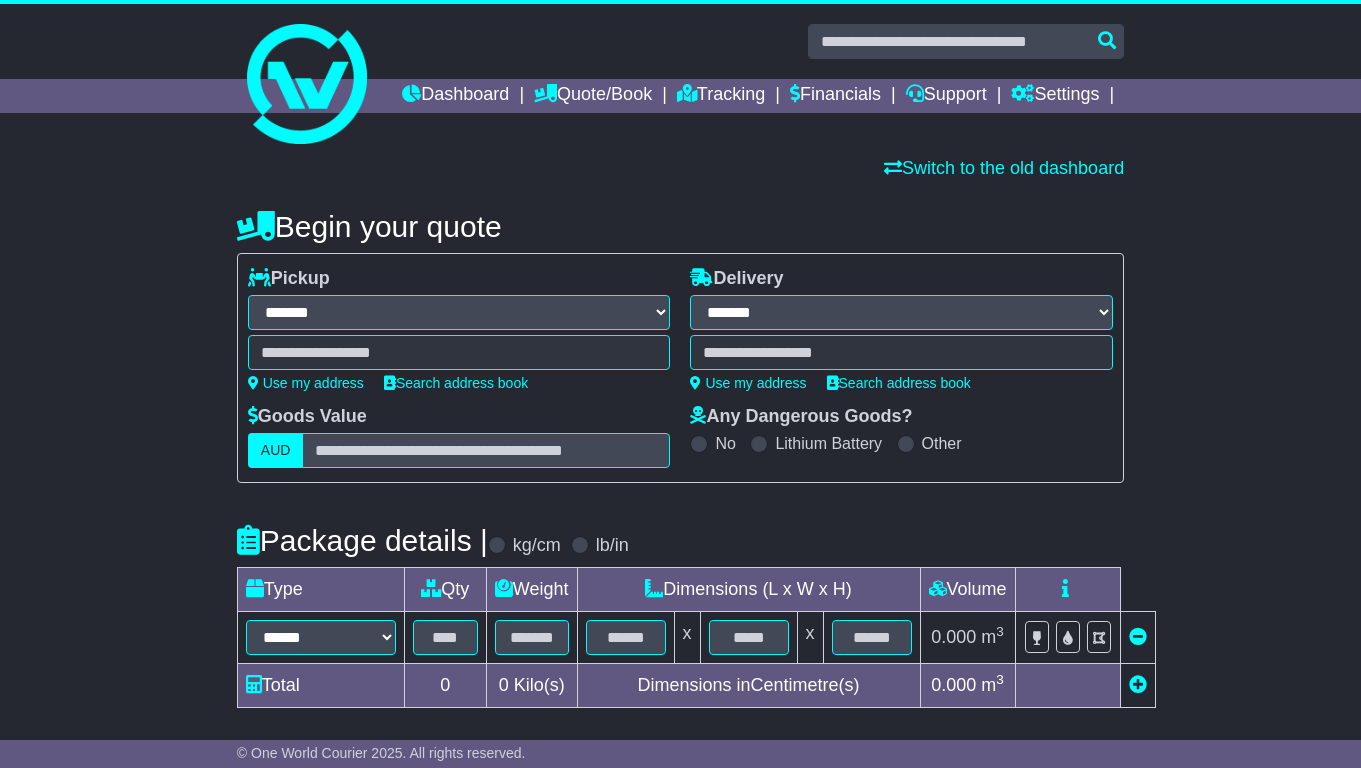 scroll, scrollTop: 0, scrollLeft: 0, axis: both 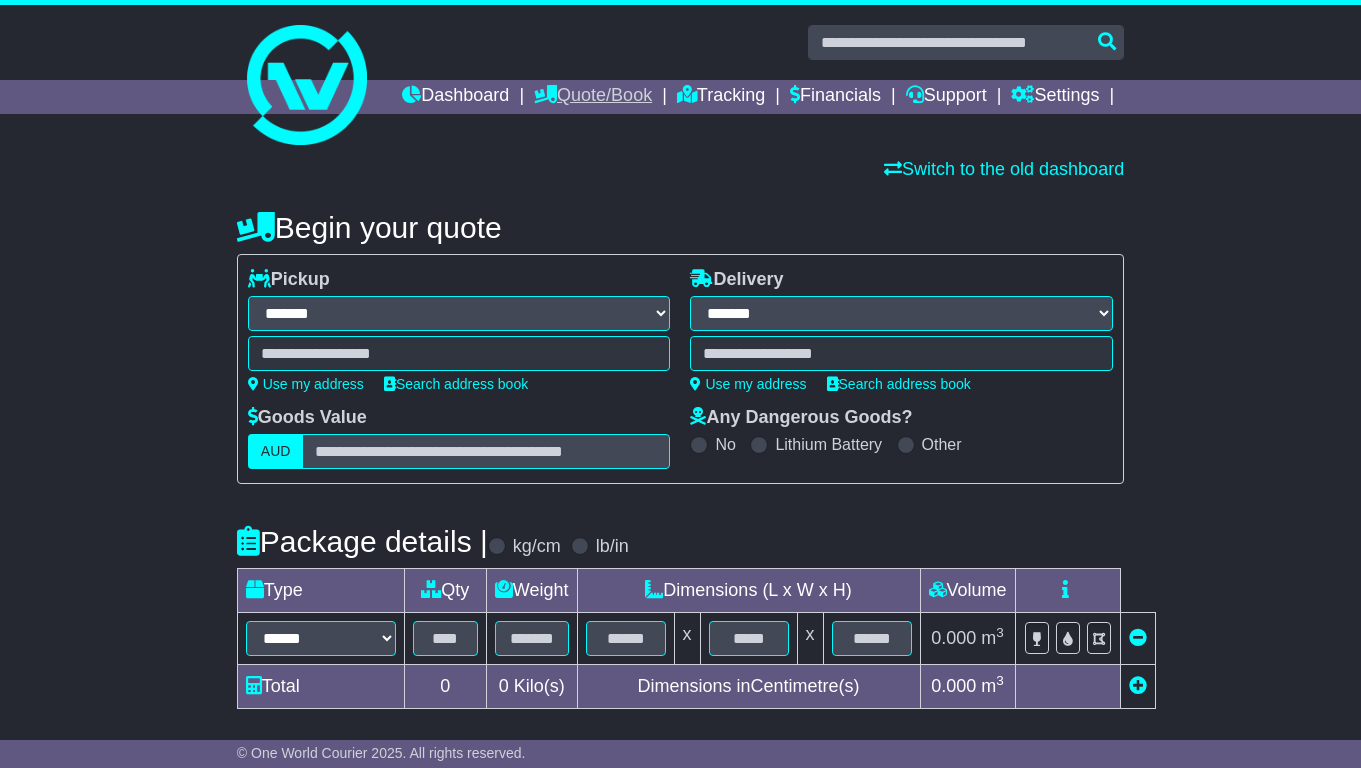 click on "Quote/Book" at bounding box center [593, 97] 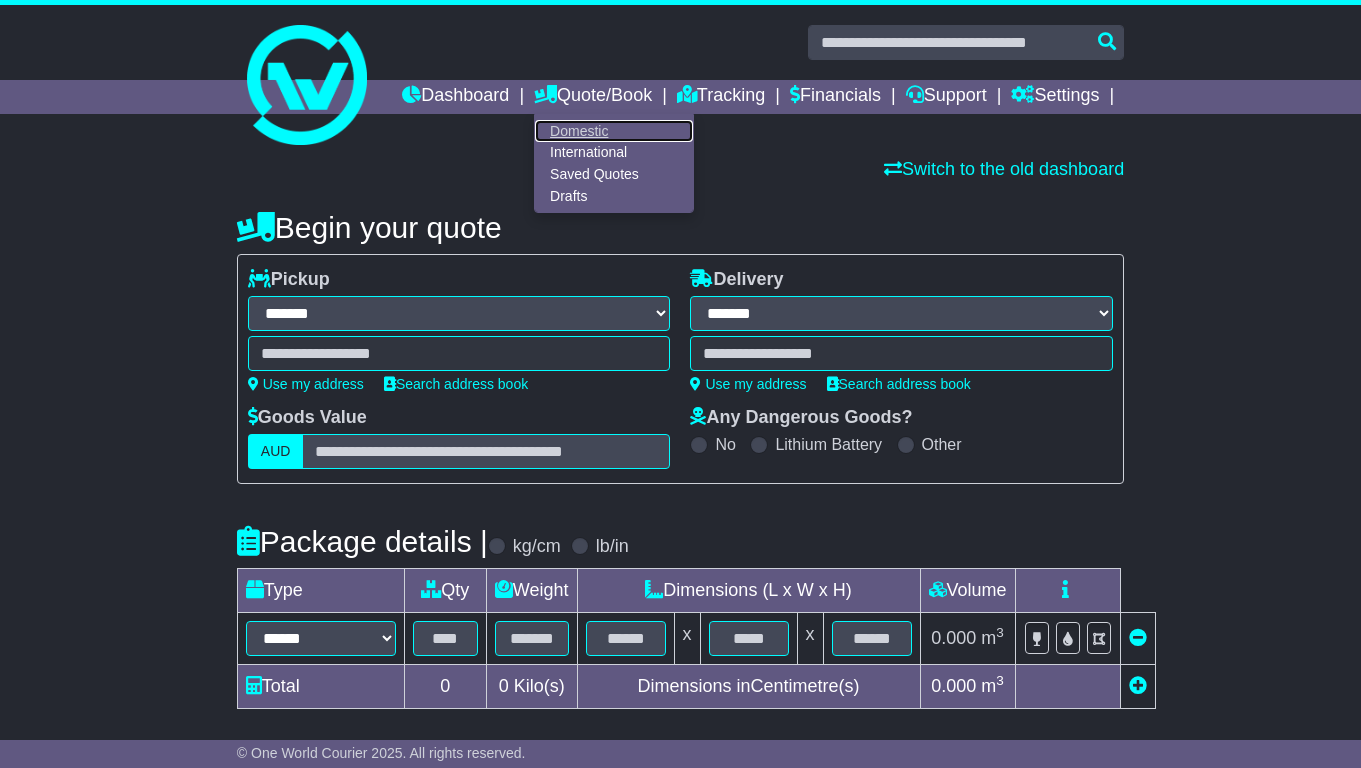 click on "Domestic" at bounding box center [614, 131] 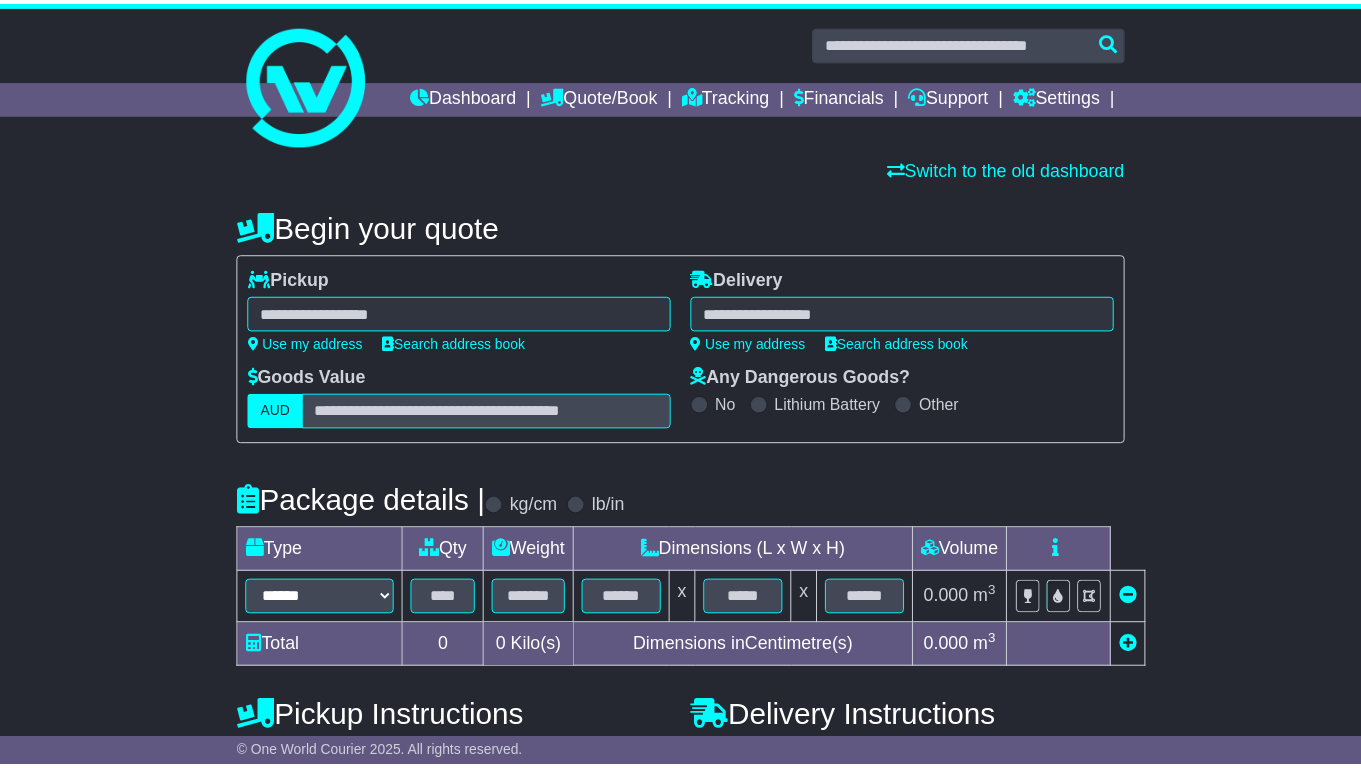 scroll, scrollTop: 0, scrollLeft: 0, axis: both 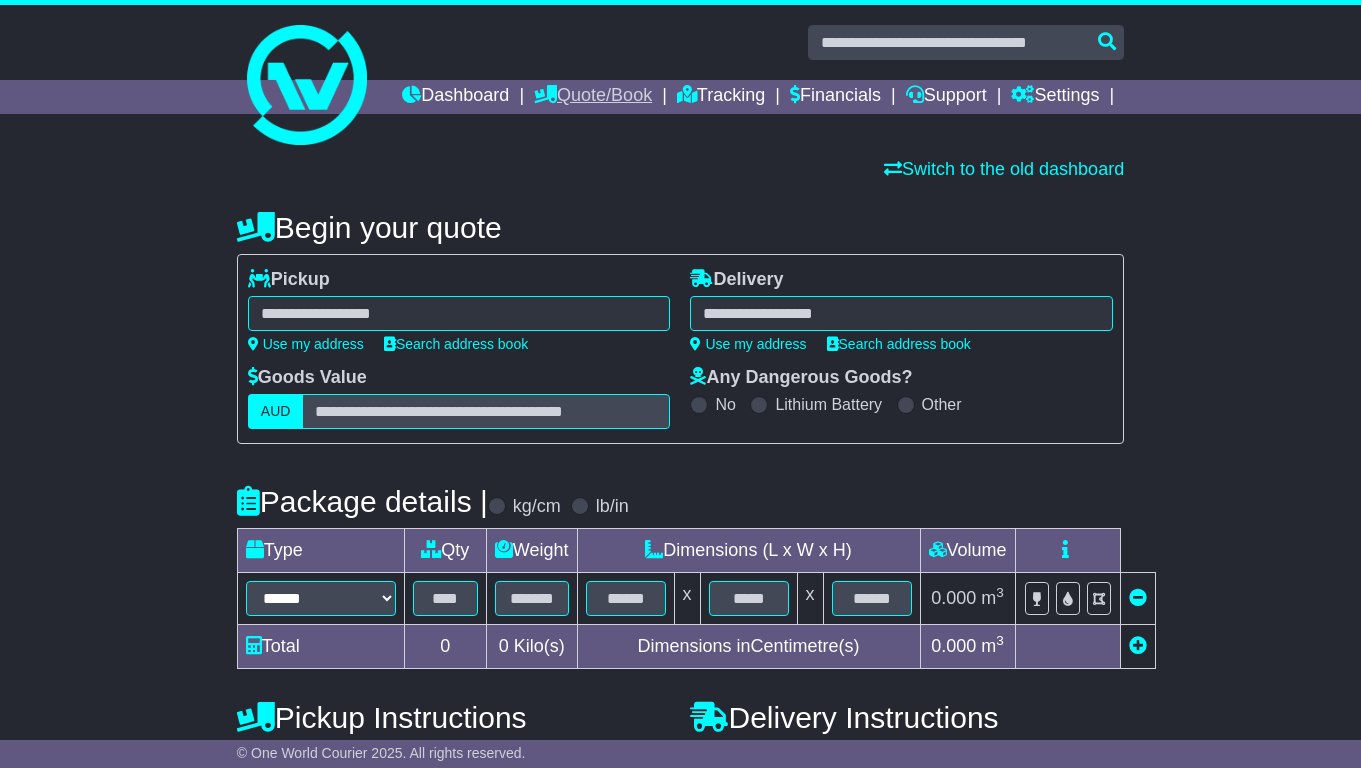 click on "Quote/Book" at bounding box center [593, 97] 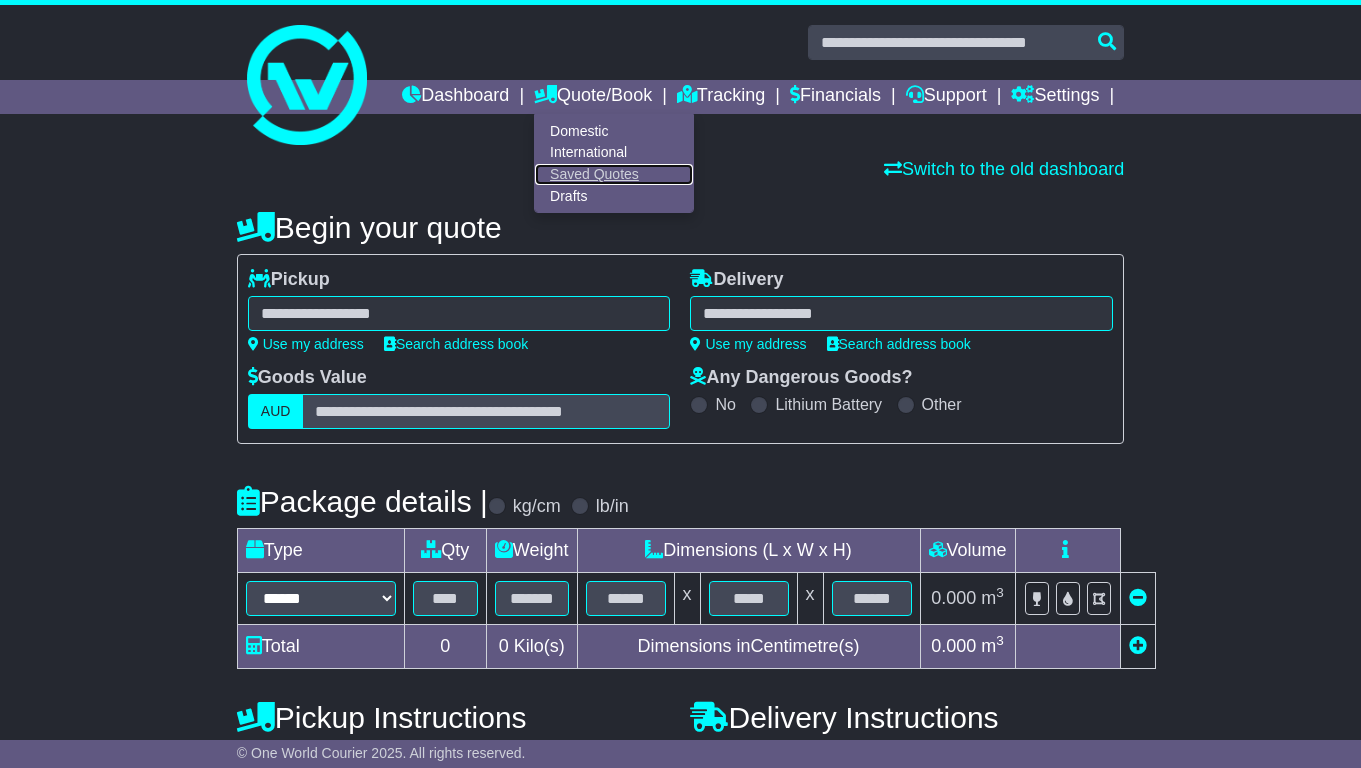 click on "Saved Quotes" at bounding box center (614, 175) 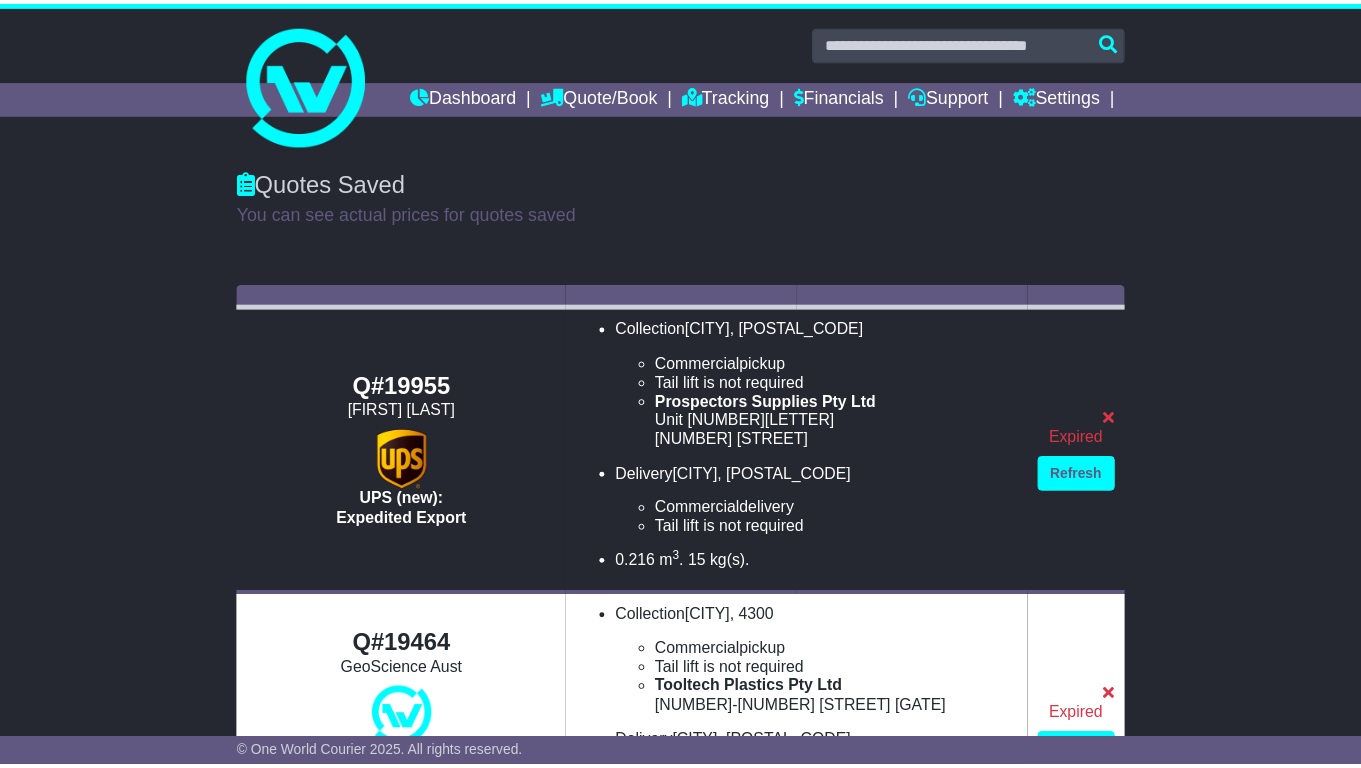 scroll, scrollTop: 0, scrollLeft: 0, axis: both 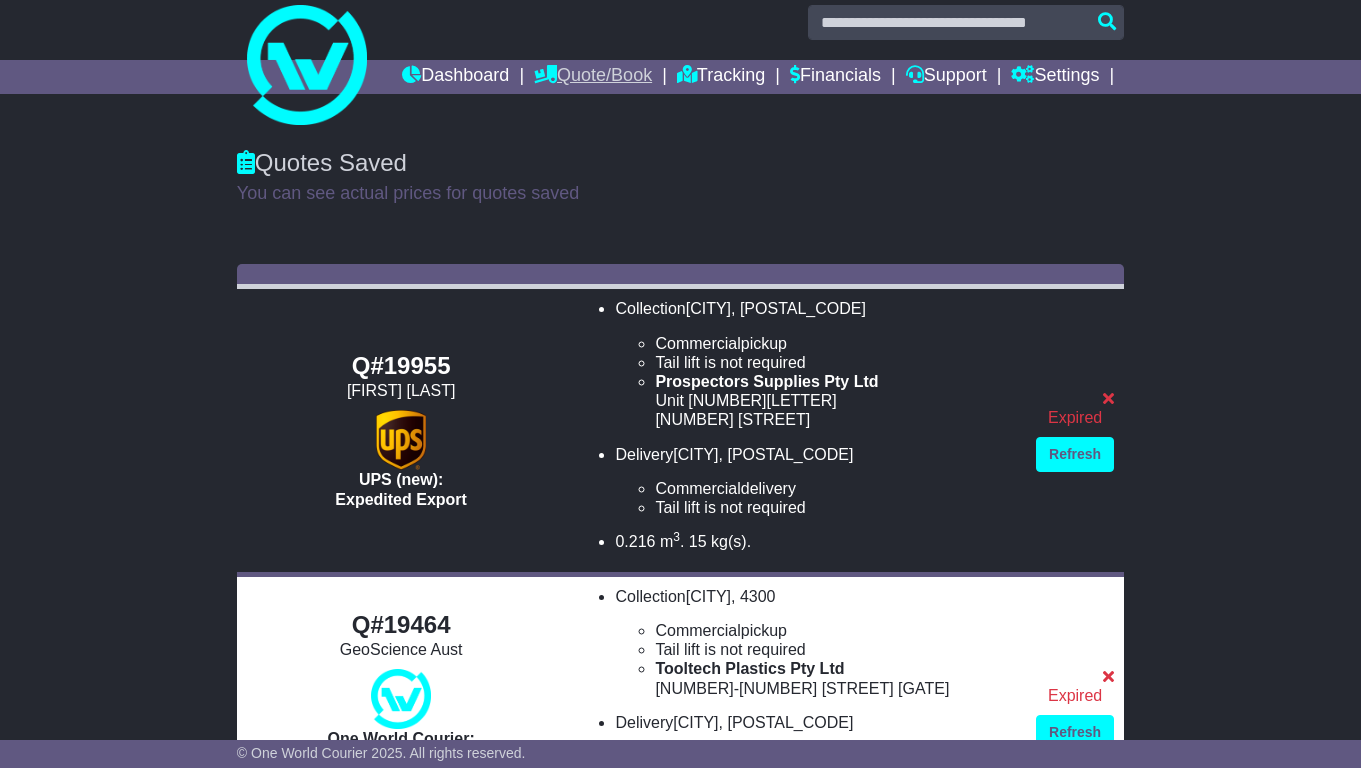 click on "Quote/Book" at bounding box center [593, 77] 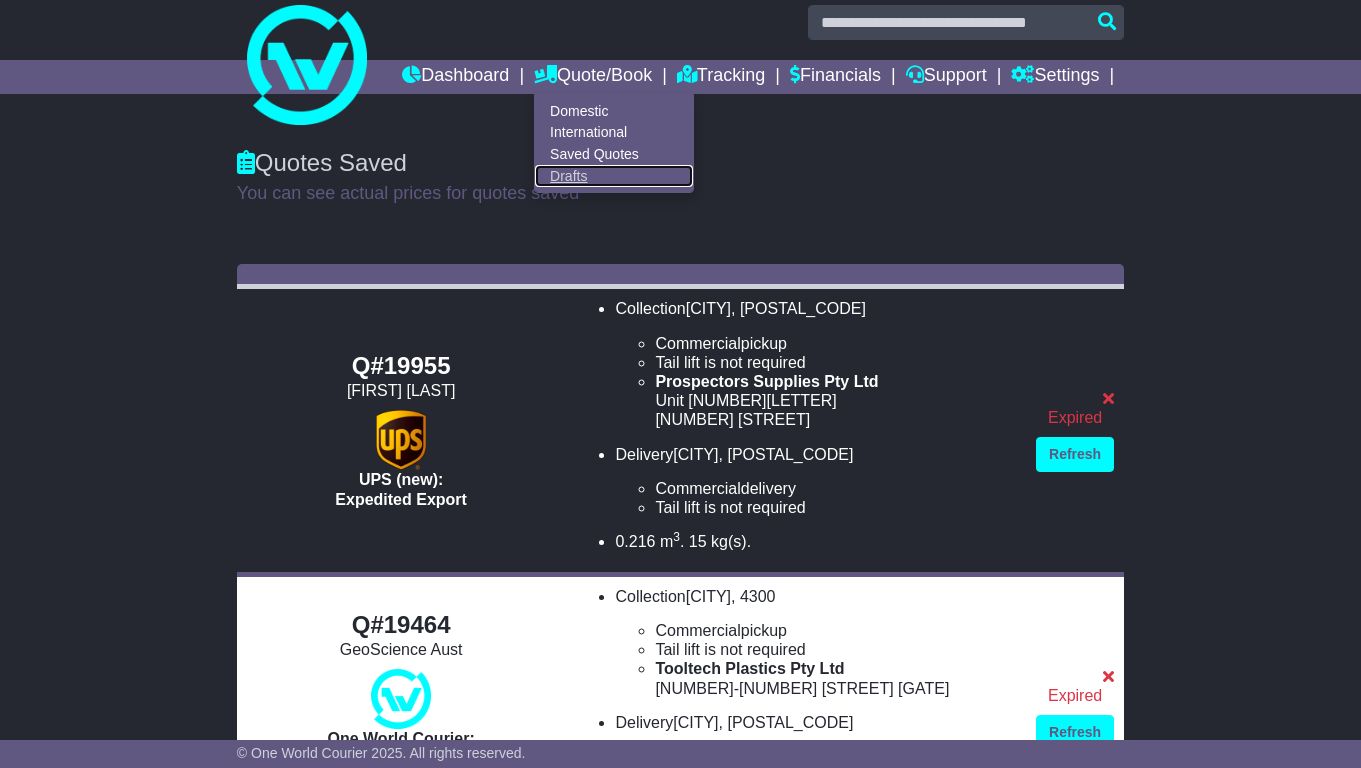 click on "Drafts" at bounding box center [614, 176] 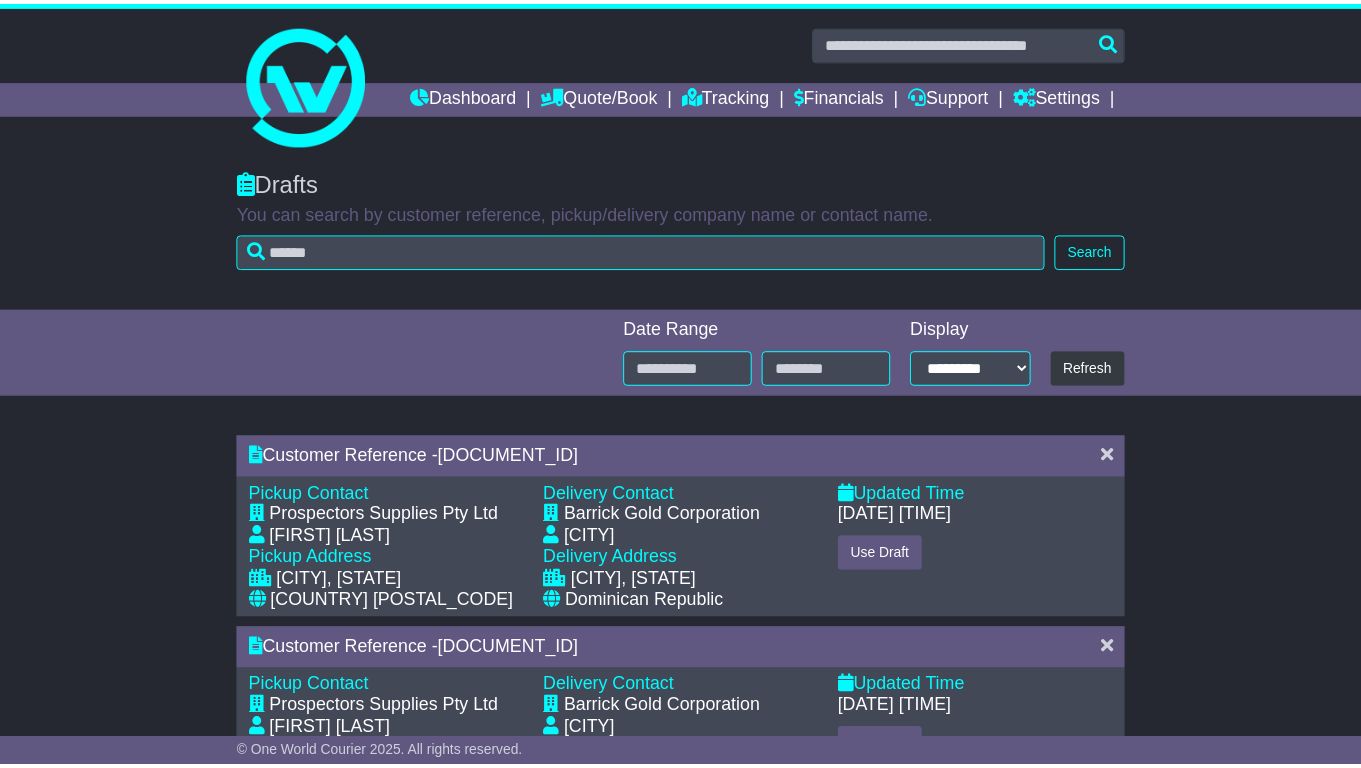 scroll, scrollTop: 0, scrollLeft: 0, axis: both 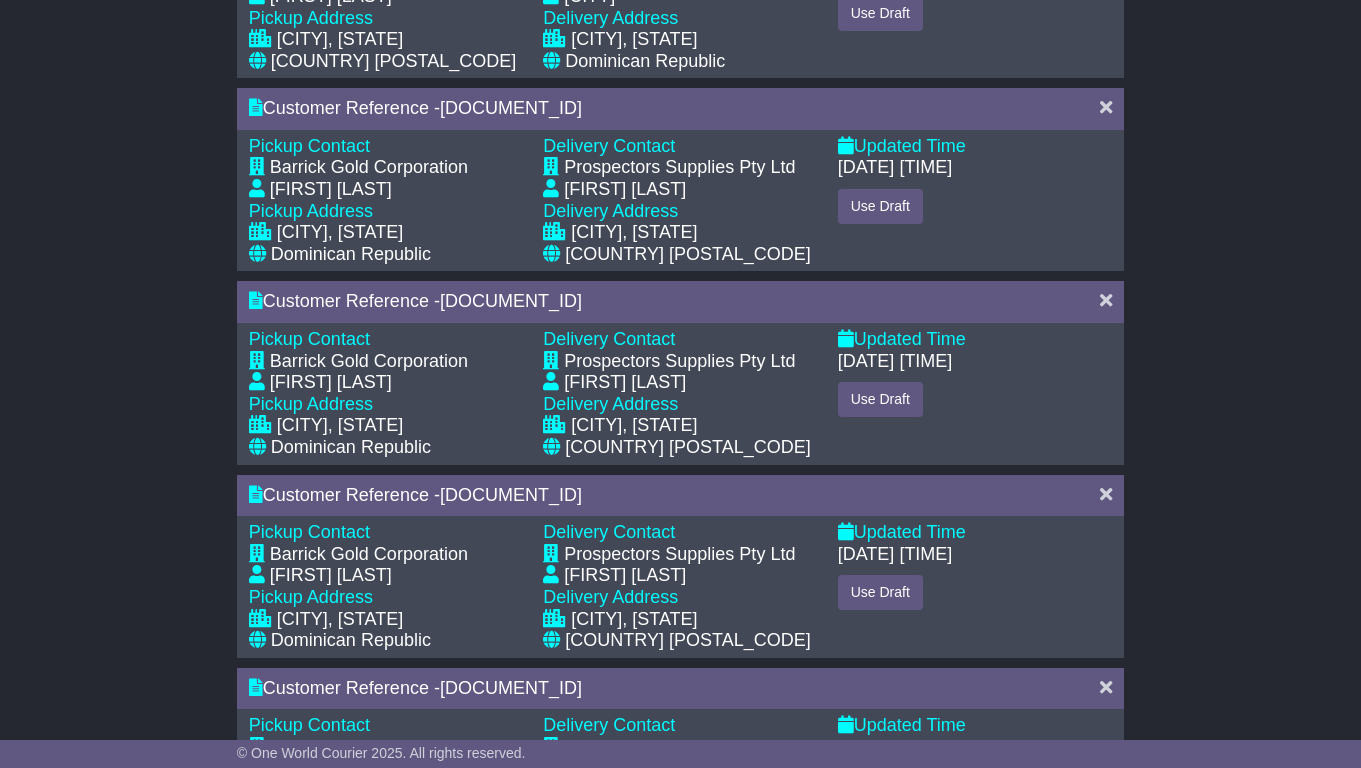 drag, startPoint x: 1366, startPoint y: 63, endPoint x: 1374, endPoint y: 303, distance: 240.1333 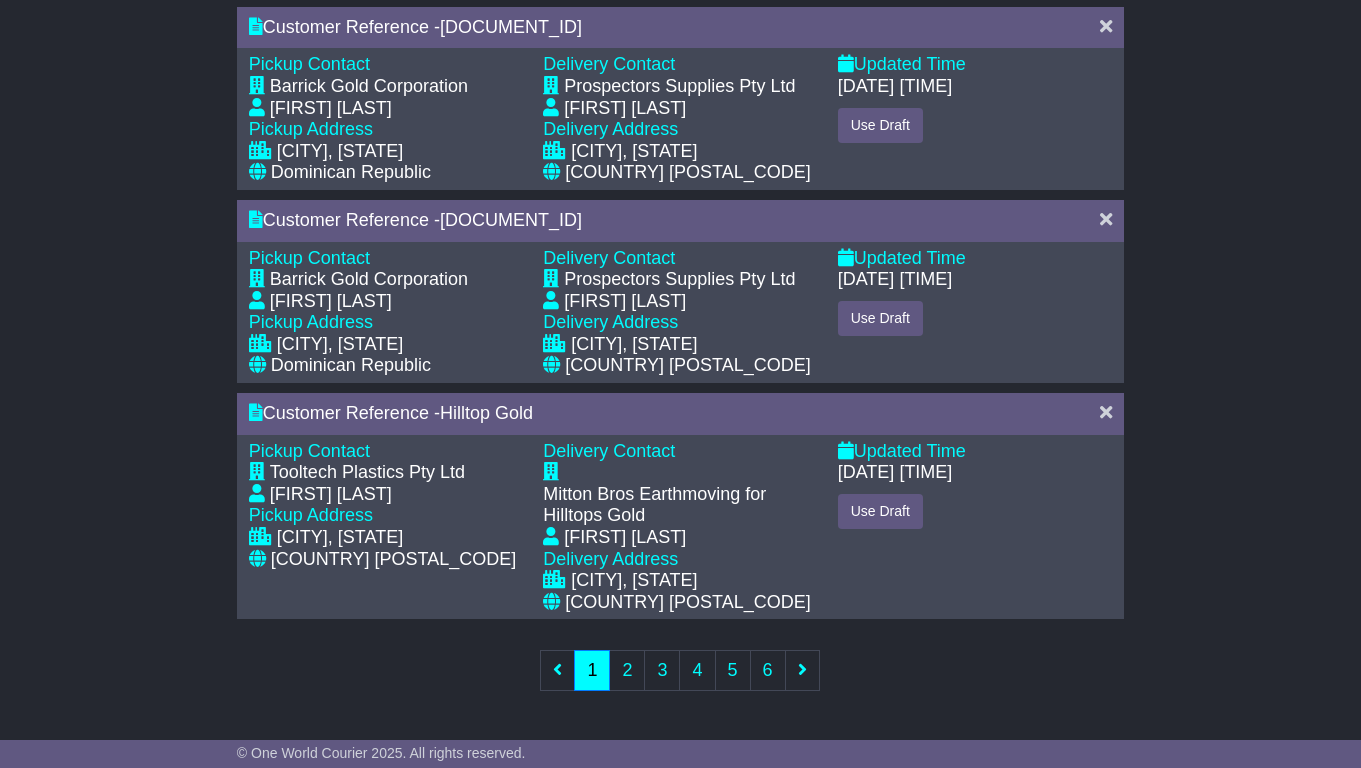 scroll, scrollTop: 1457, scrollLeft: 0, axis: vertical 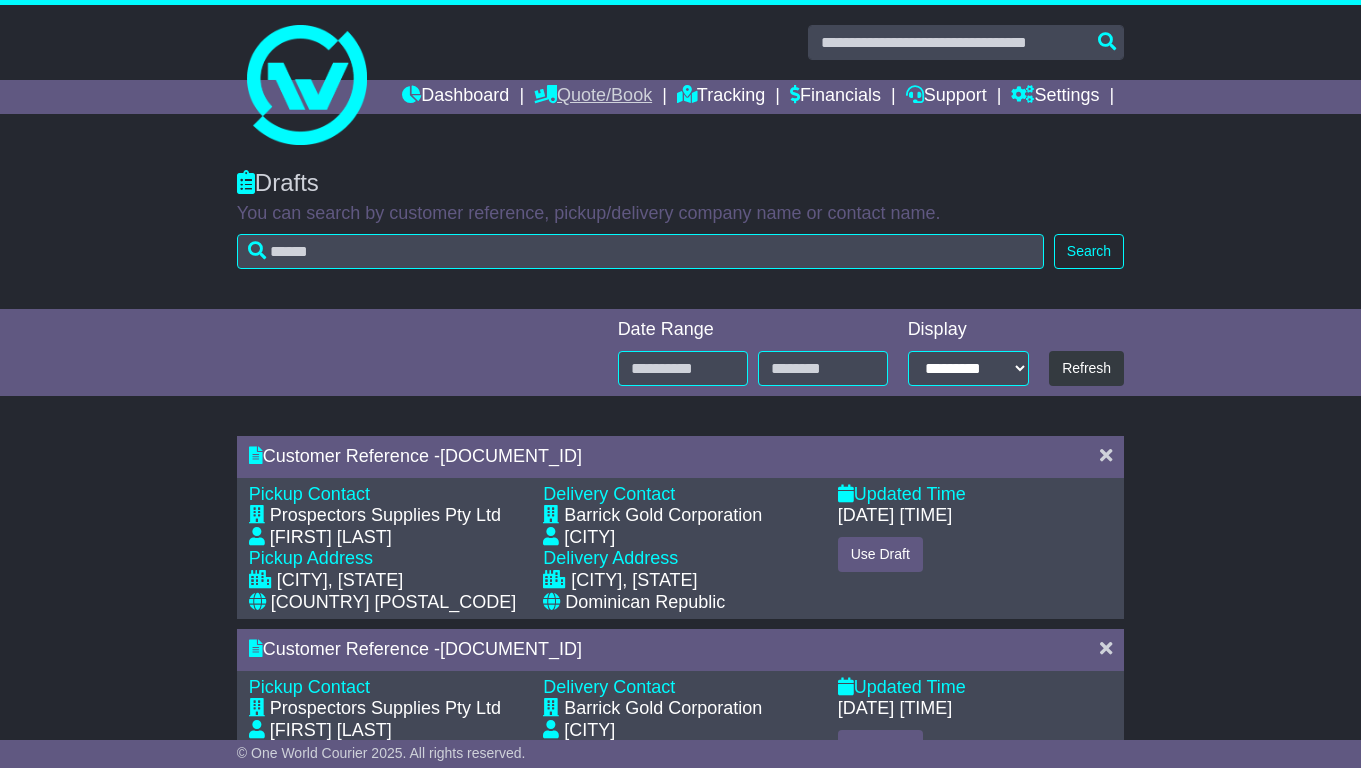 click on "Quote/Book" at bounding box center (593, 97) 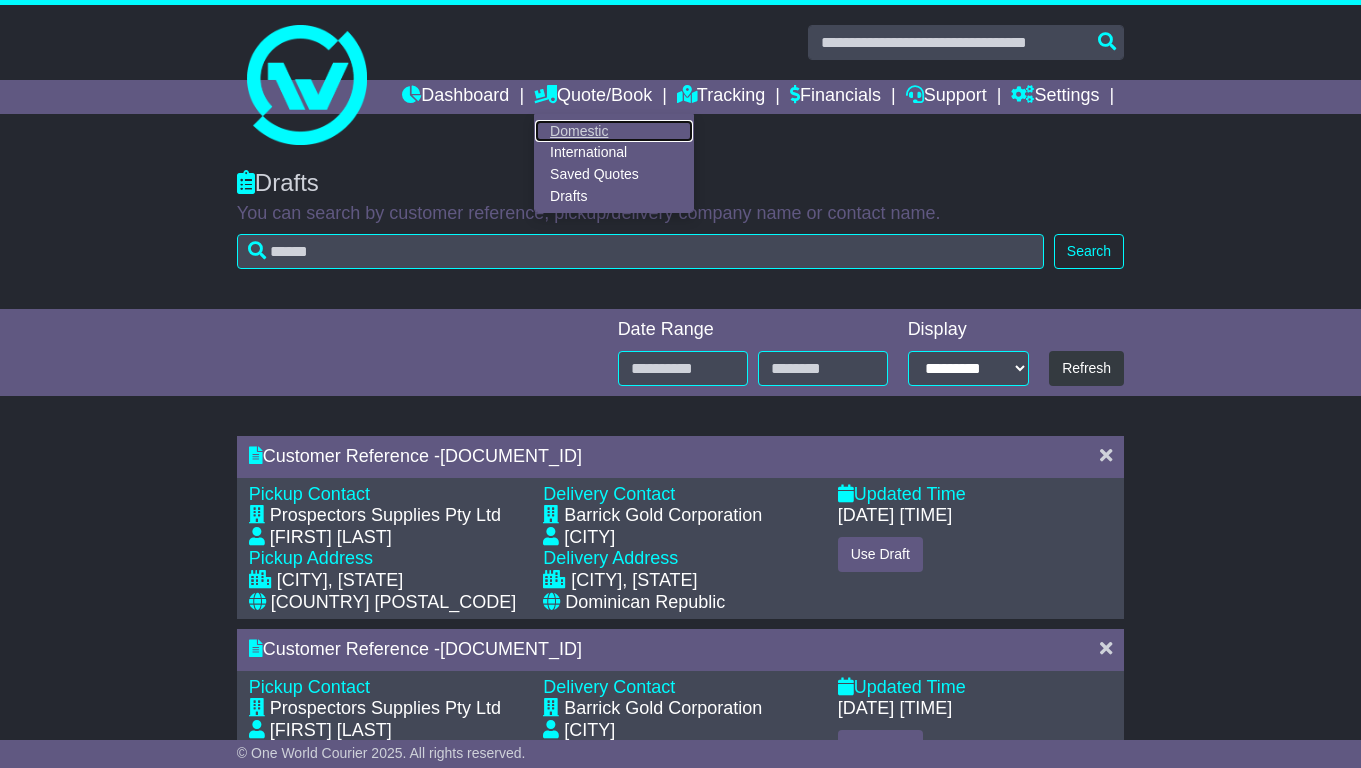 click on "Domestic" at bounding box center (614, 131) 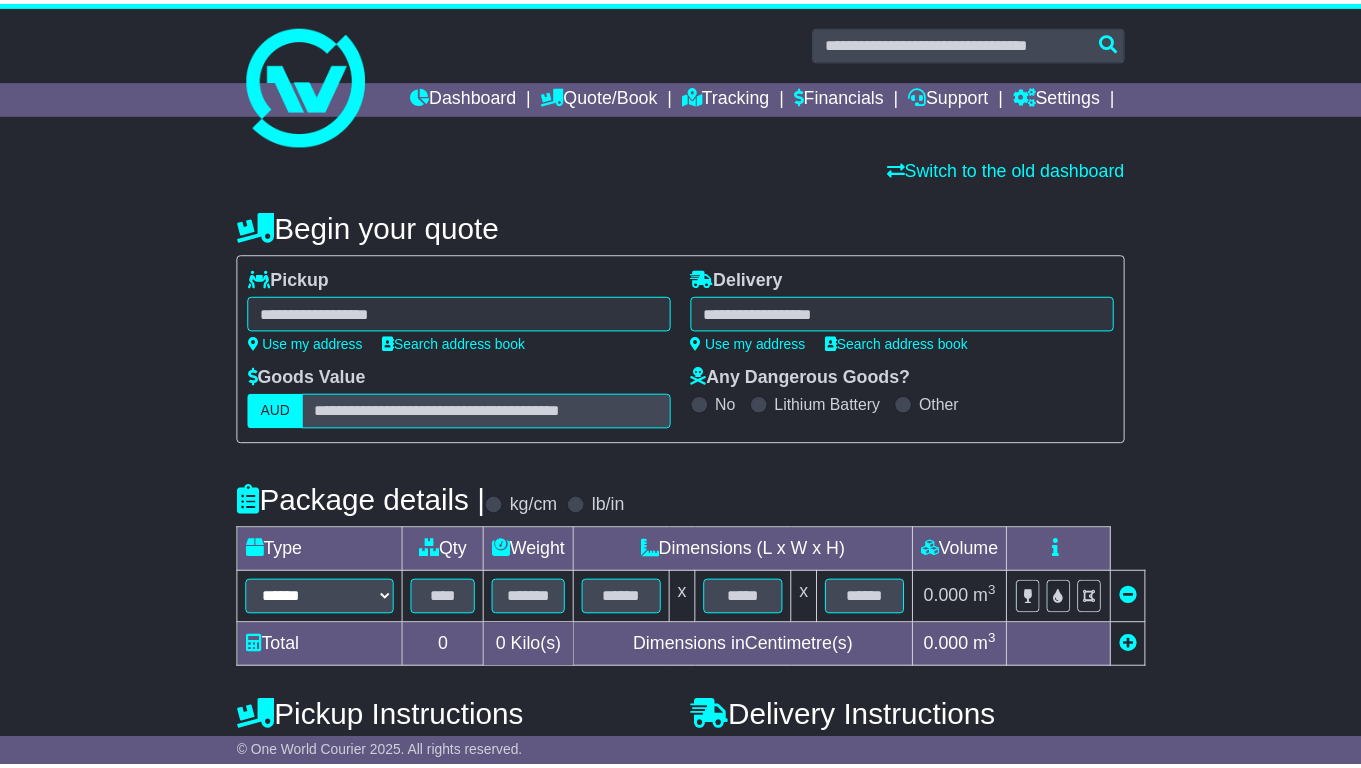 scroll, scrollTop: 0, scrollLeft: 0, axis: both 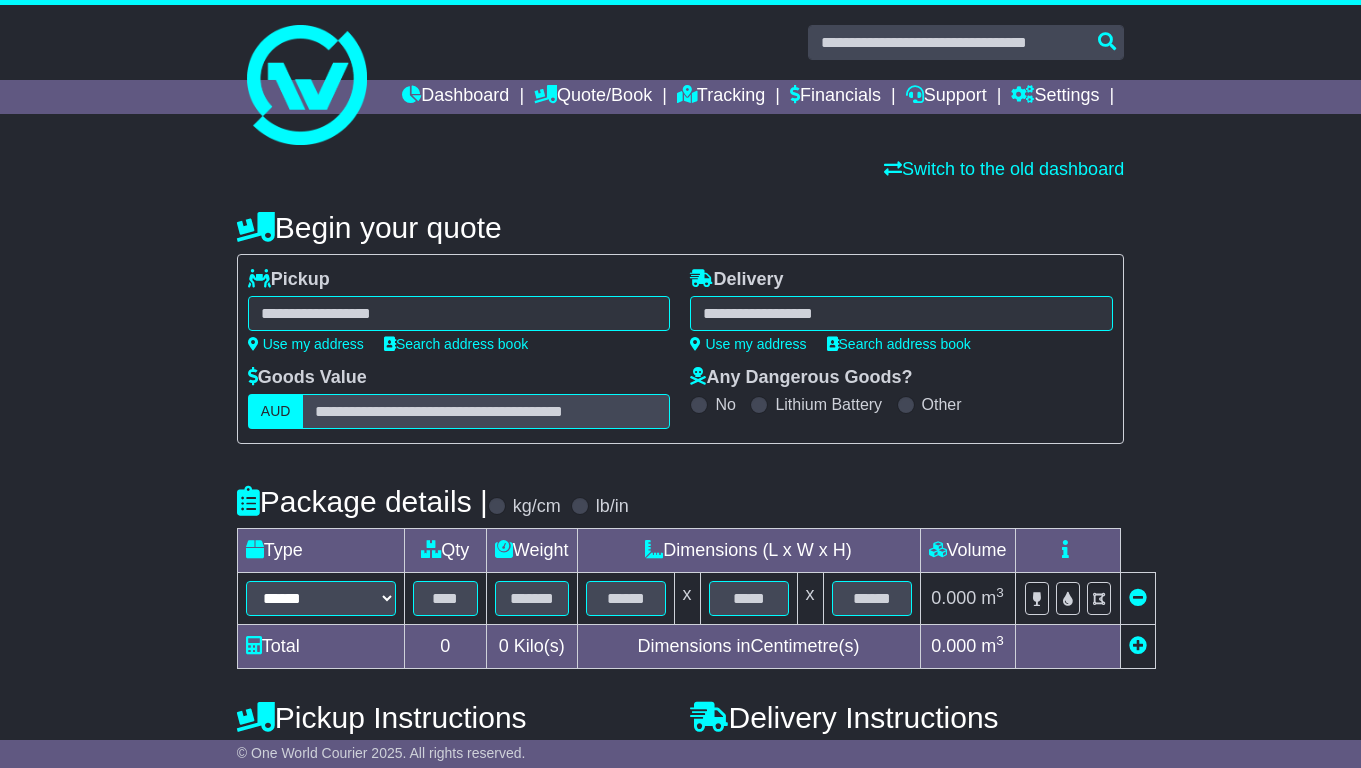 click at bounding box center (459, 313) 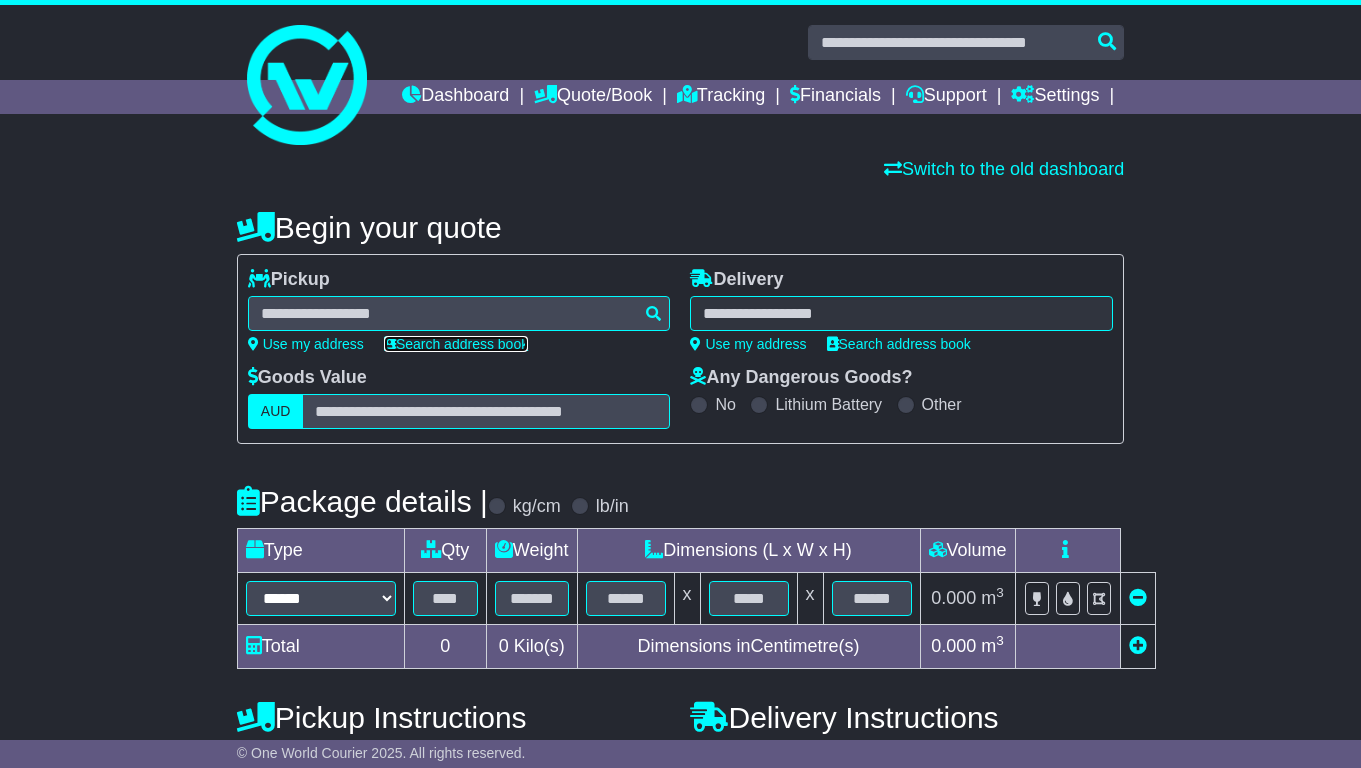 click on "Search address book" at bounding box center [456, 344] 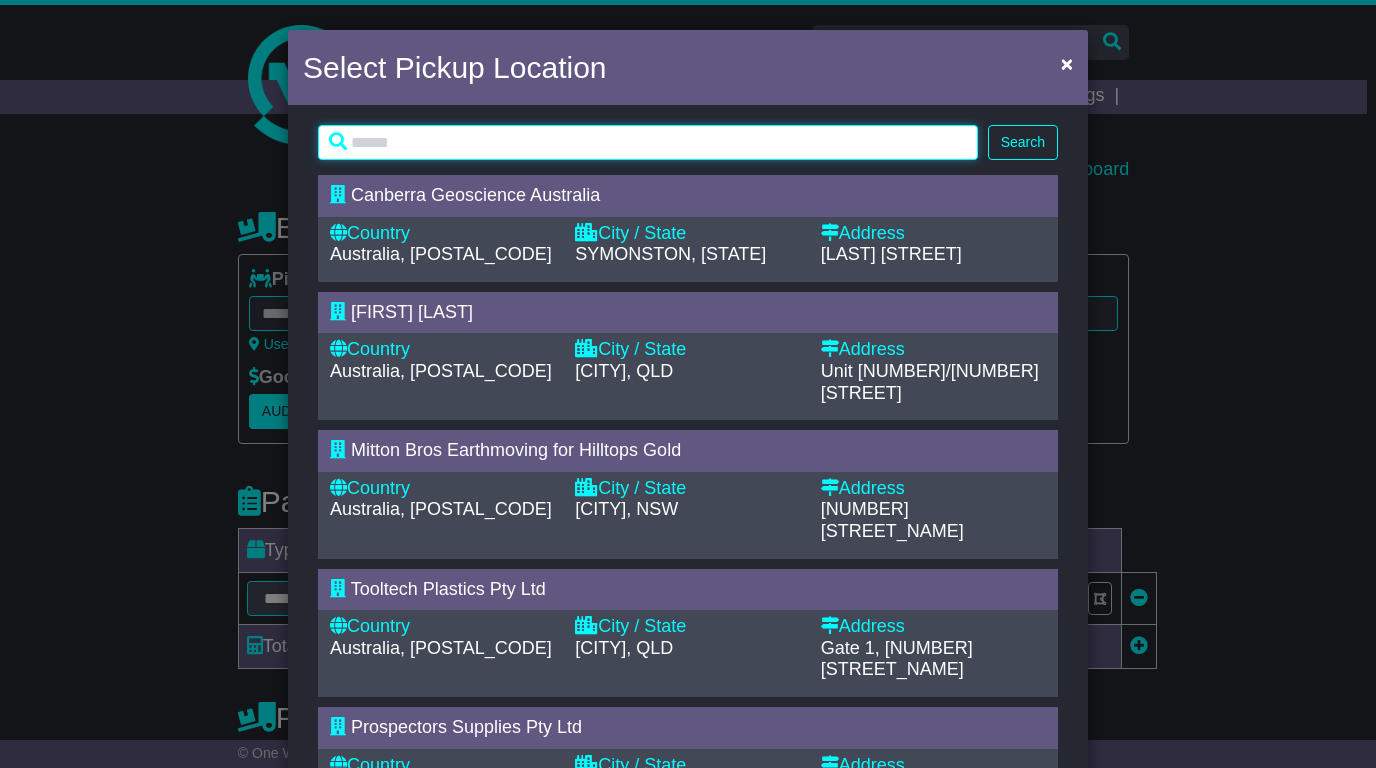click at bounding box center [648, 142] 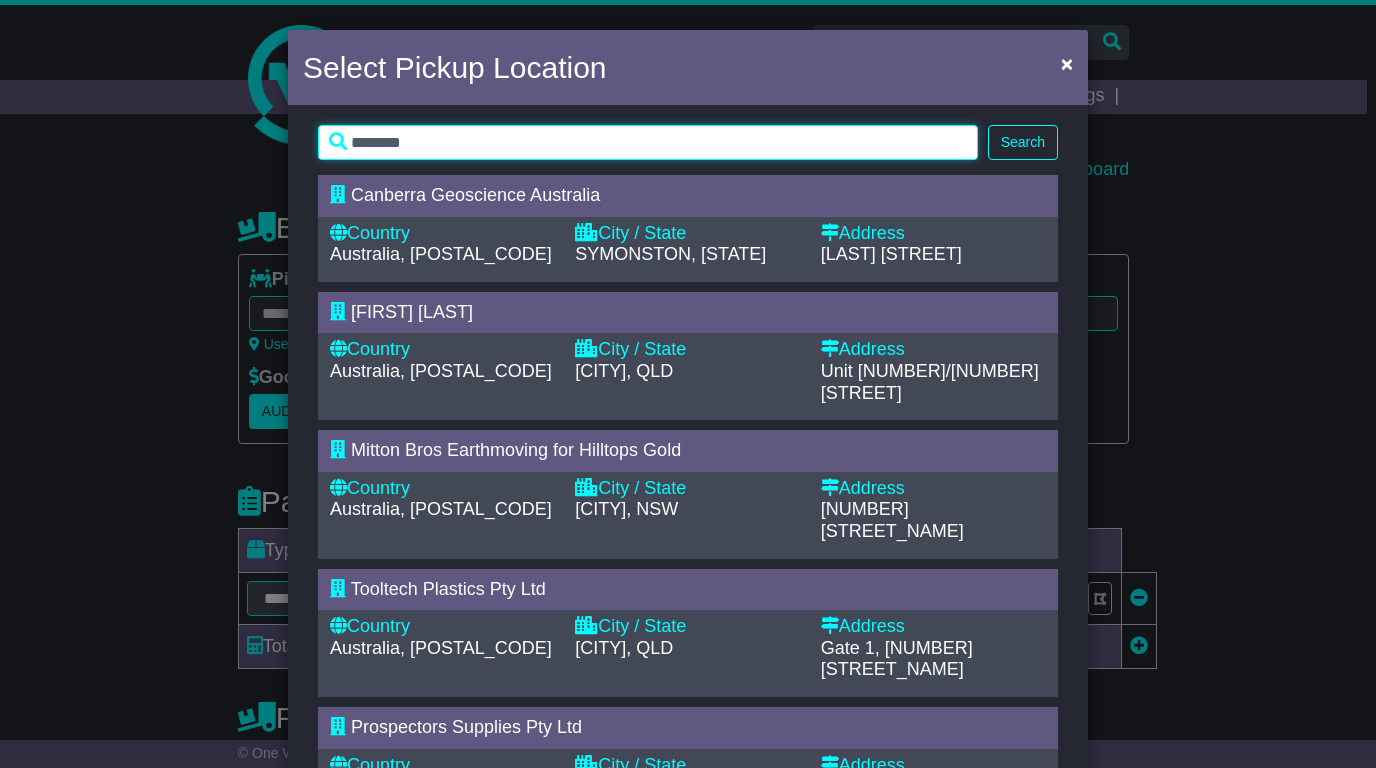 type on "********" 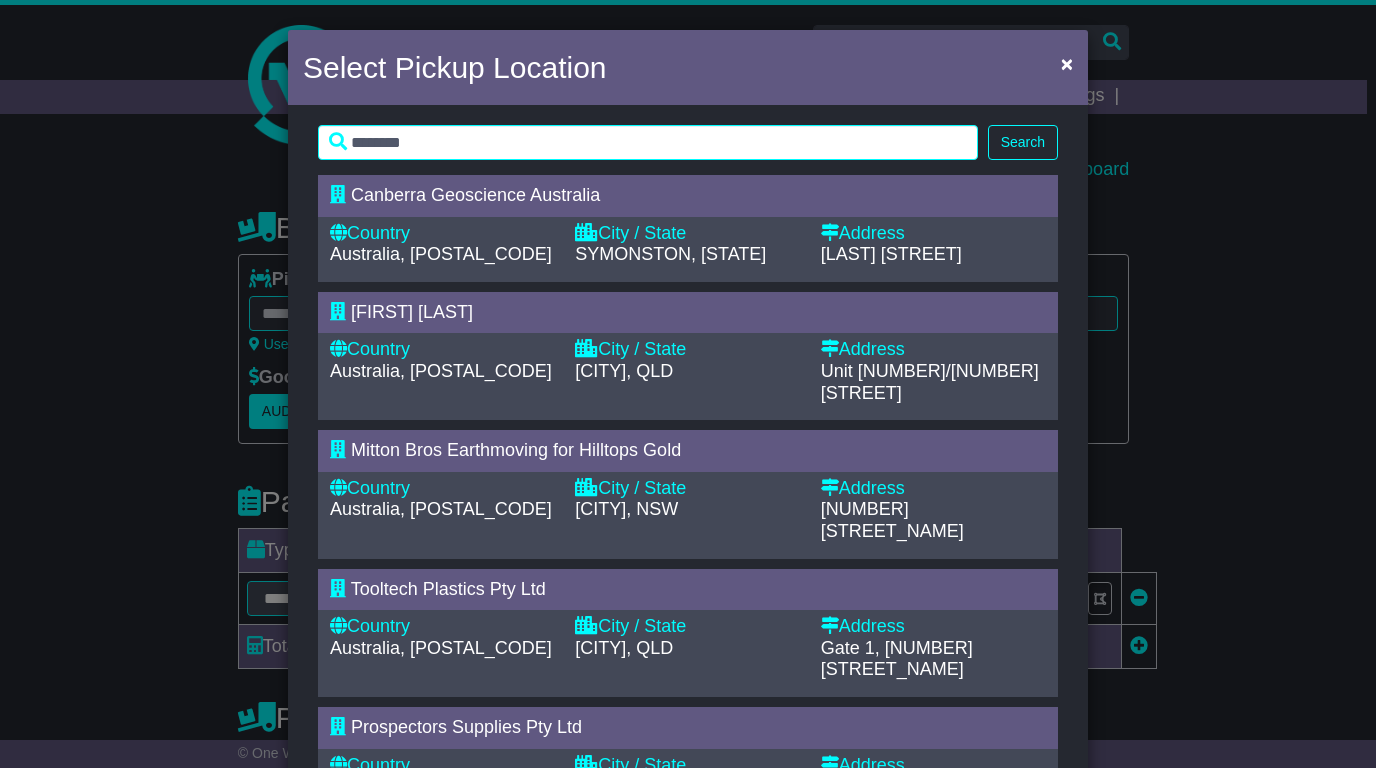click on "Search" at bounding box center [1023, 142] 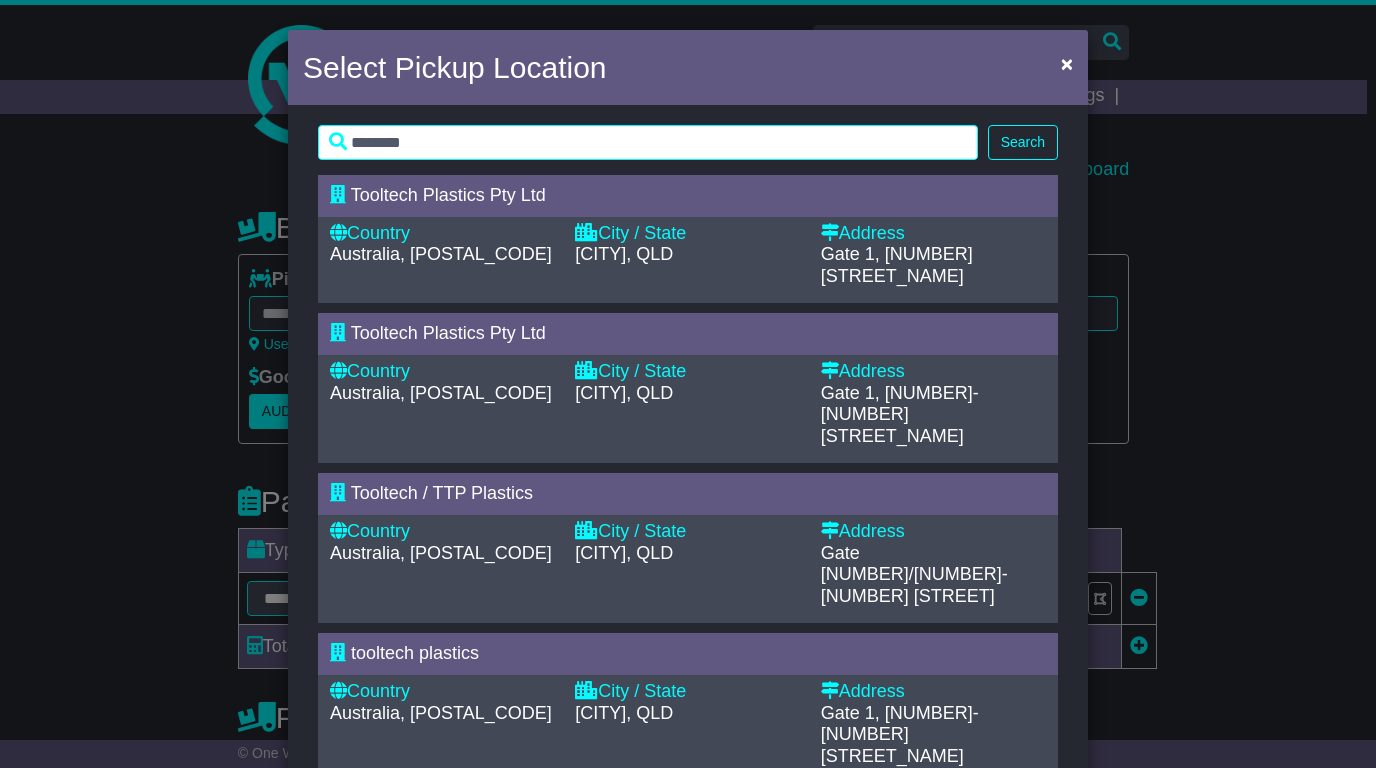 click on "Country" at bounding box center [442, 234] 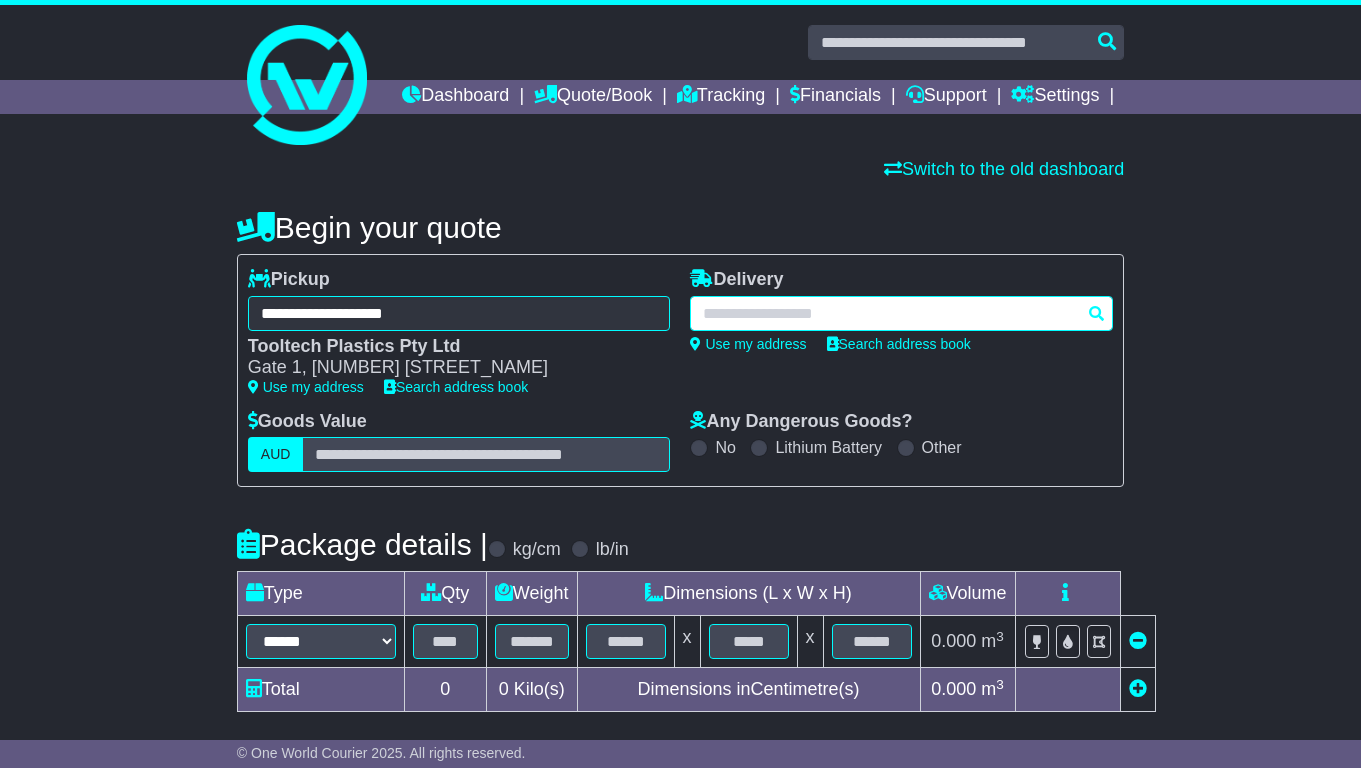 click at bounding box center (901, 313) 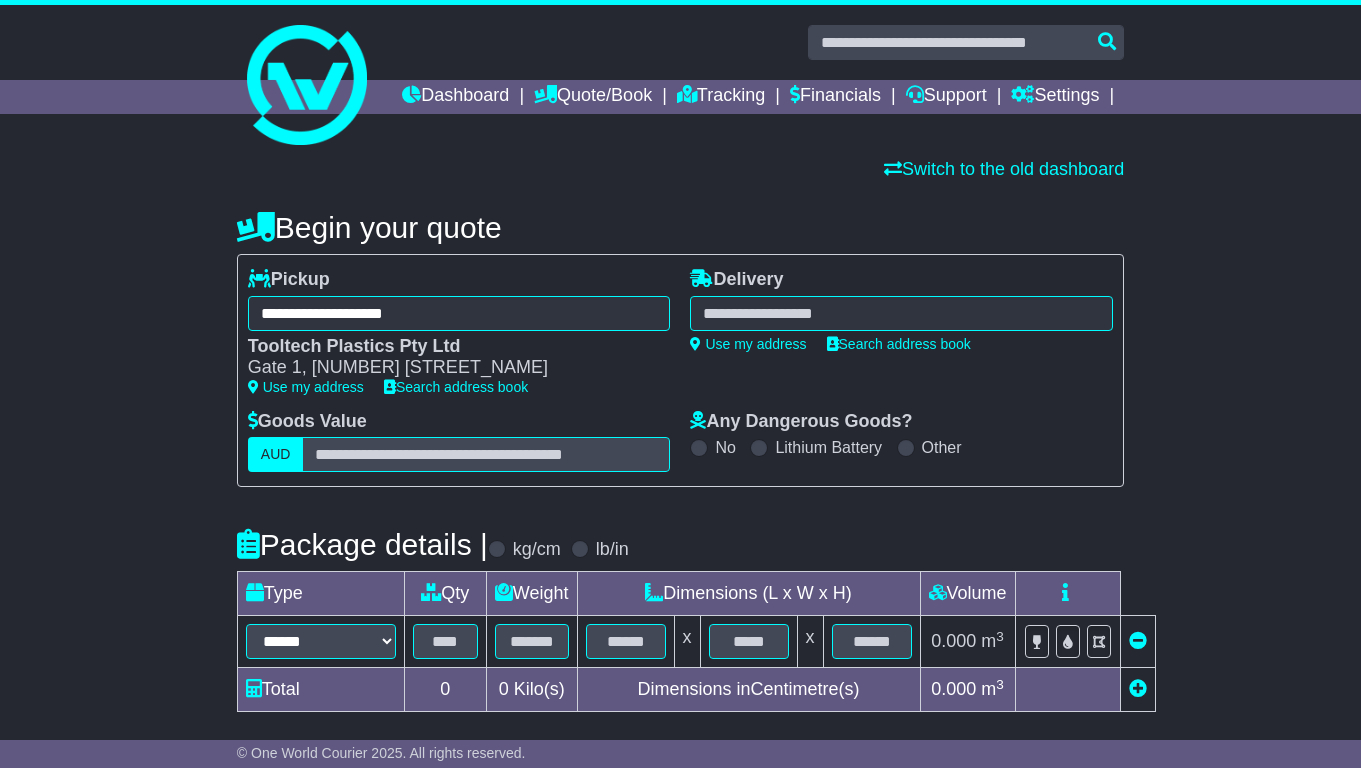click on "*** [SUBURB] [POSTAL_CODE] [SUBURB] [POSTAL_CODE] [SUBURB] [POSTAL_CODE] [SUBURB] [POSTAL_CODE] [SUBURB] [POSTAL_CODE] [SUBURB] [POSTAL_CODE] [SUBURB] [POSTAL_CODE] [SUBURB] [POSTAL_CODE] [SUBURB] [POSTAL_CODE] [SUBURB] [POSTAL_CODE] [SUBURB] [POSTAL_CODE] [SUBURB] [POSTAL_CODE] [SUBURB] [POSTAL_CODE] [SUBURB] [POSTAL_CODE] [SUBURB] [POSTAL_CODE] [SUBURB] [POSTAL_CODE] [SUBURB] [POSTAL_CODE]" at bounding box center [901, 313] 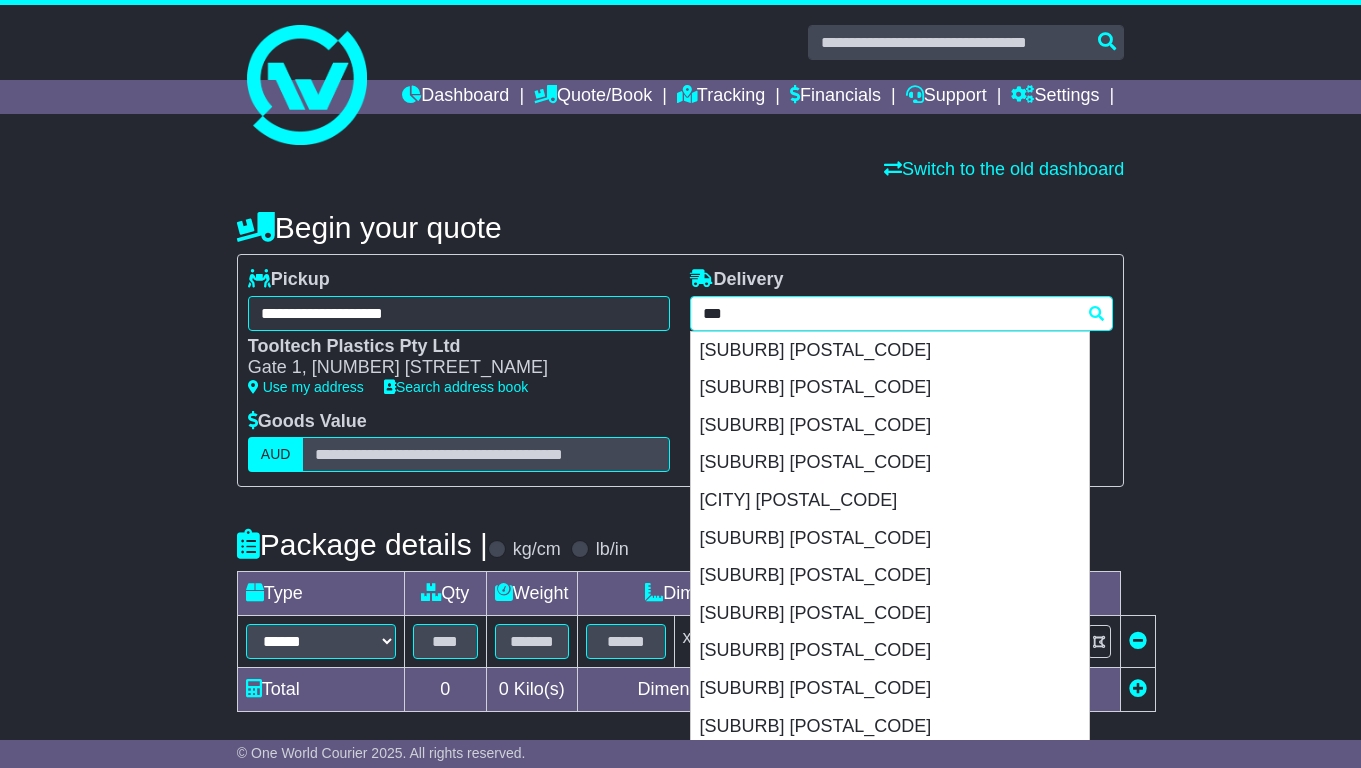 click on "***" at bounding box center (901, 313) 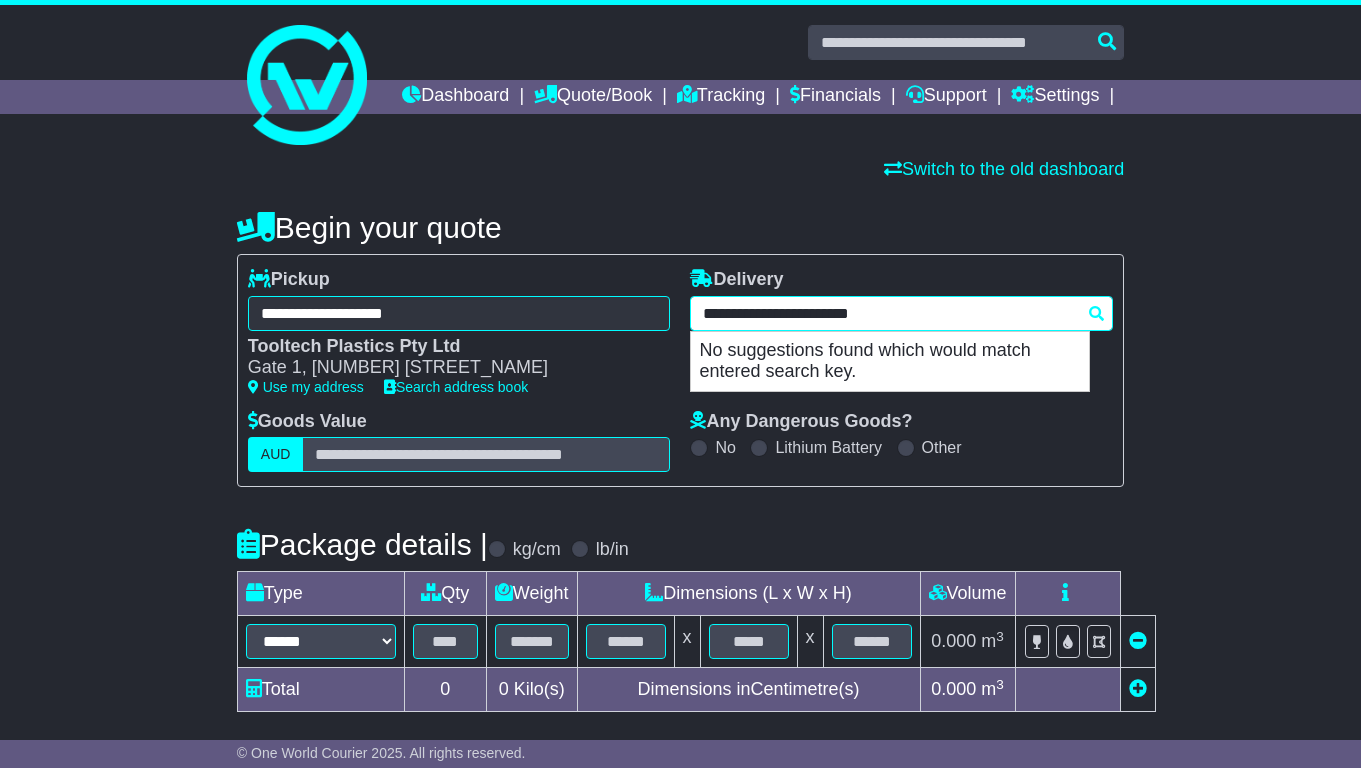 type on "**********" 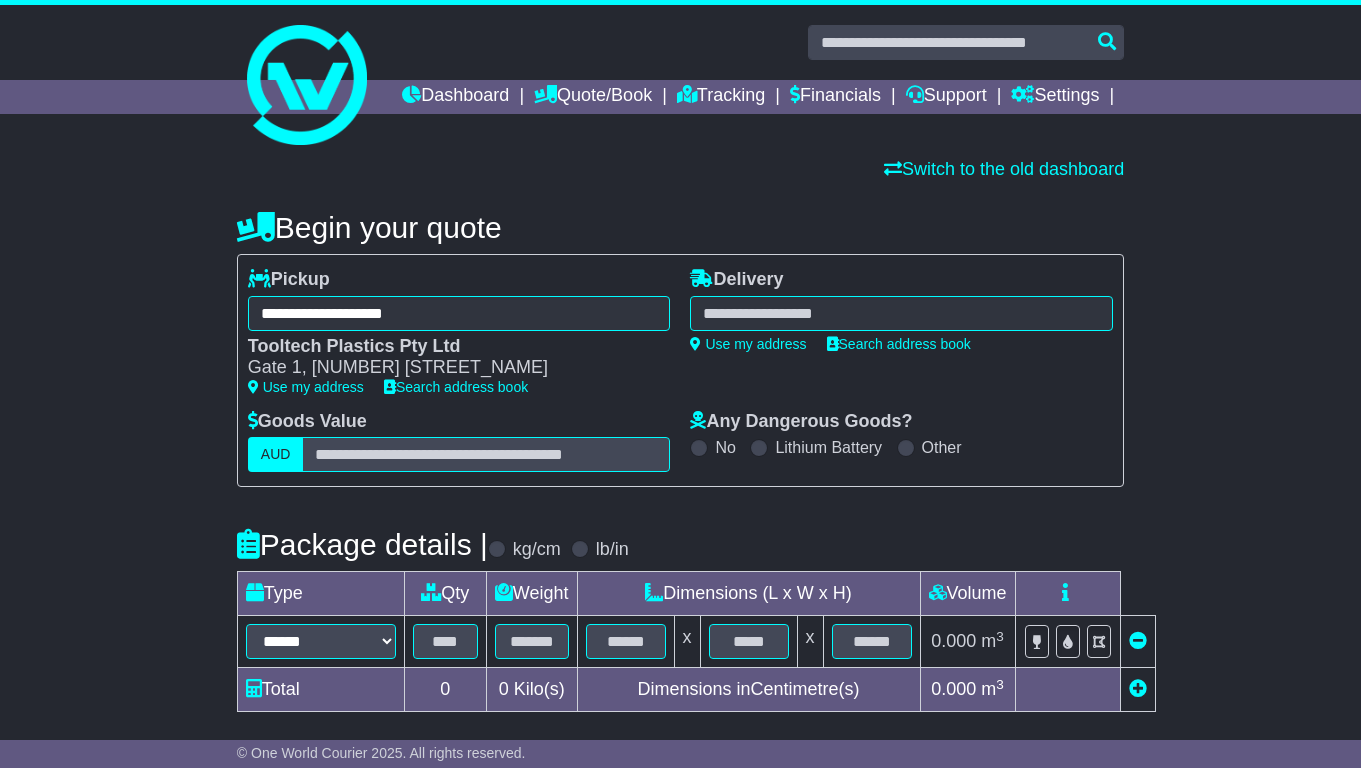 click on "Begin your quote" at bounding box center (680, 223) 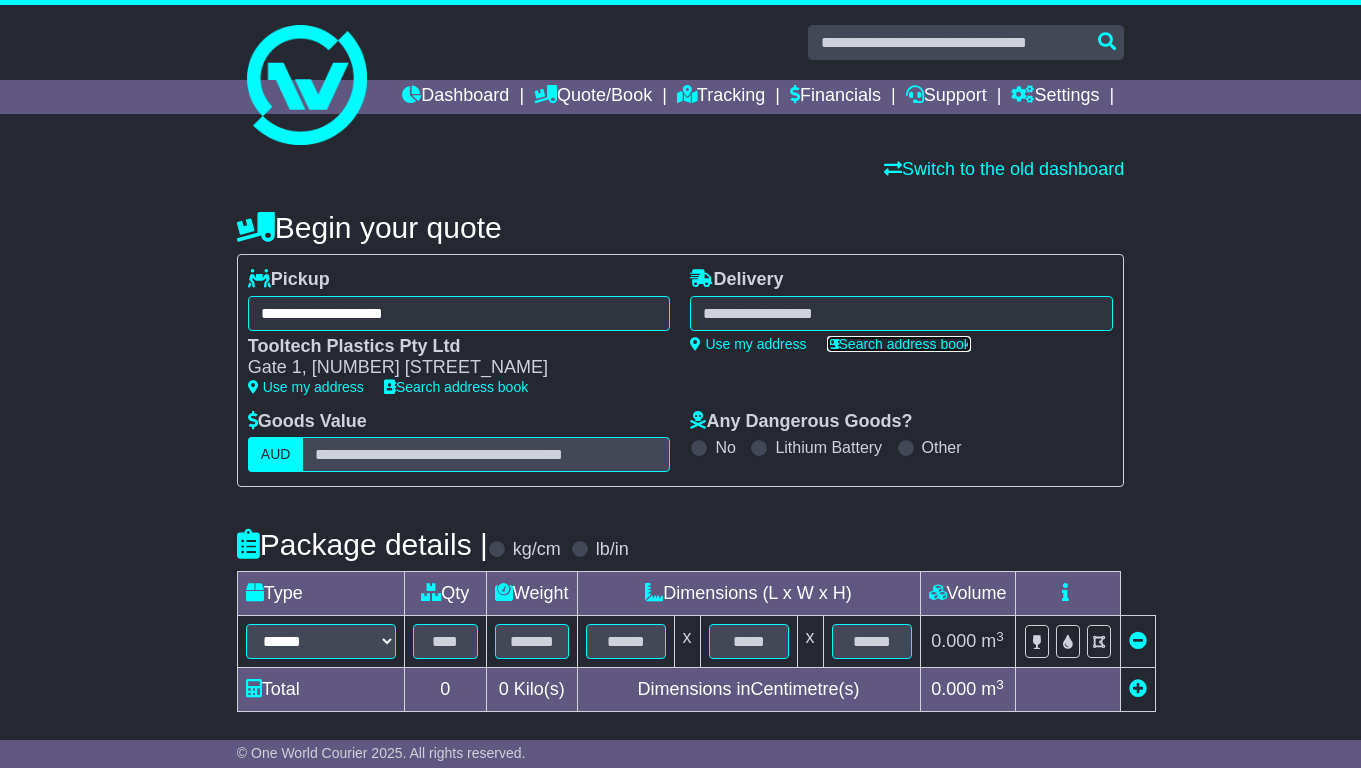 click on "Search address book" at bounding box center [899, 344] 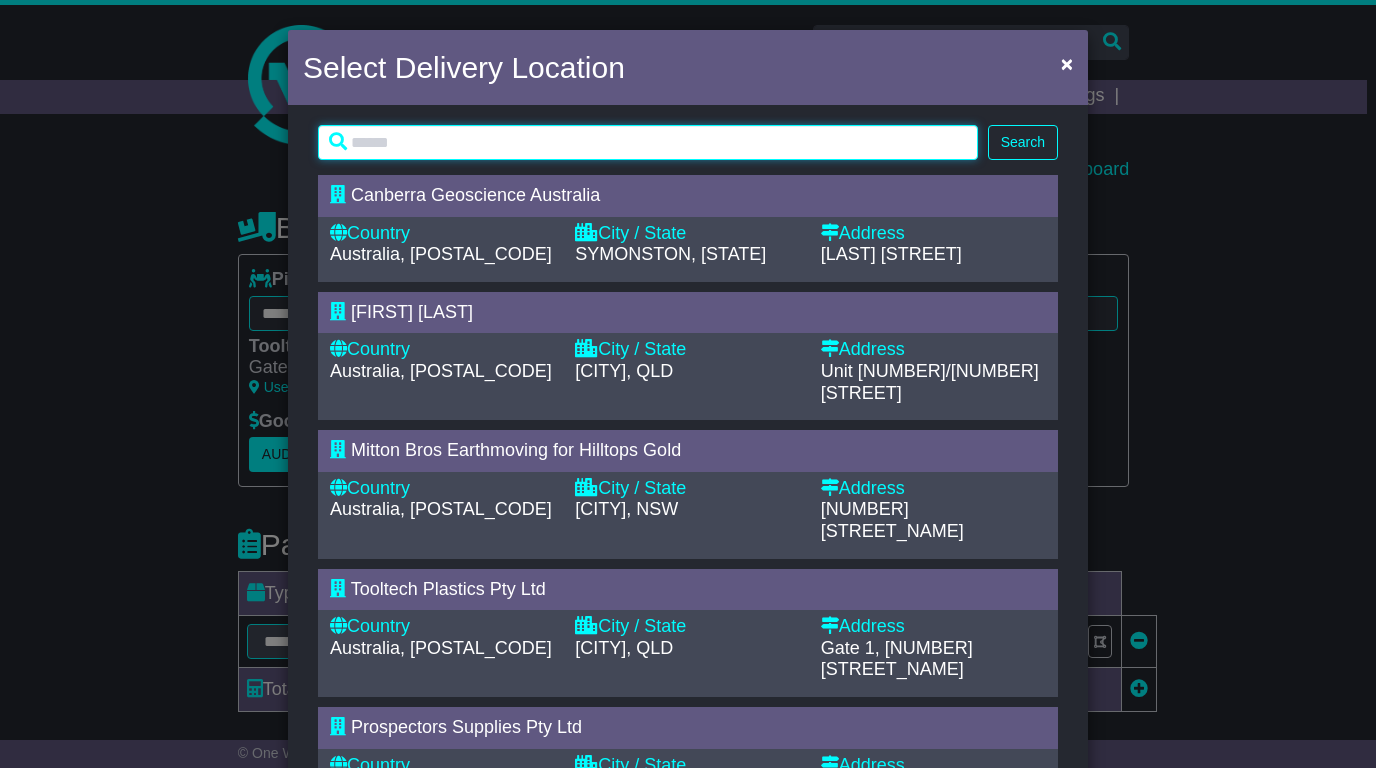 click at bounding box center (648, 142) 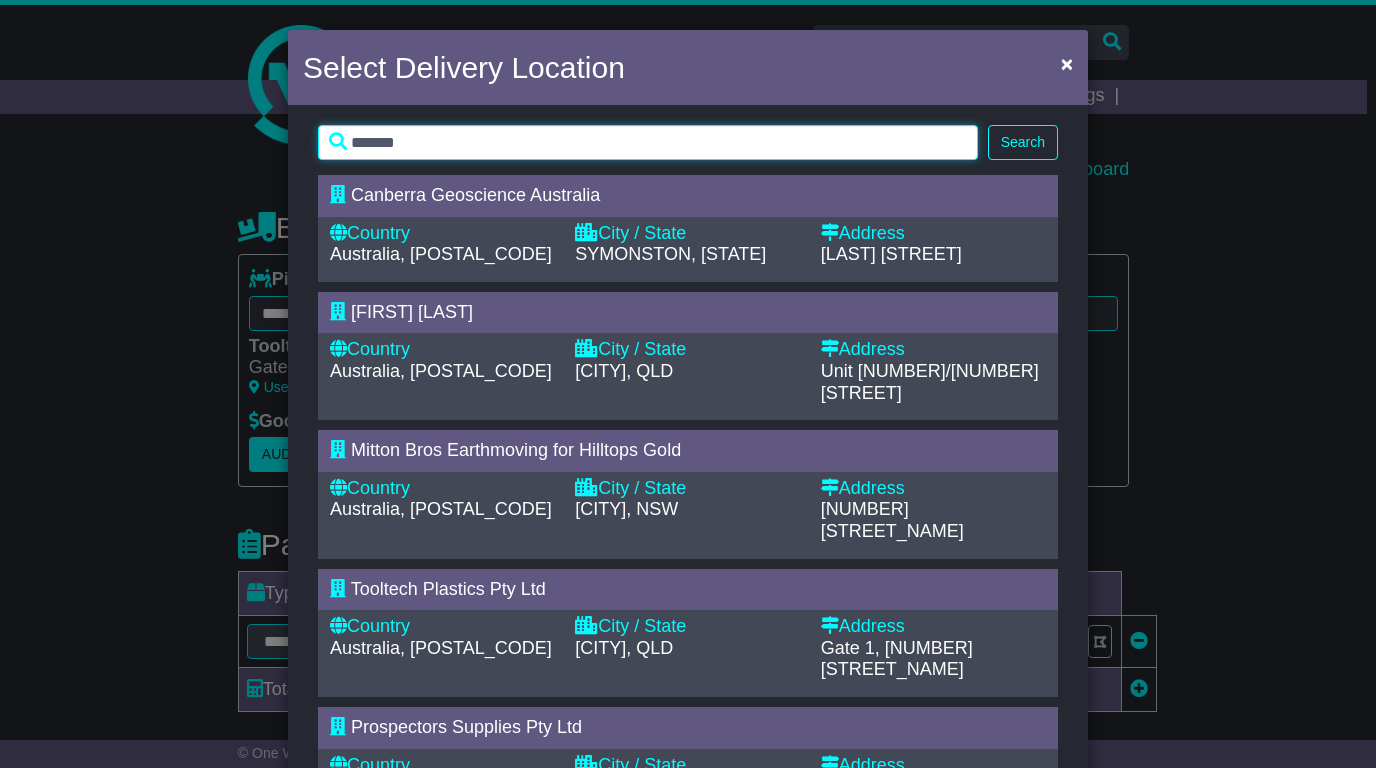 type on "*******" 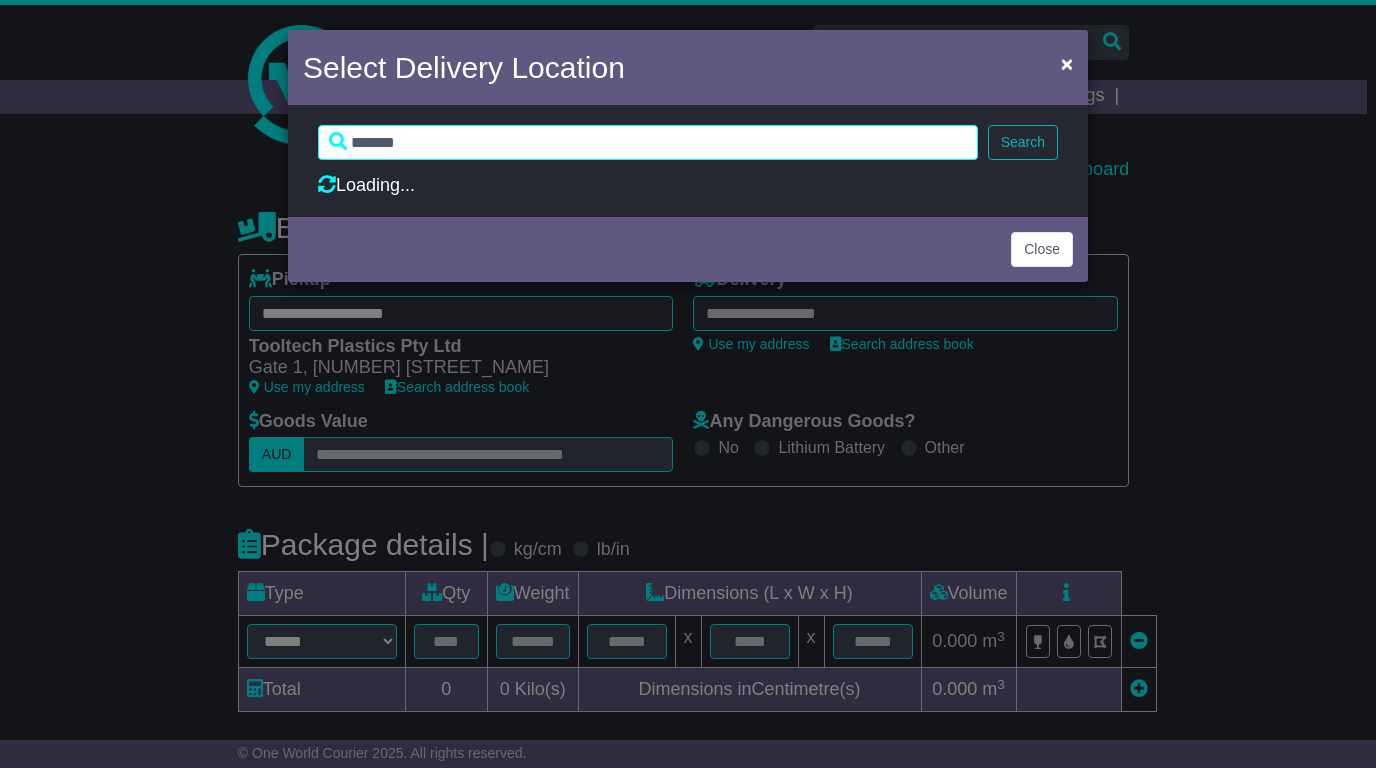 click on "Search" at bounding box center (1023, 142) 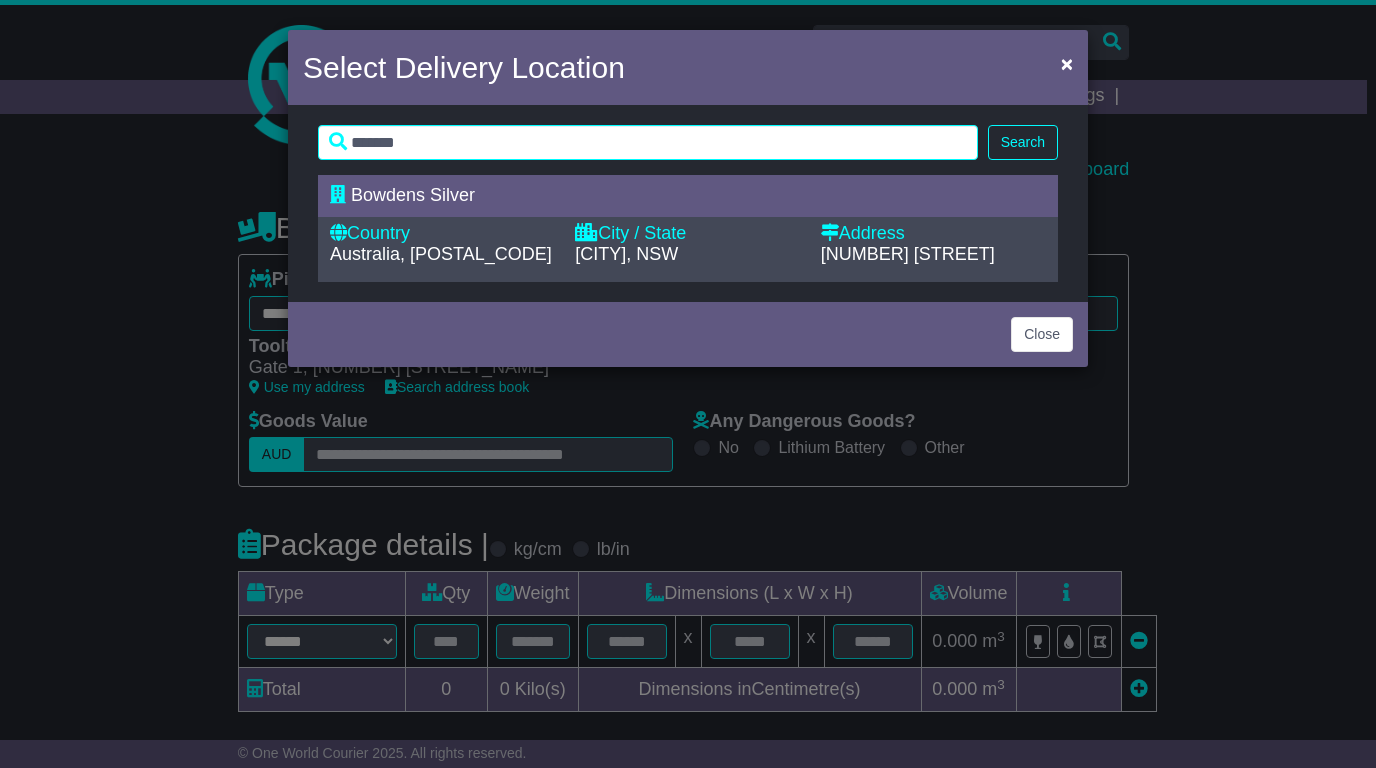 click on "Country" at bounding box center (442, 234) 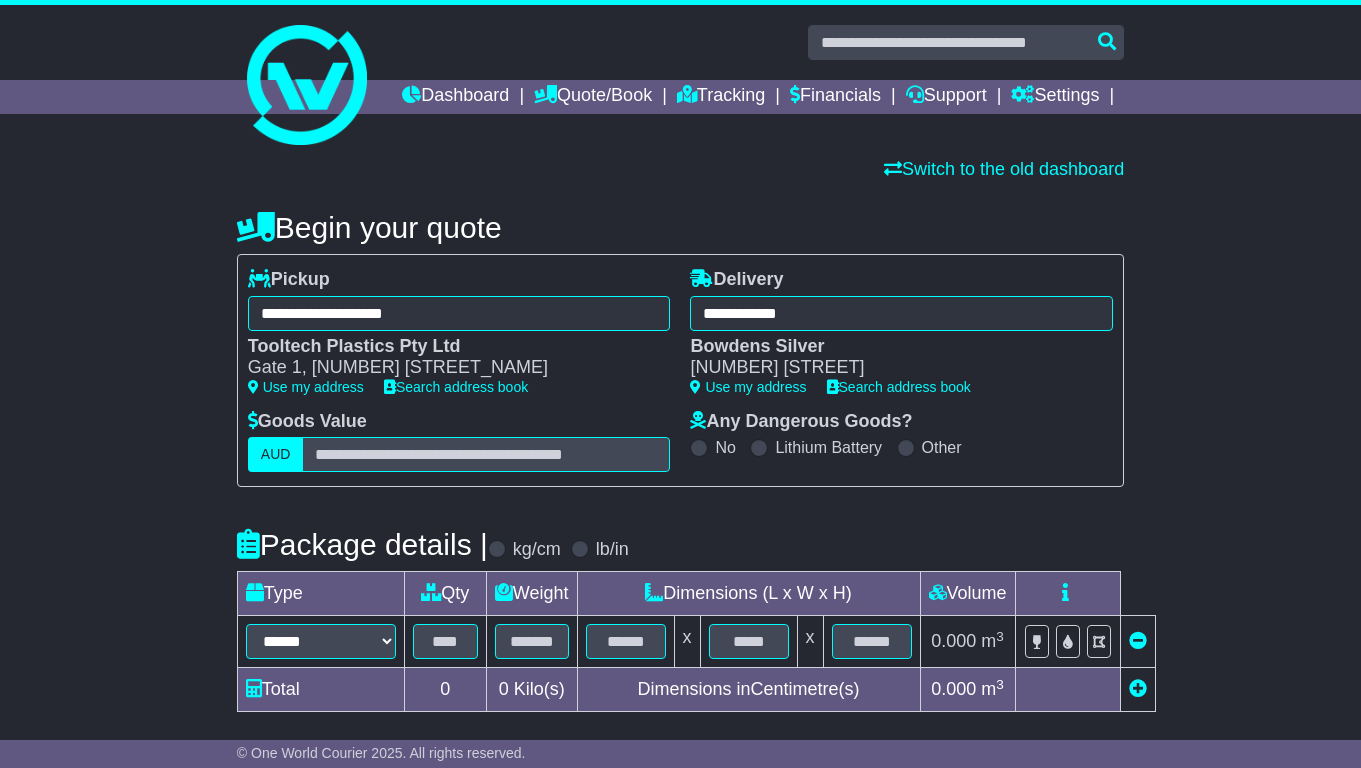 click on "**********" at bounding box center [680, 626] 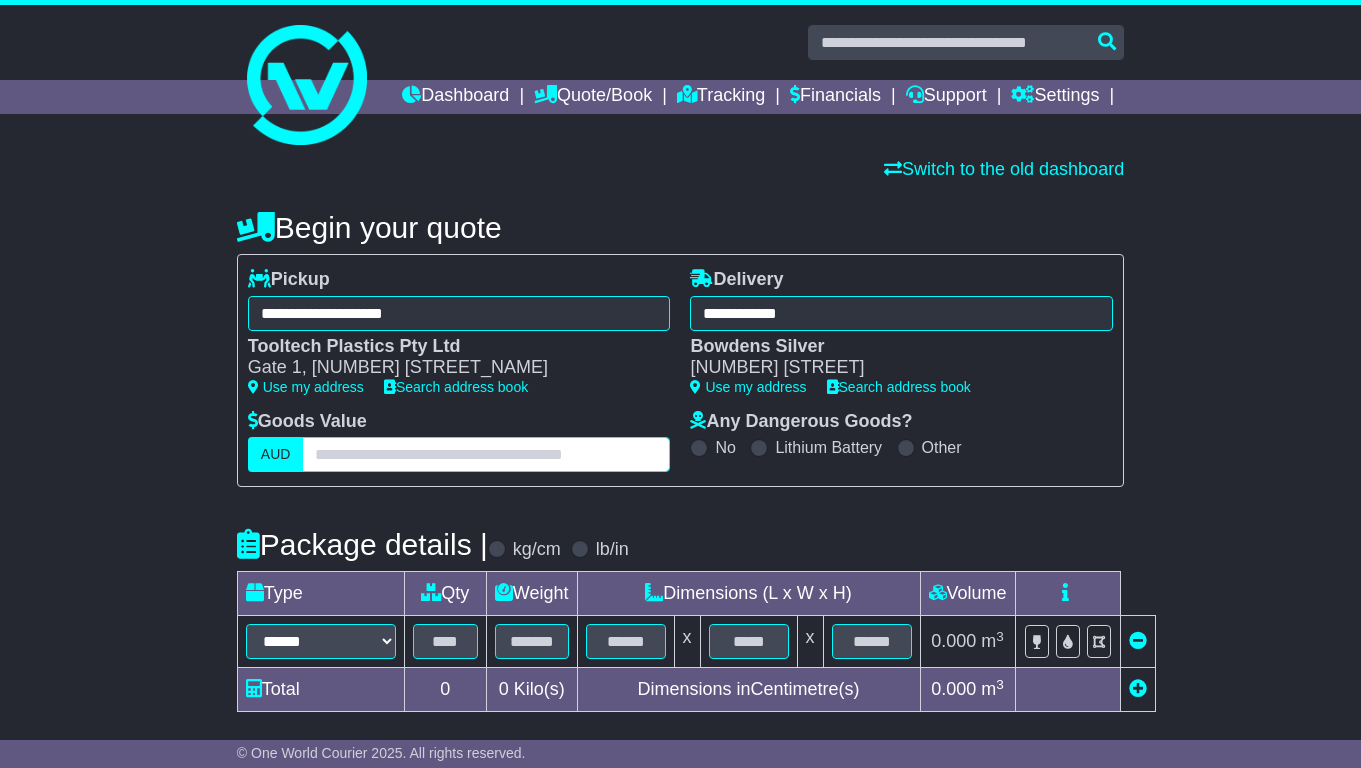 click at bounding box center (486, 454) 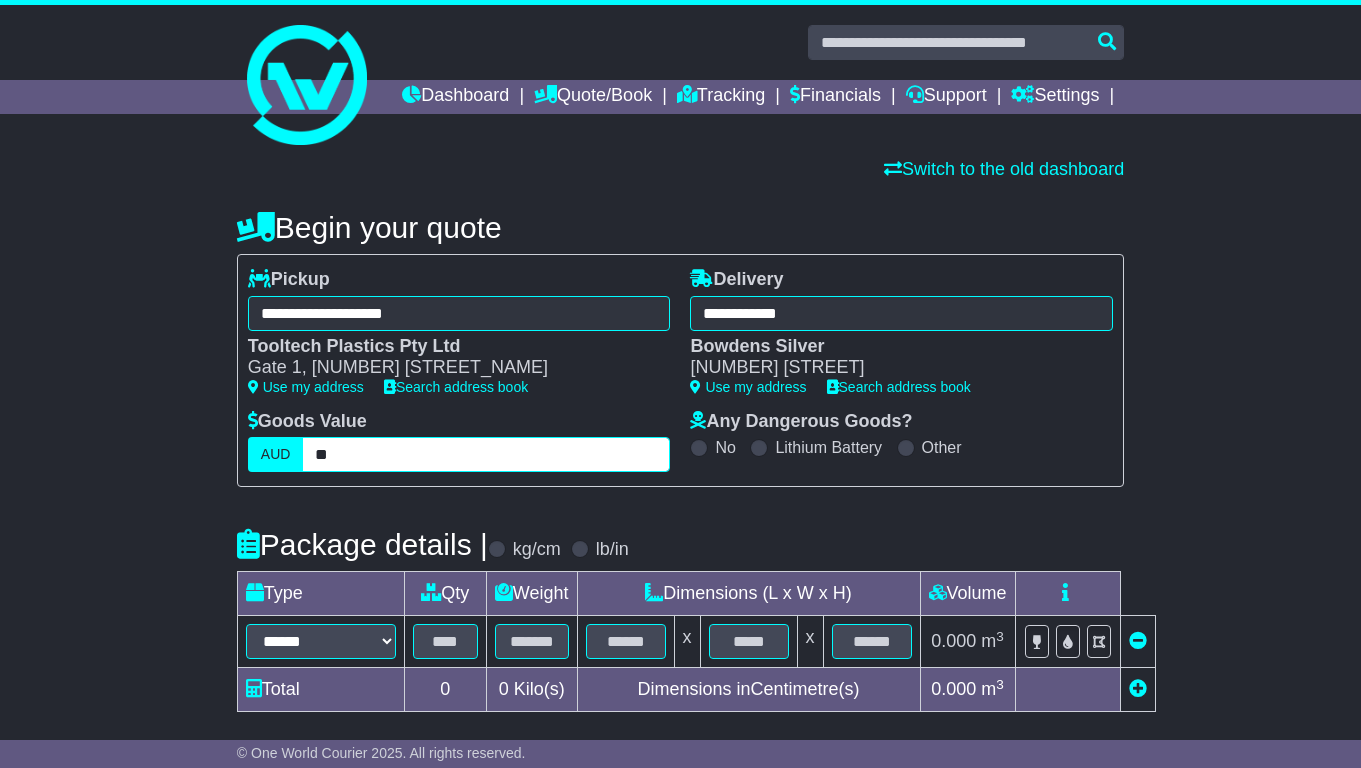 type on "**" 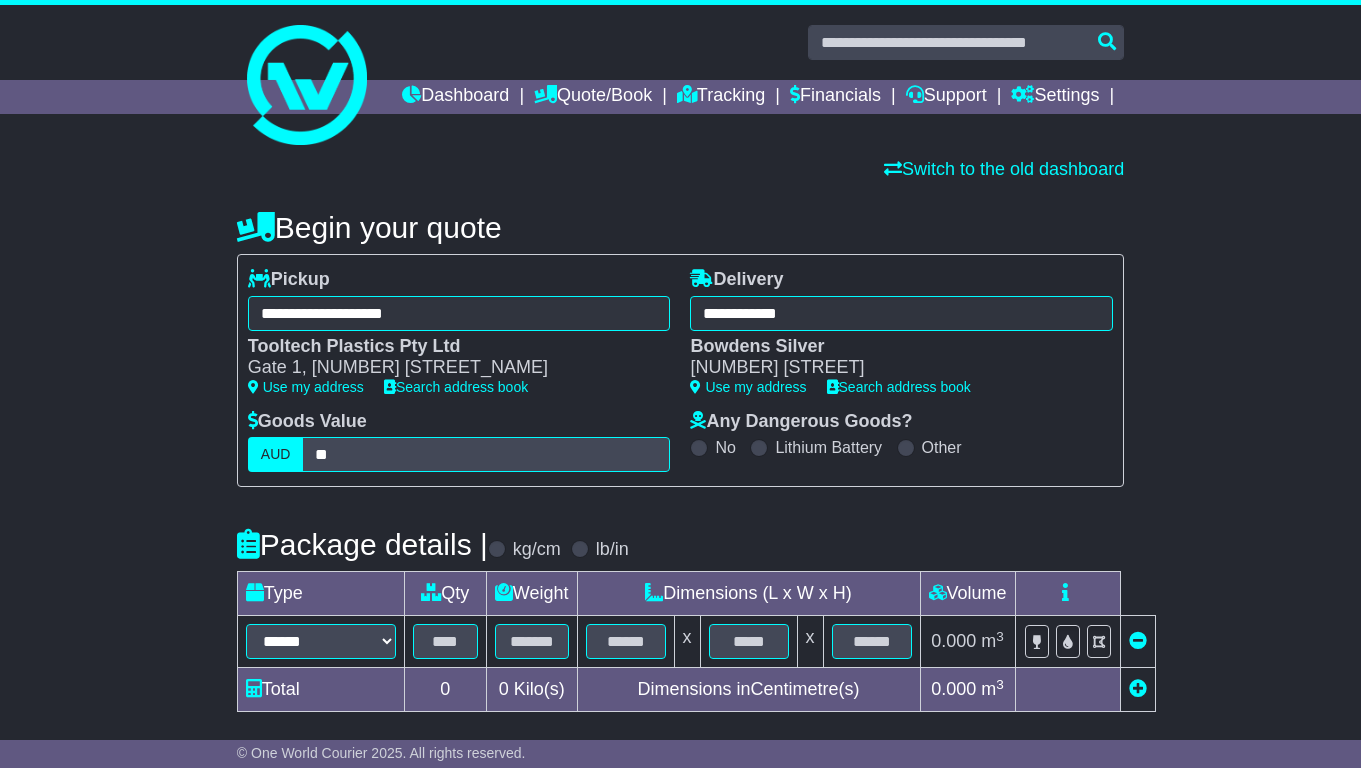 click on "**********" at bounding box center (680, 626) 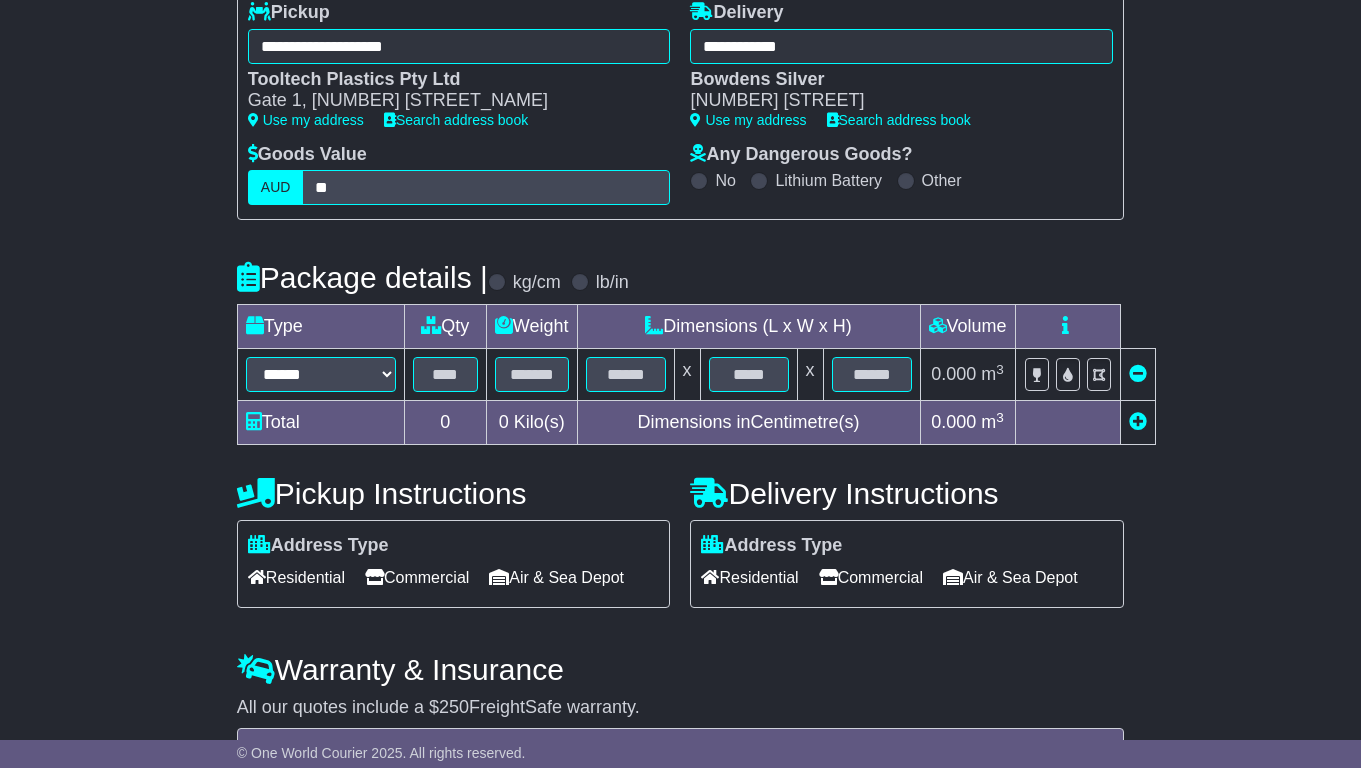 scroll, scrollTop: 268, scrollLeft: 0, axis: vertical 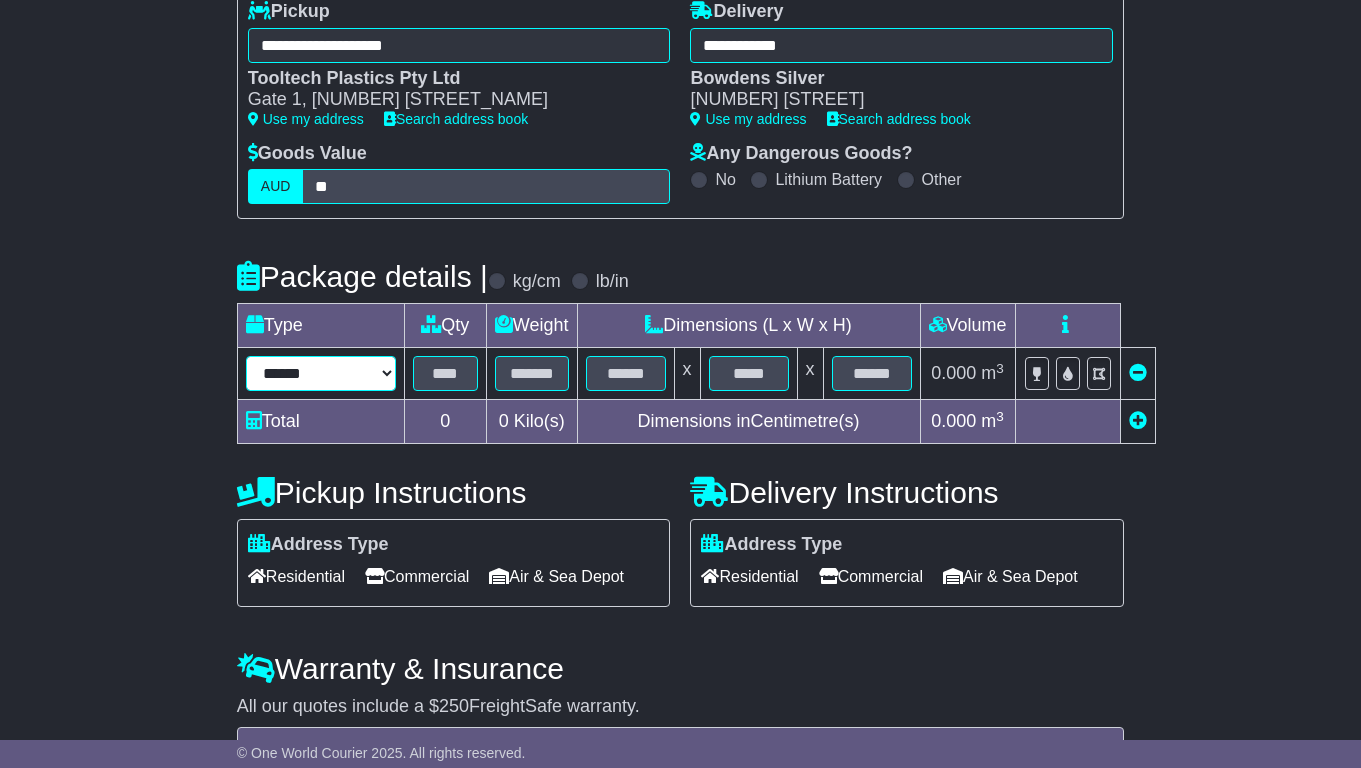click on "****** ****** *** ******** ***** **** **** ****** *** *******" at bounding box center (321, 373) 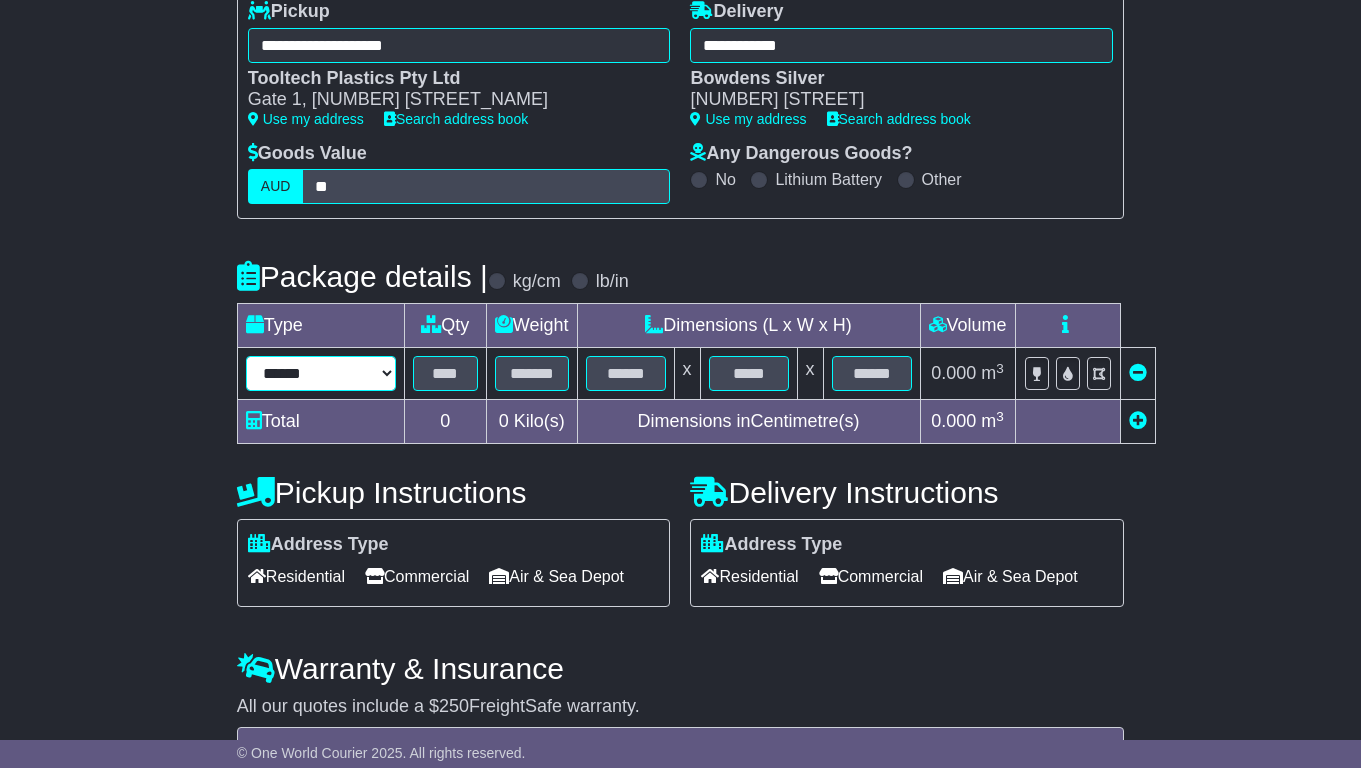 select on "****" 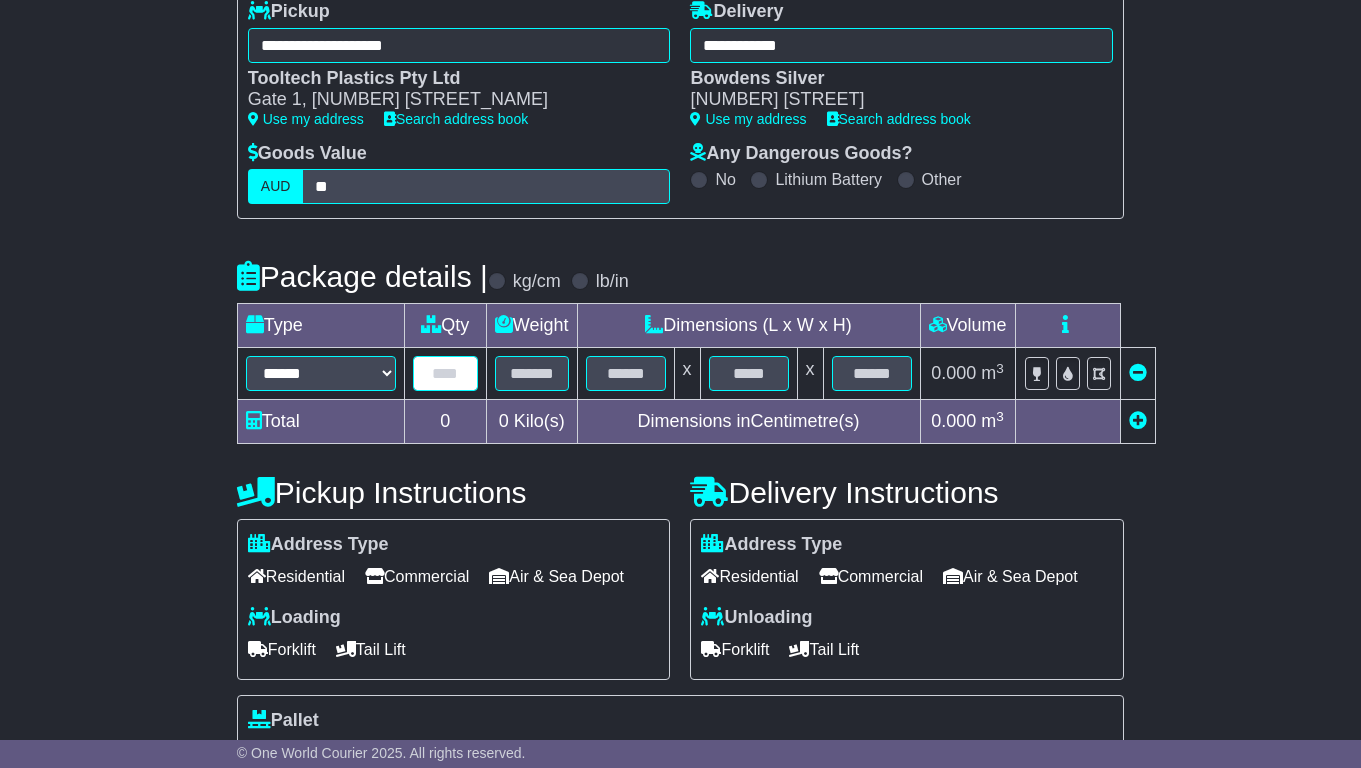 click at bounding box center [445, 373] 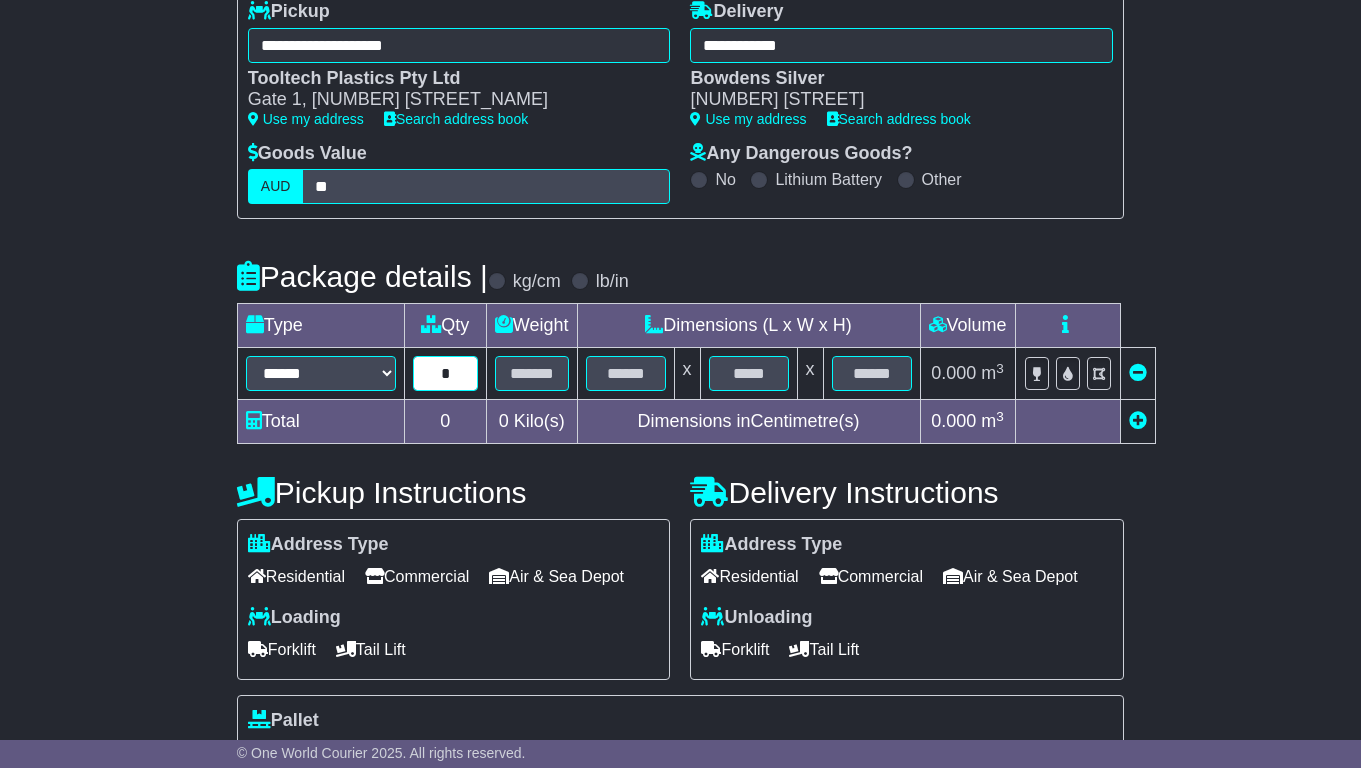 type on "*" 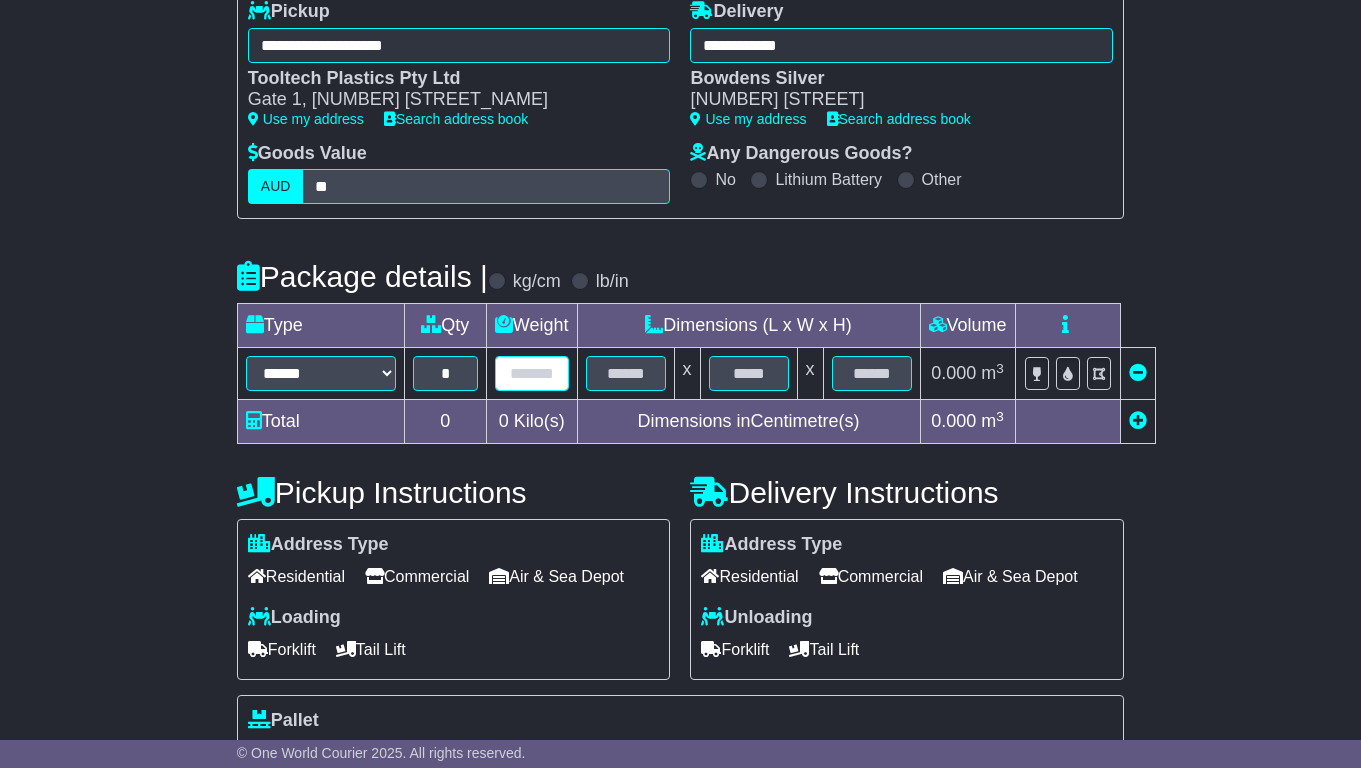 click at bounding box center [532, 373] 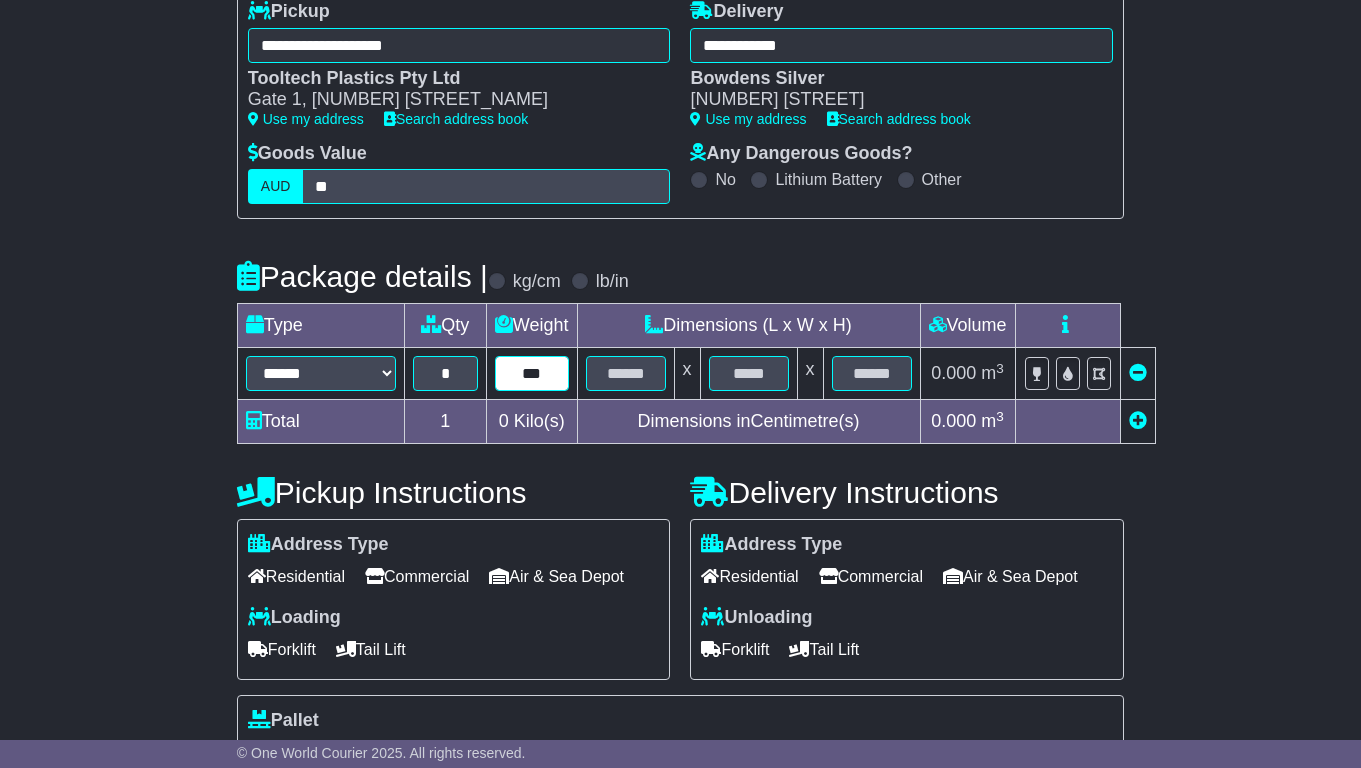 type on "***" 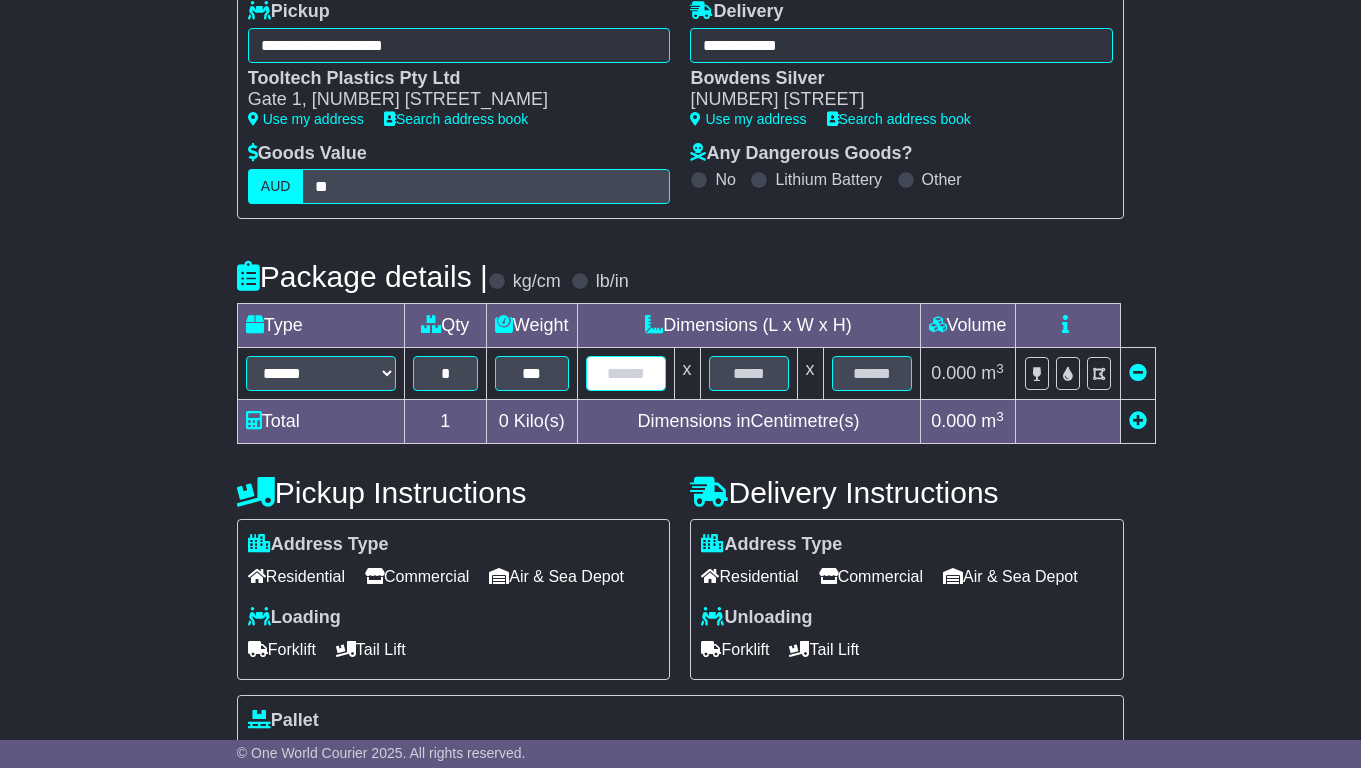 click at bounding box center [626, 373] 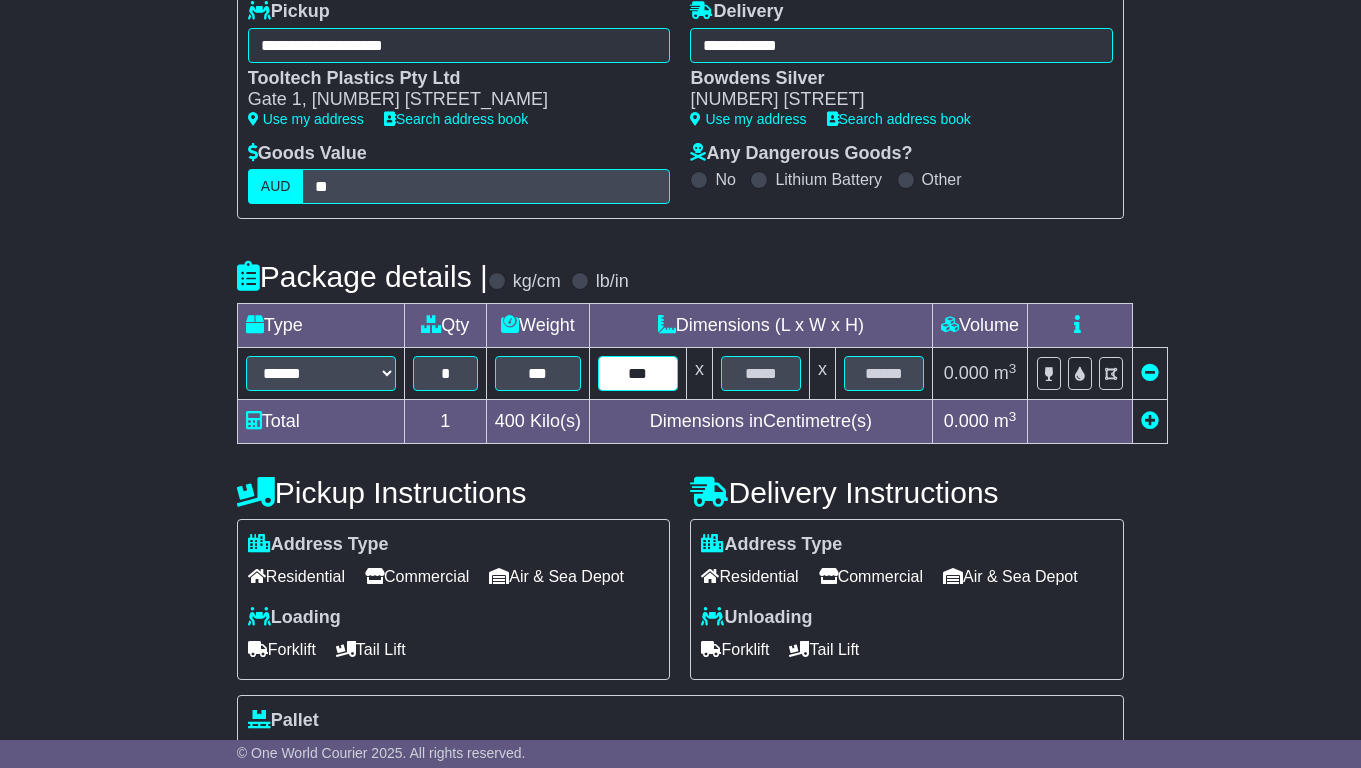 type on "***" 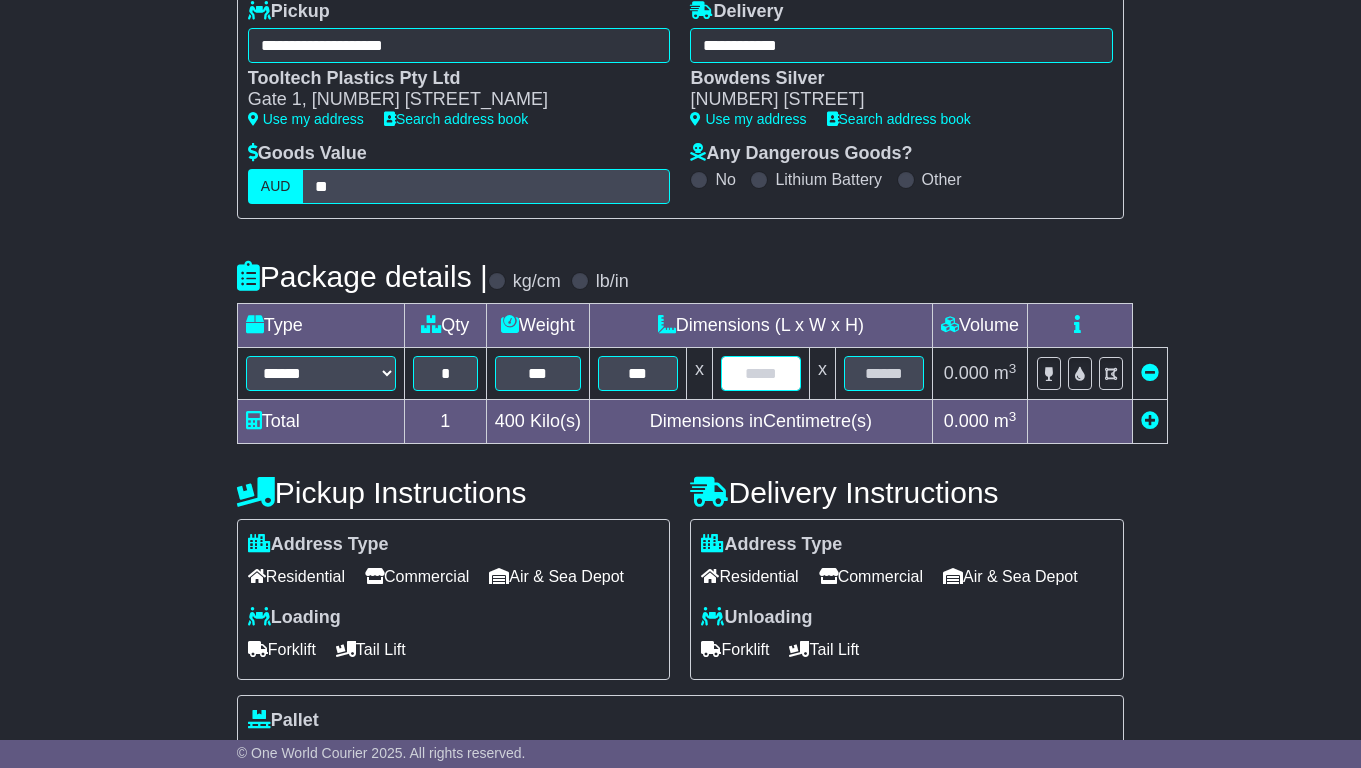 click at bounding box center (761, 373) 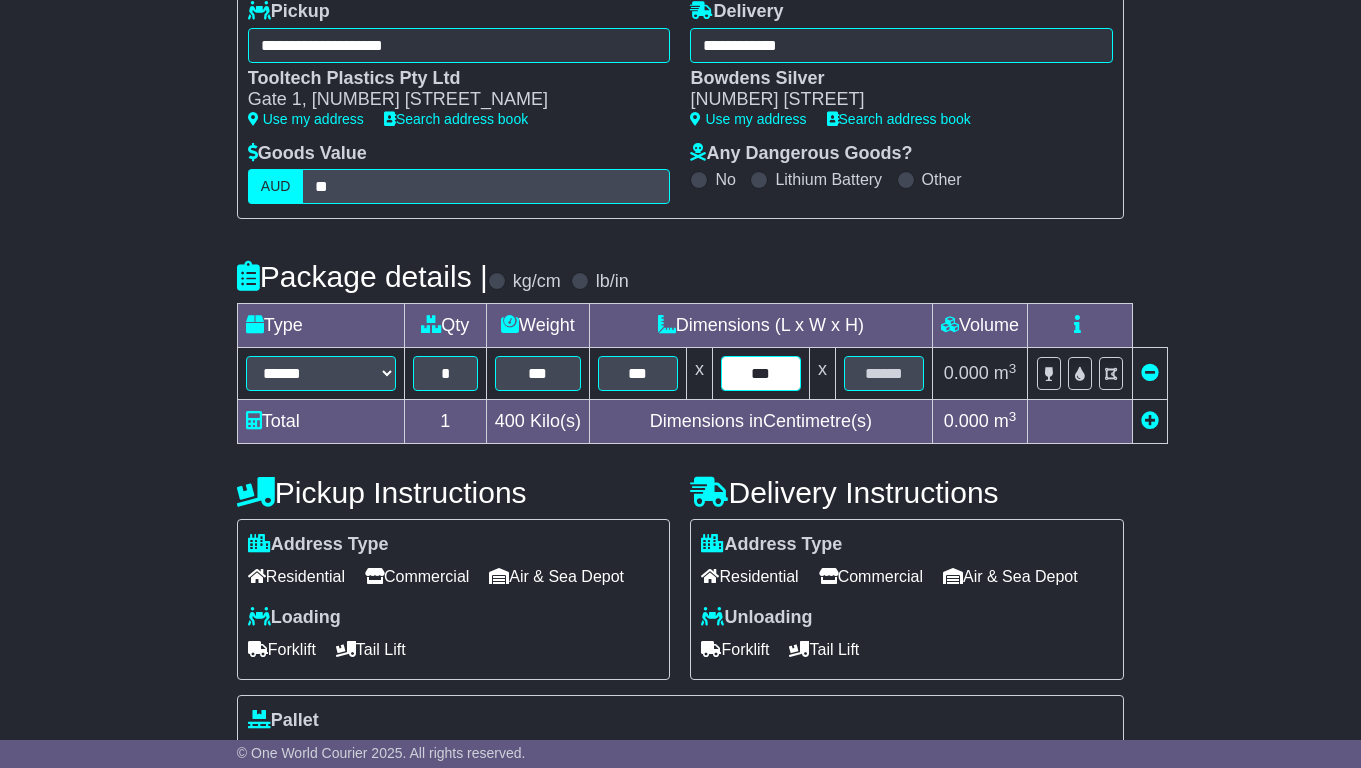 type on "***" 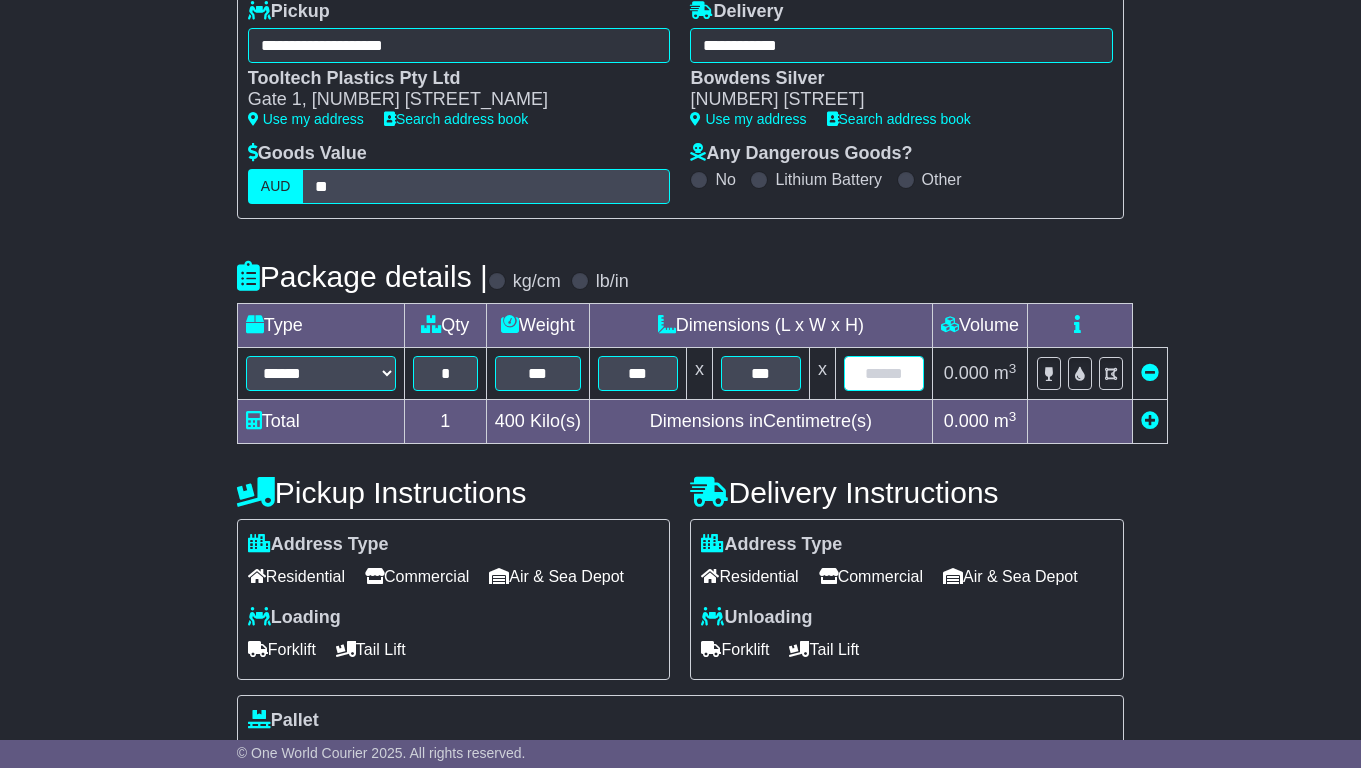 click at bounding box center [884, 373] 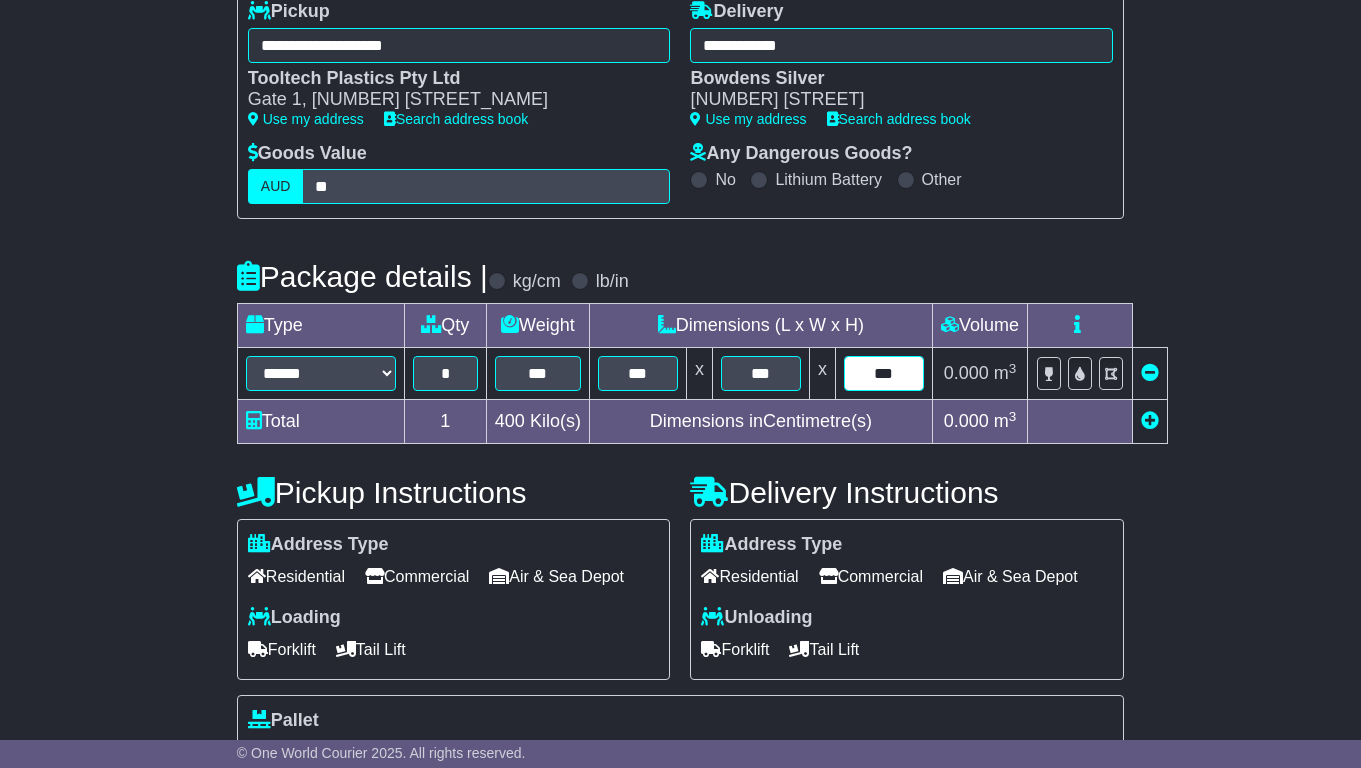 type on "***" 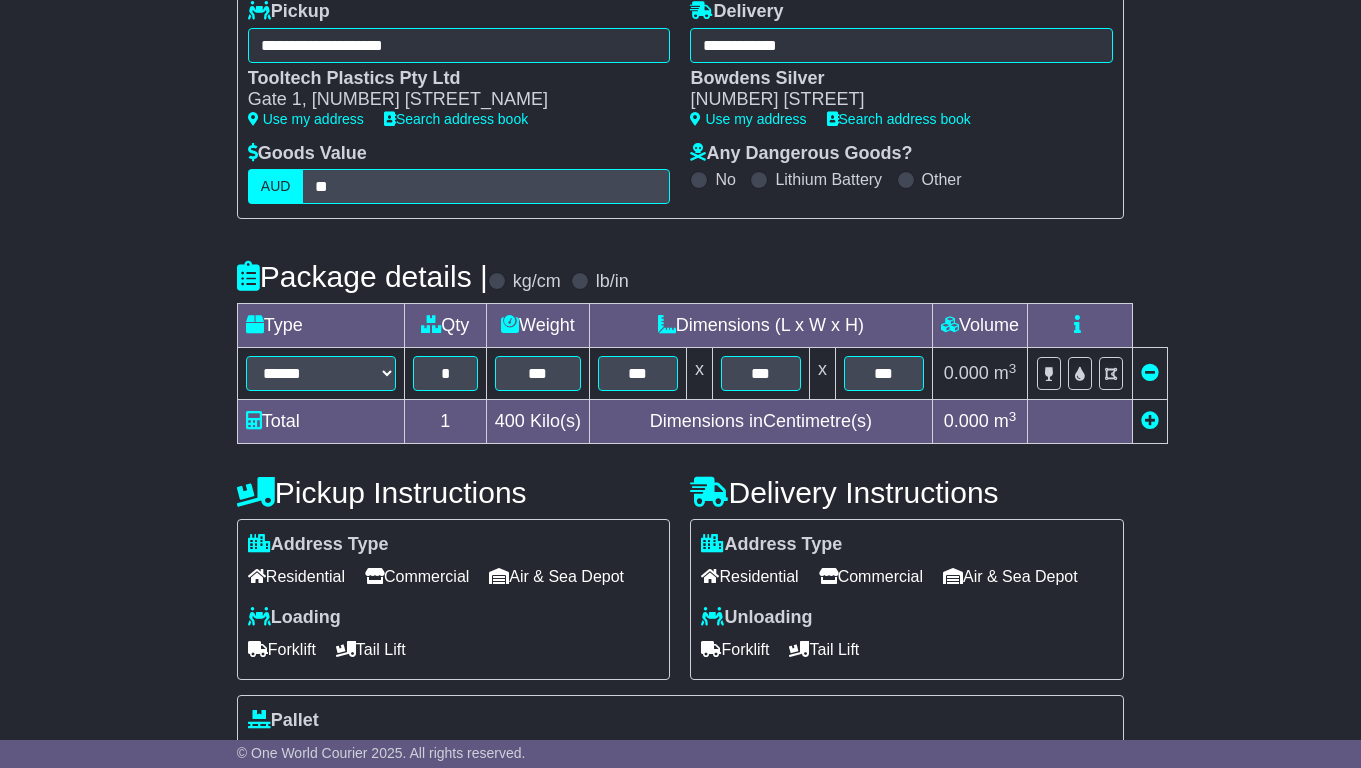 click on "**********" at bounding box center (680, 554) 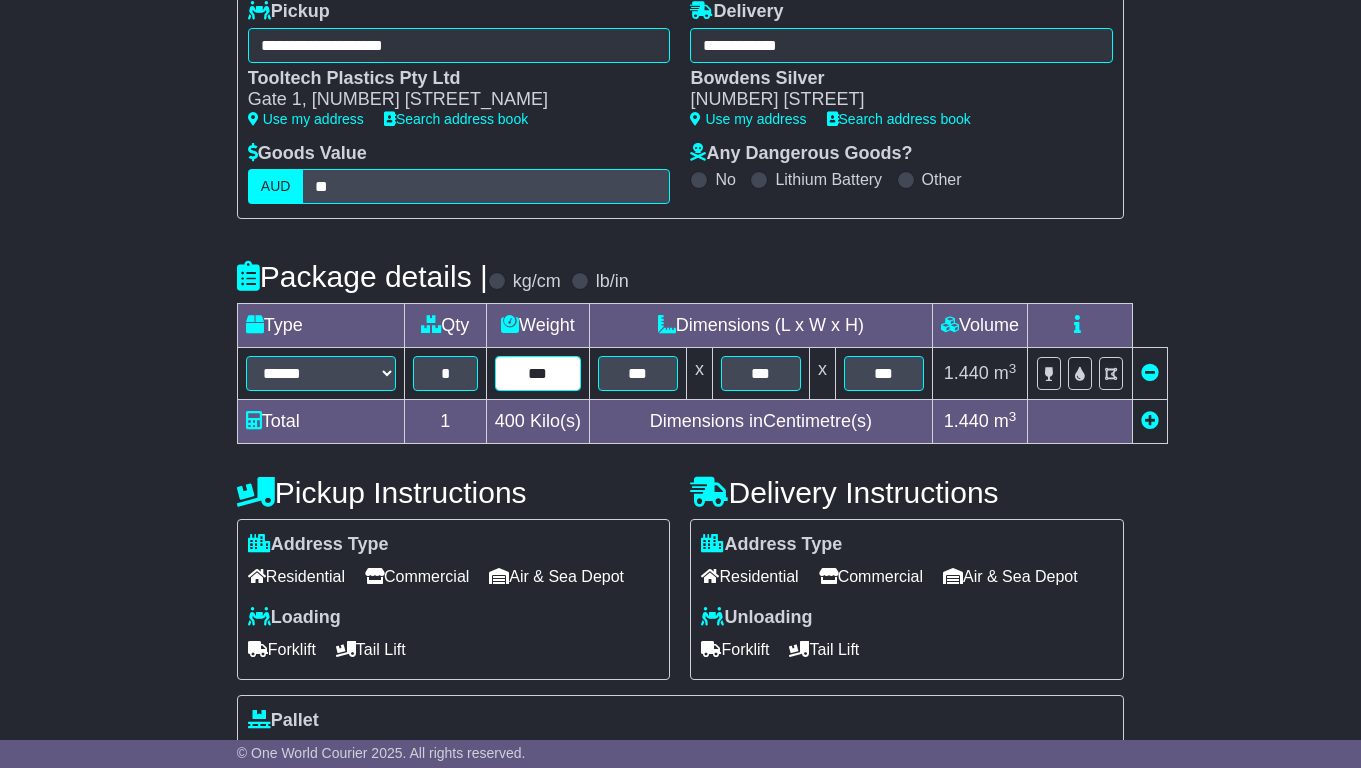drag, startPoint x: 510, startPoint y: 409, endPoint x: 564, endPoint y: 410, distance: 54.00926 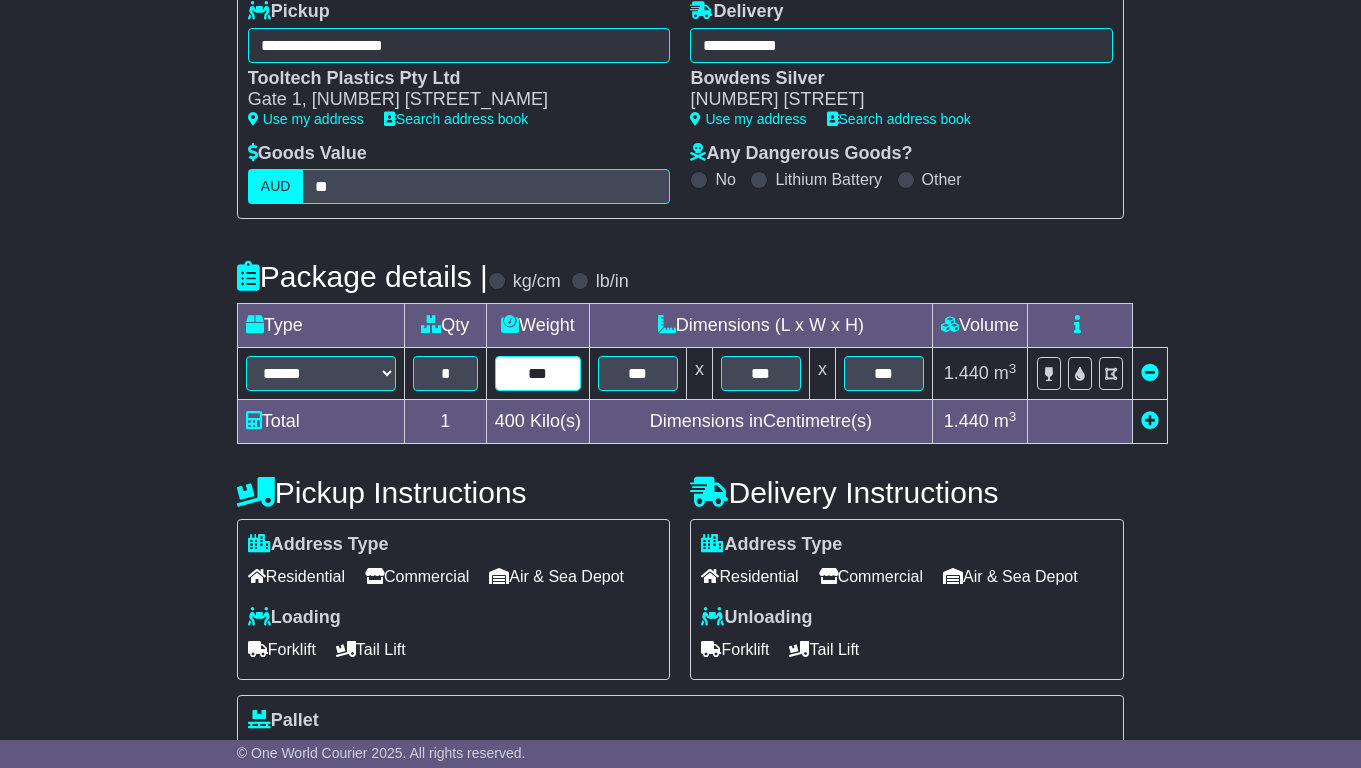 type on "***" 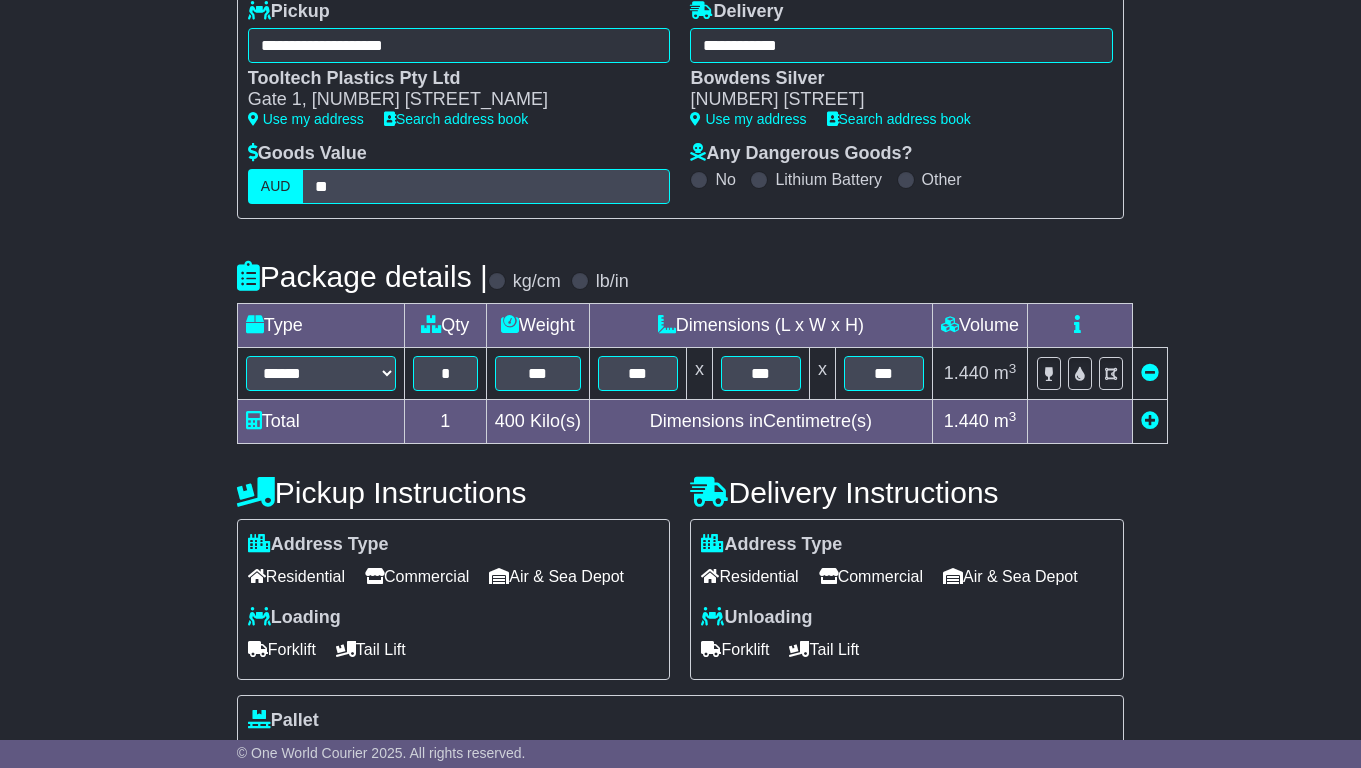 click on "**********" at bounding box center (680, 554) 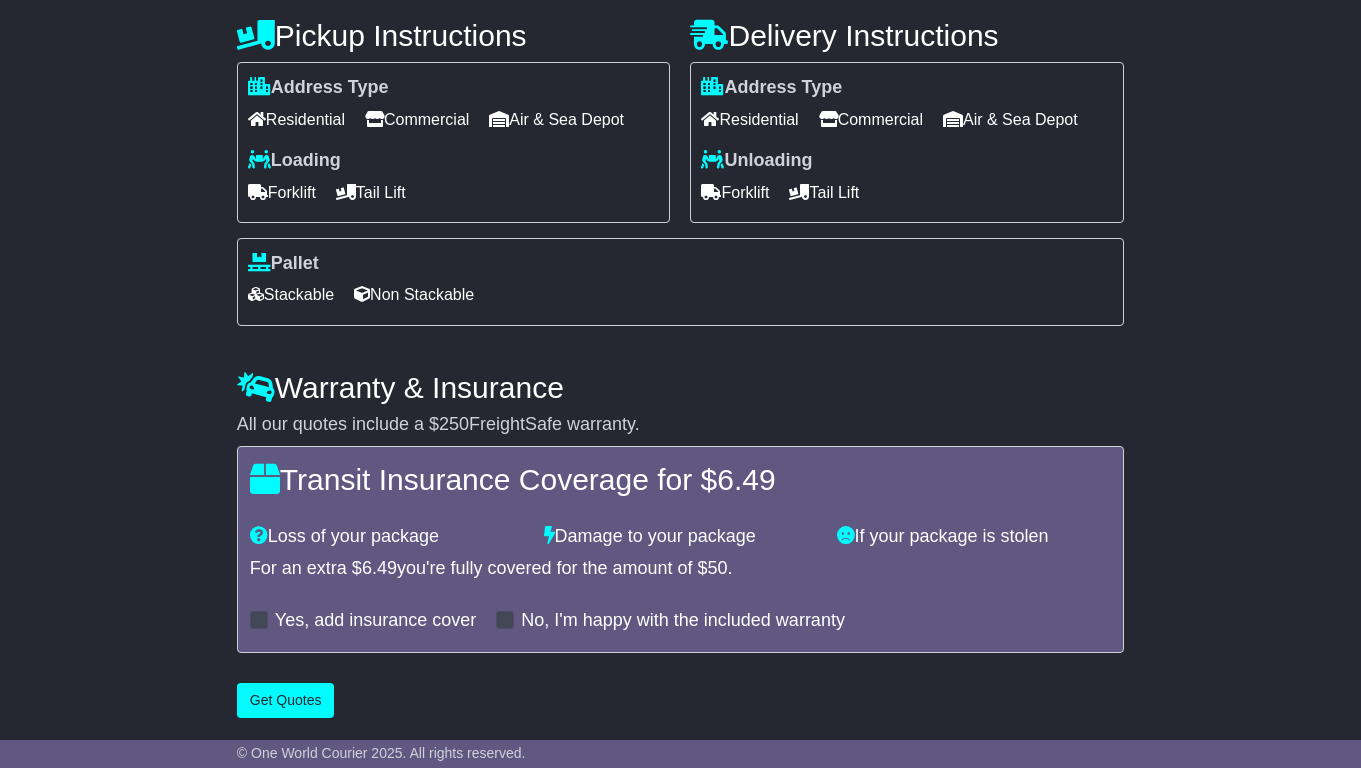 scroll, scrollTop: 794, scrollLeft: 0, axis: vertical 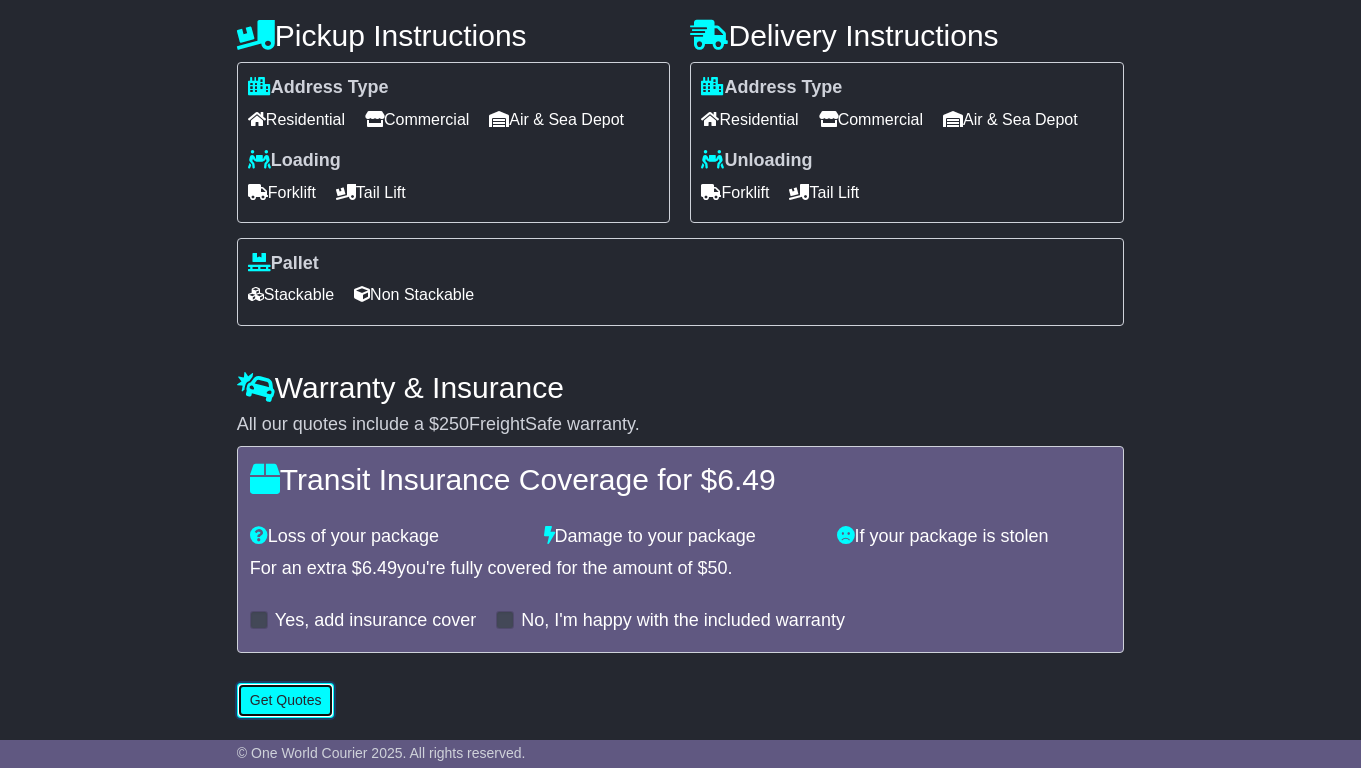click on "Get Quotes" at bounding box center [286, 700] 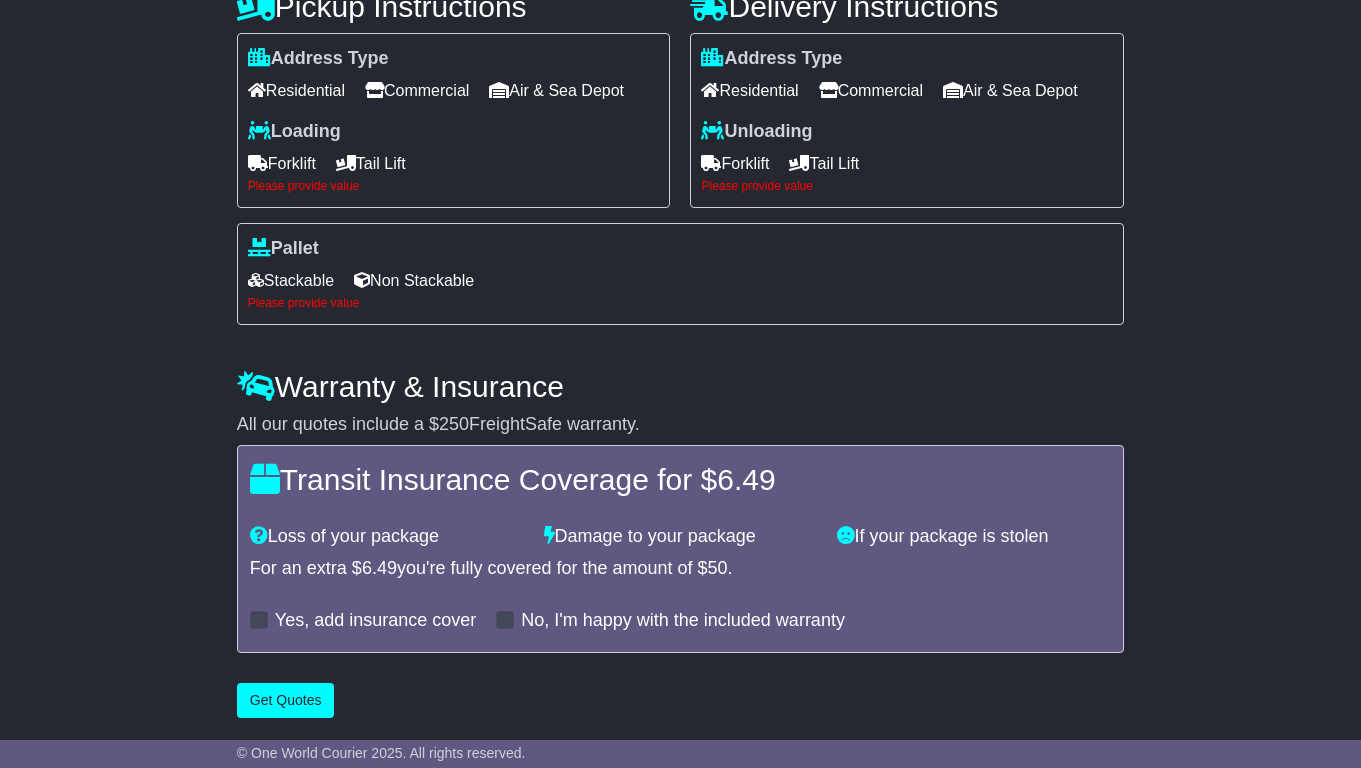 click on "Forklift" at bounding box center (282, 163) 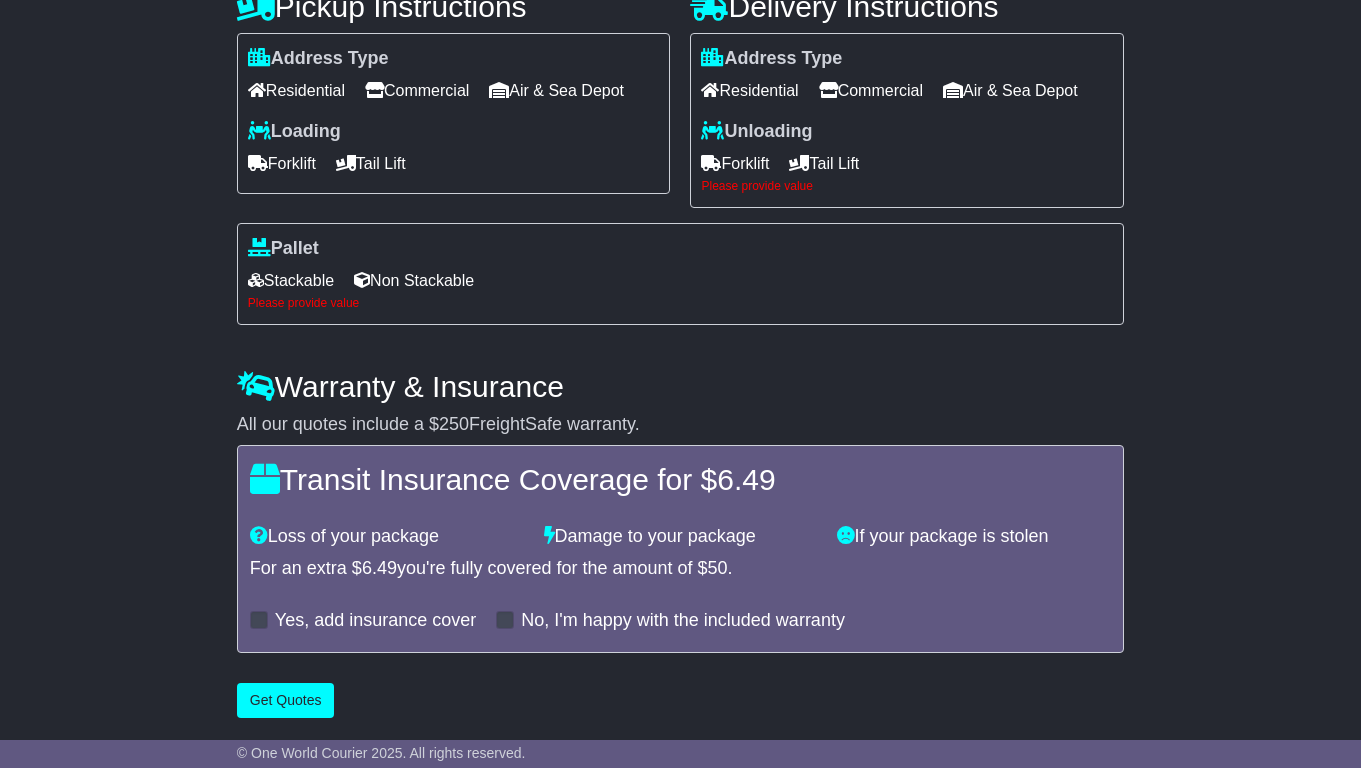 click on "Forklift" at bounding box center (735, 163) 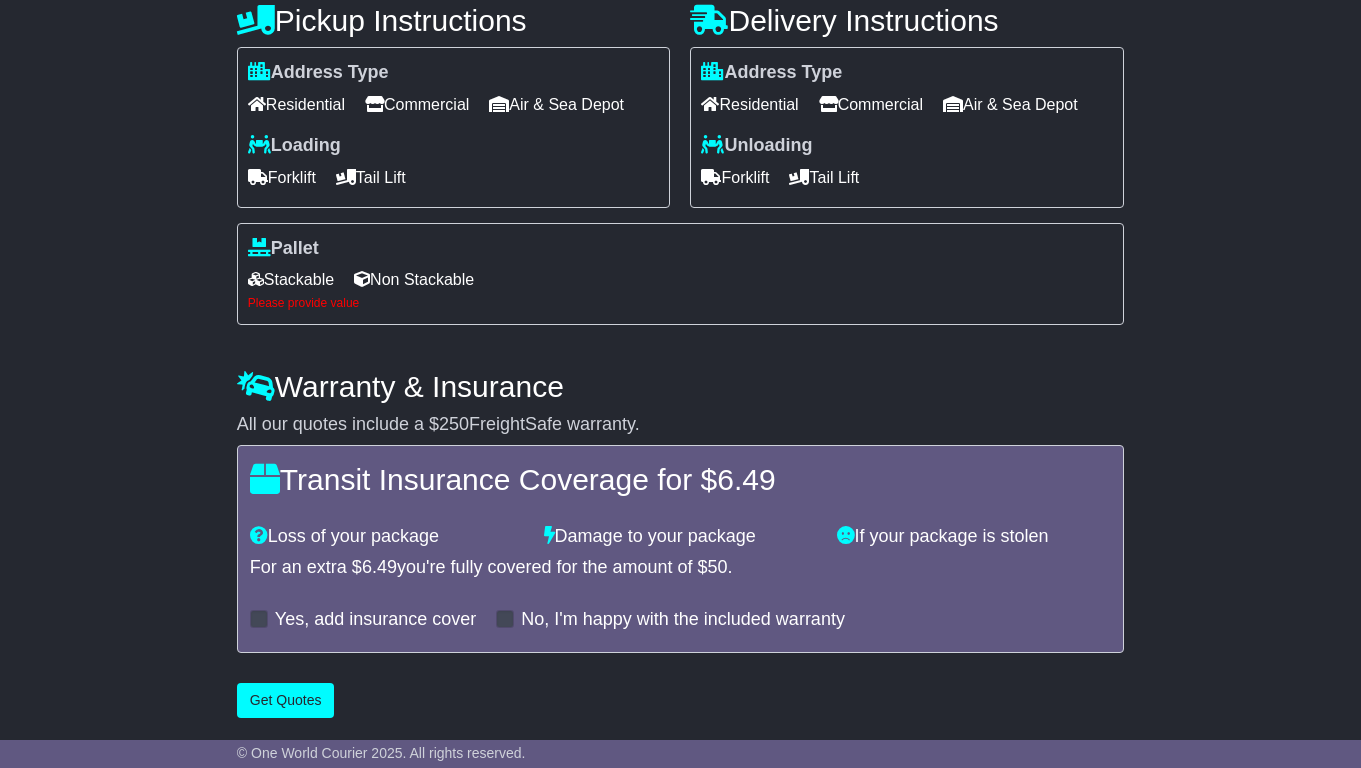 click on "Stackable" at bounding box center (291, 279) 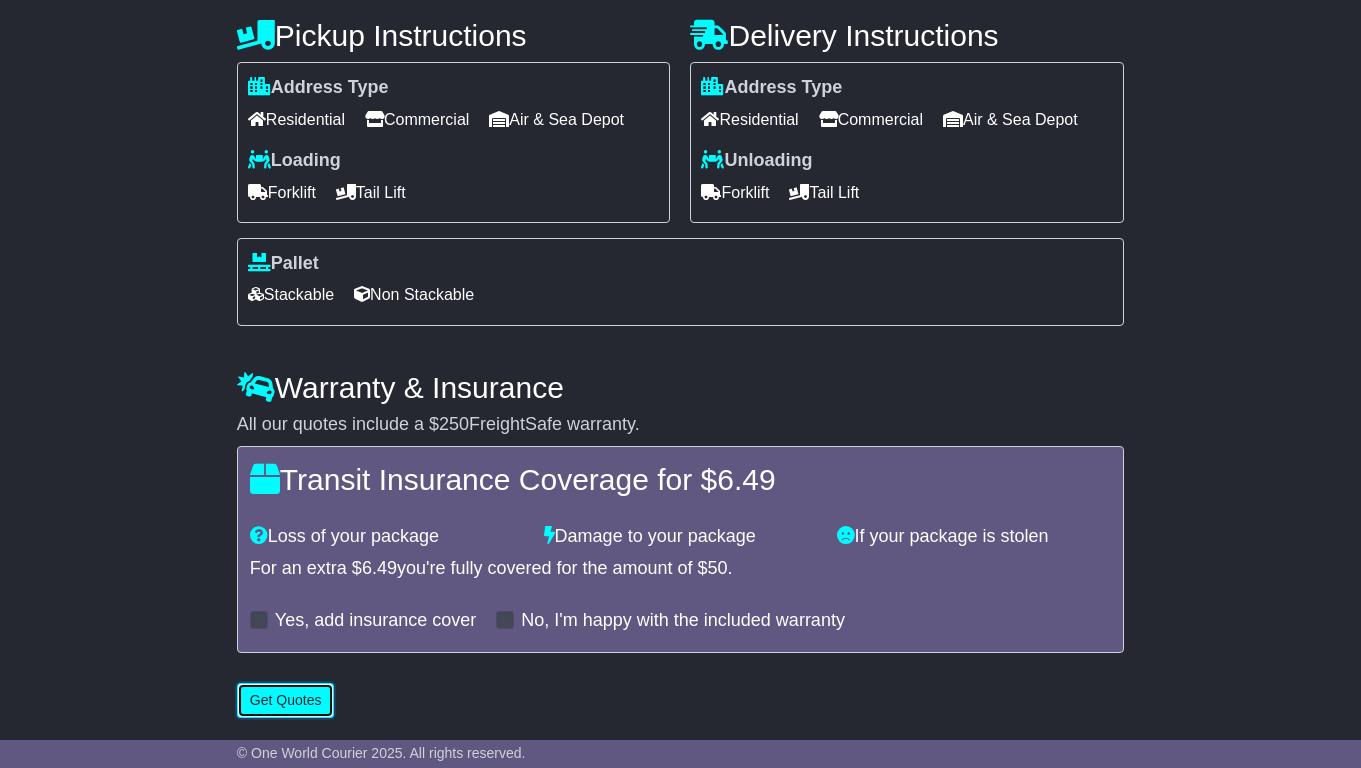 click on "Get Quotes" at bounding box center (286, 700) 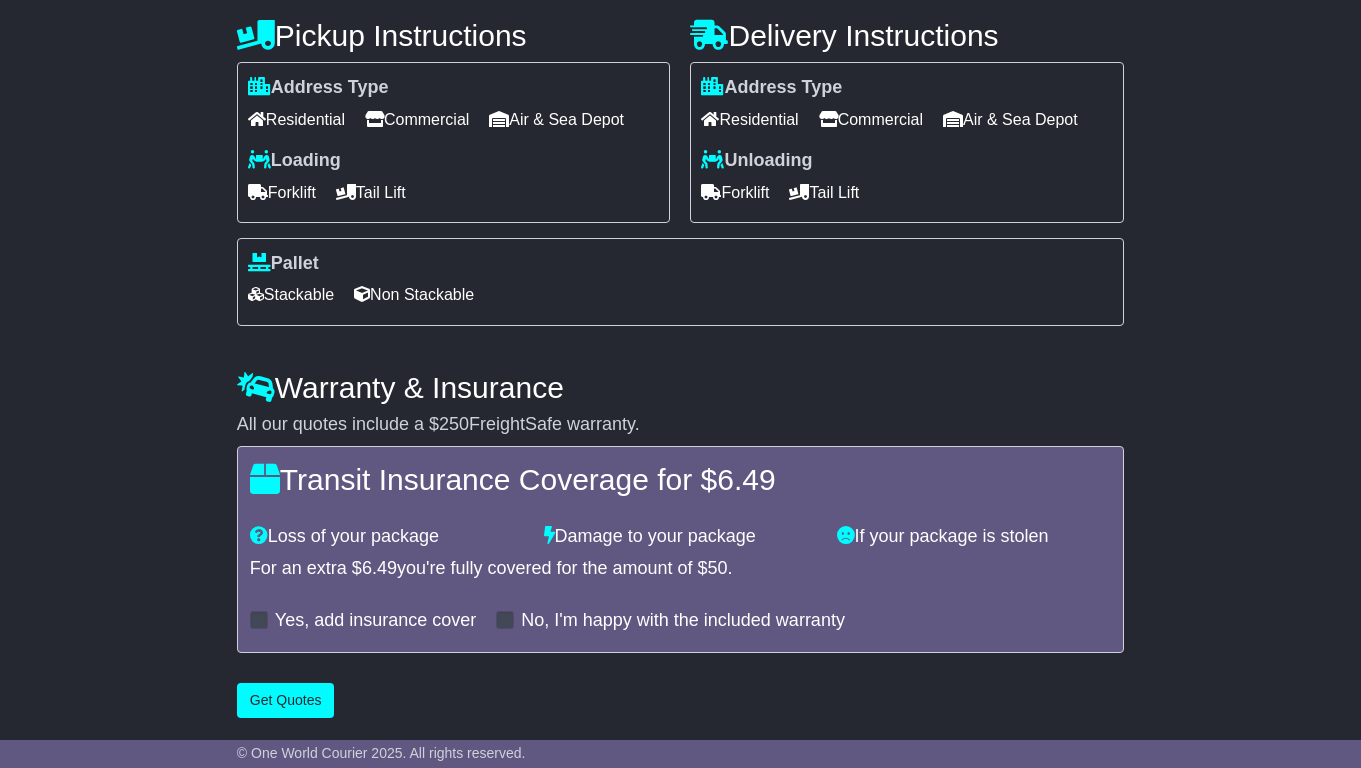 scroll, scrollTop: 0, scrollLeft: 0, axis: both 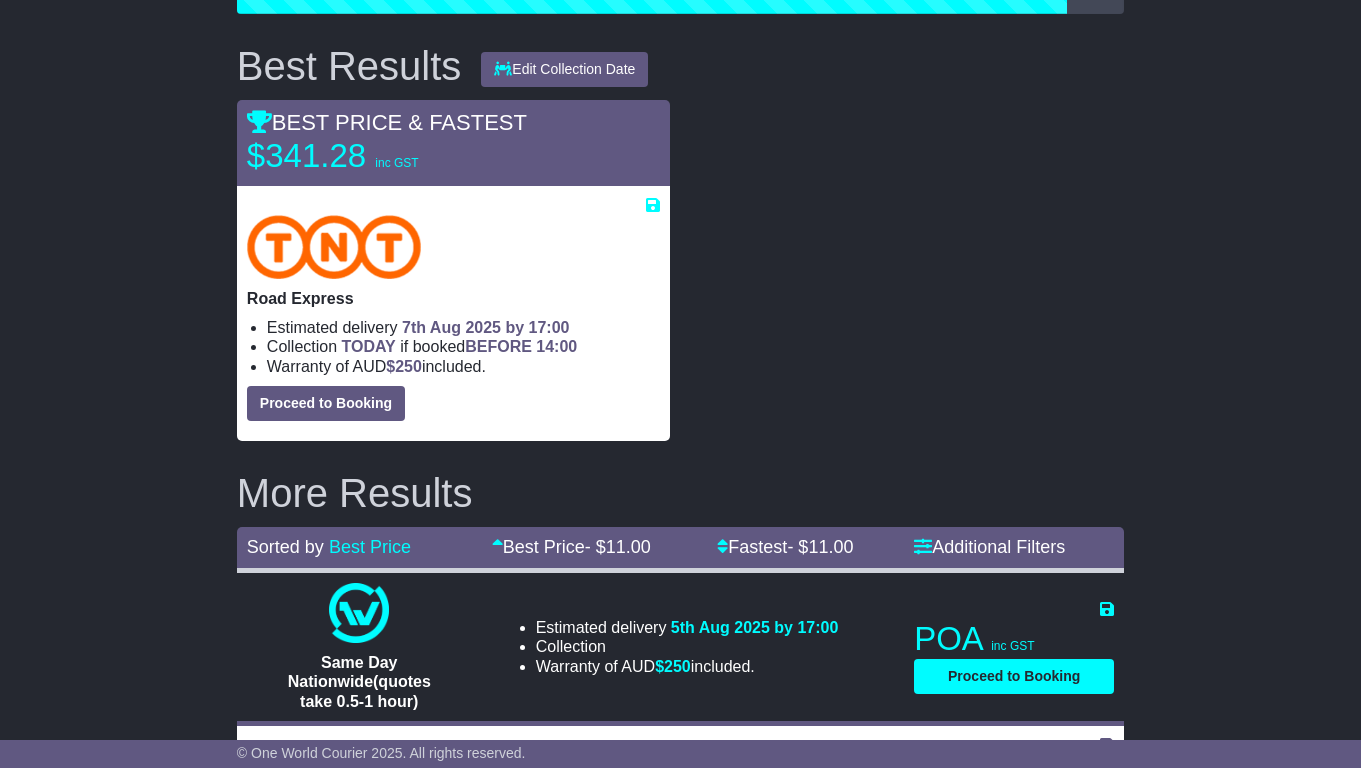 click on "Road Express
Estimated delivery
7th Aug 2025 by 17:00
Collection
TODAY
if booked  BEFORE
14:00
$ 250" at bounding box center (454, 318) 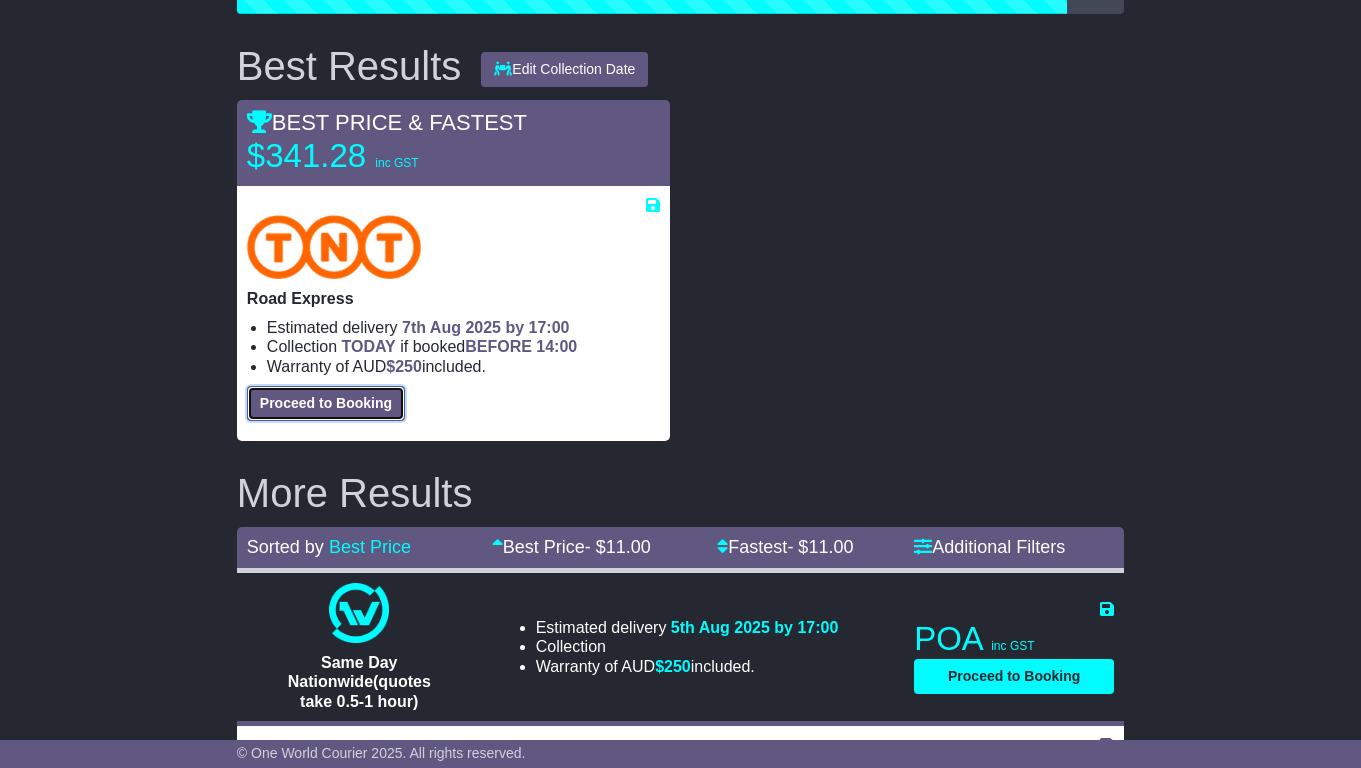 click on "Proceed to Booking" at bounding box center [326, 403] 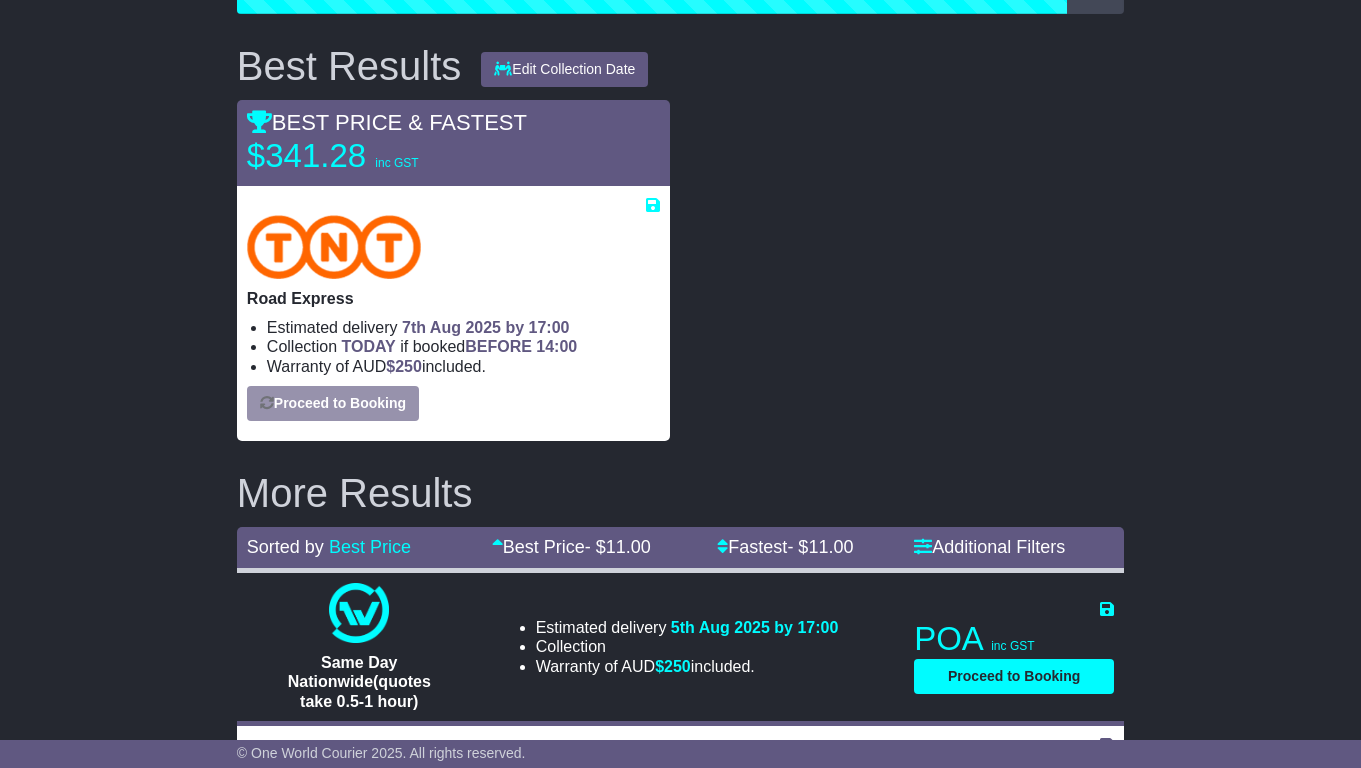 select on "****" 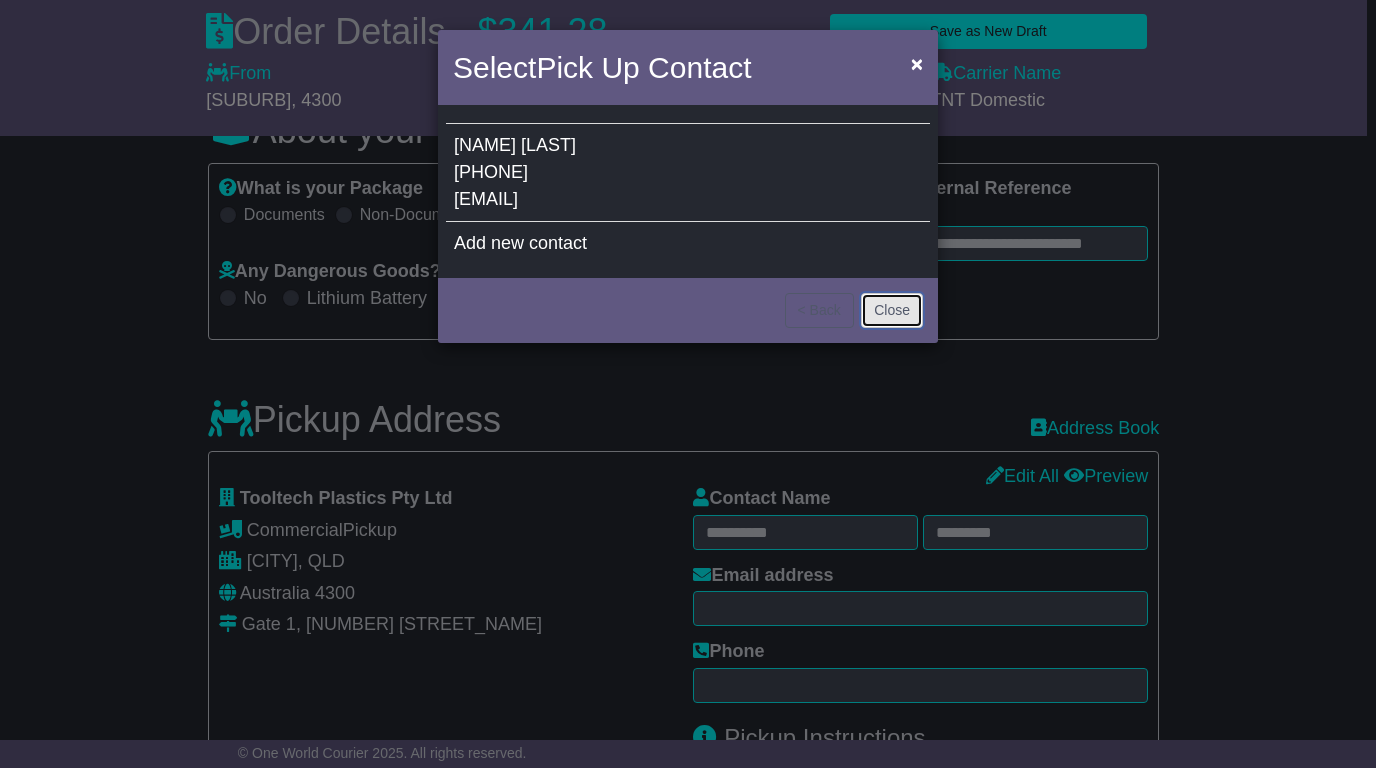 click on "Close" at bounding box center (892, 310) 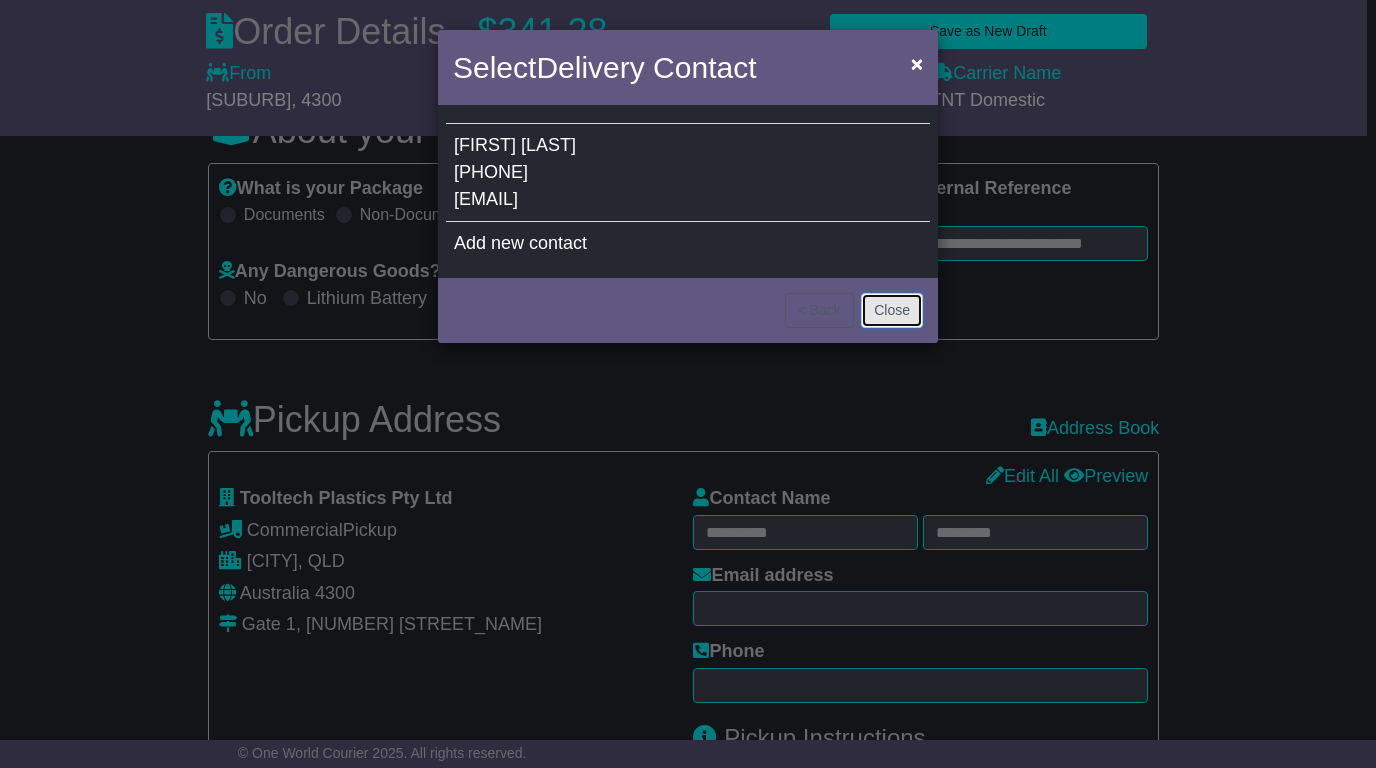 click on "Close" at bounding box center (892, 310) 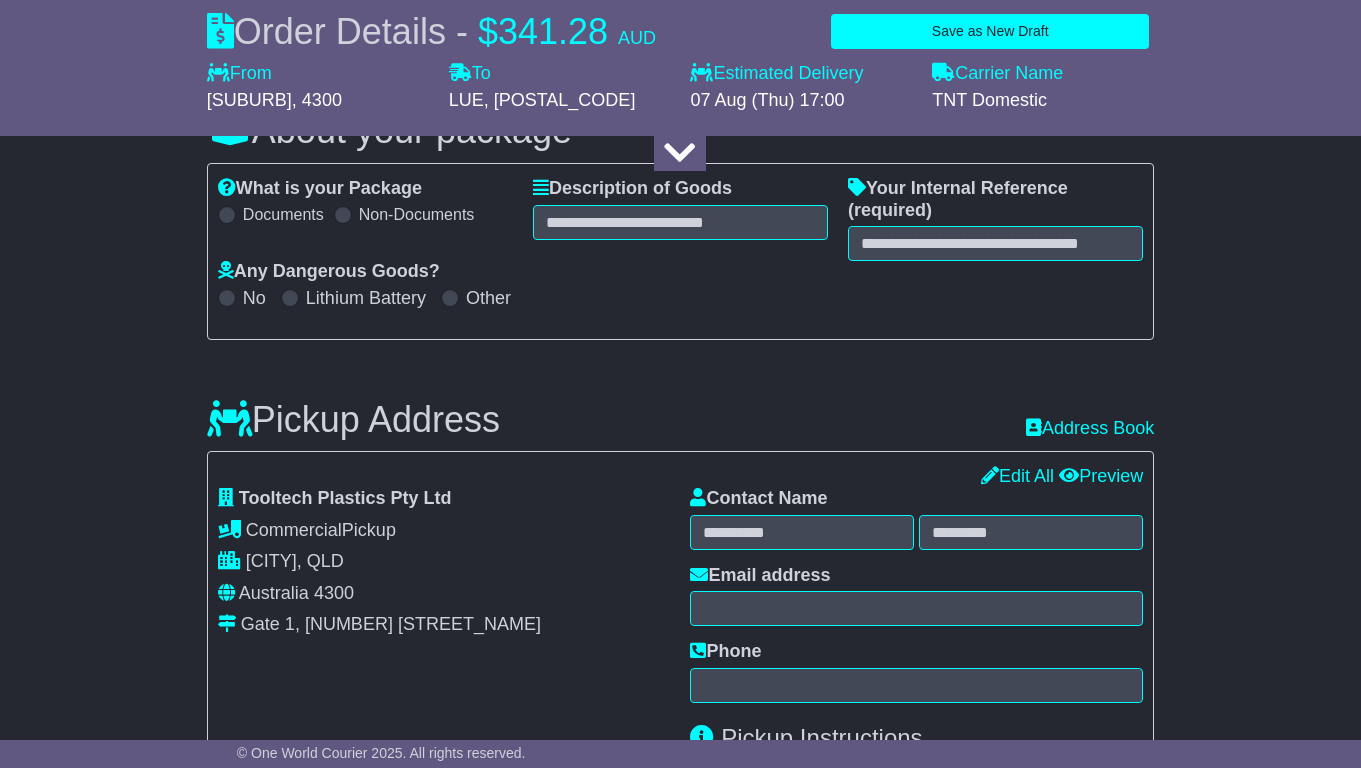 click on "What is your Package
Documents
Non-Documents
What are the Incoterms?
***
***
***
***
***
***
Description of Goods
Attention: dangerous goods are not allowed by service.
Your Internal Reference (required)
Any Dangerous Goods?
No
Lithium Battery
Other" at bounding box center [680, 251] 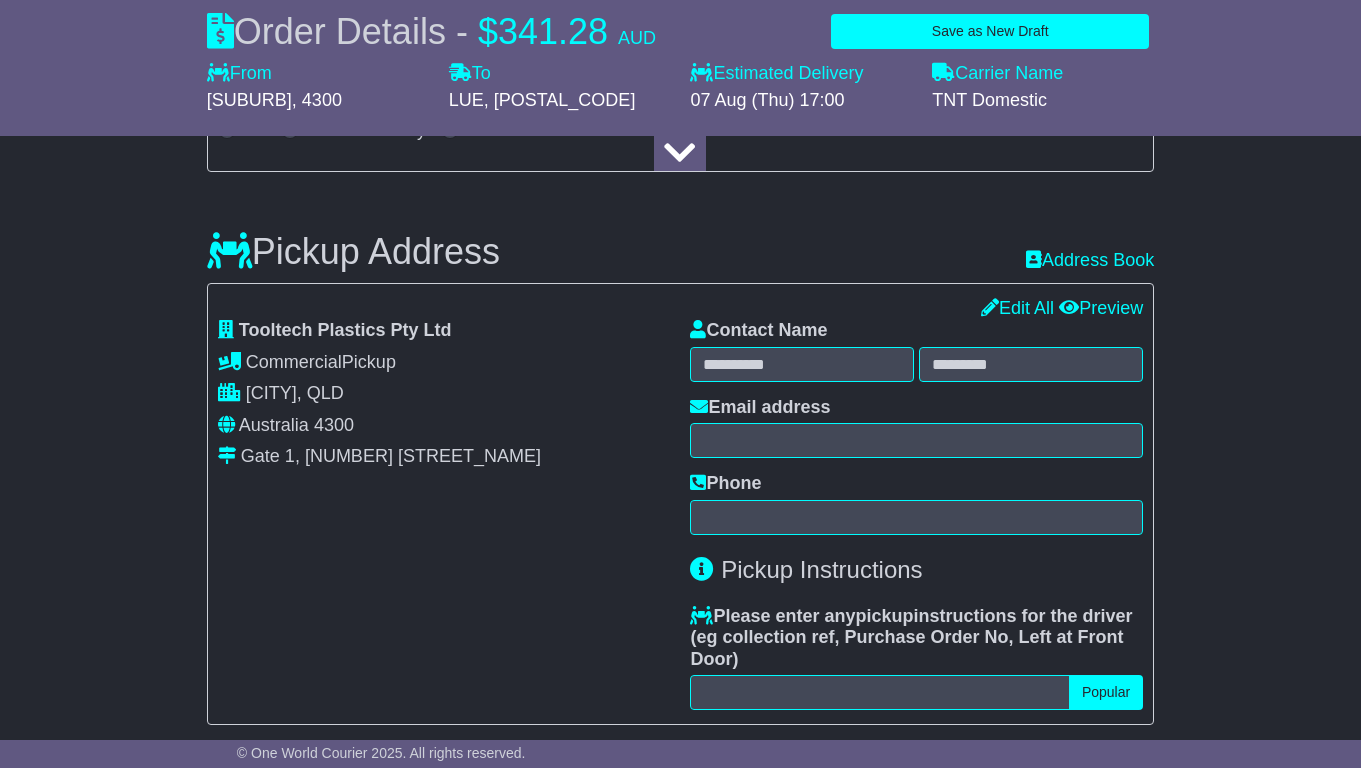 scroll, scrollTop: 438, scrollLeft: 0, axis: vertical 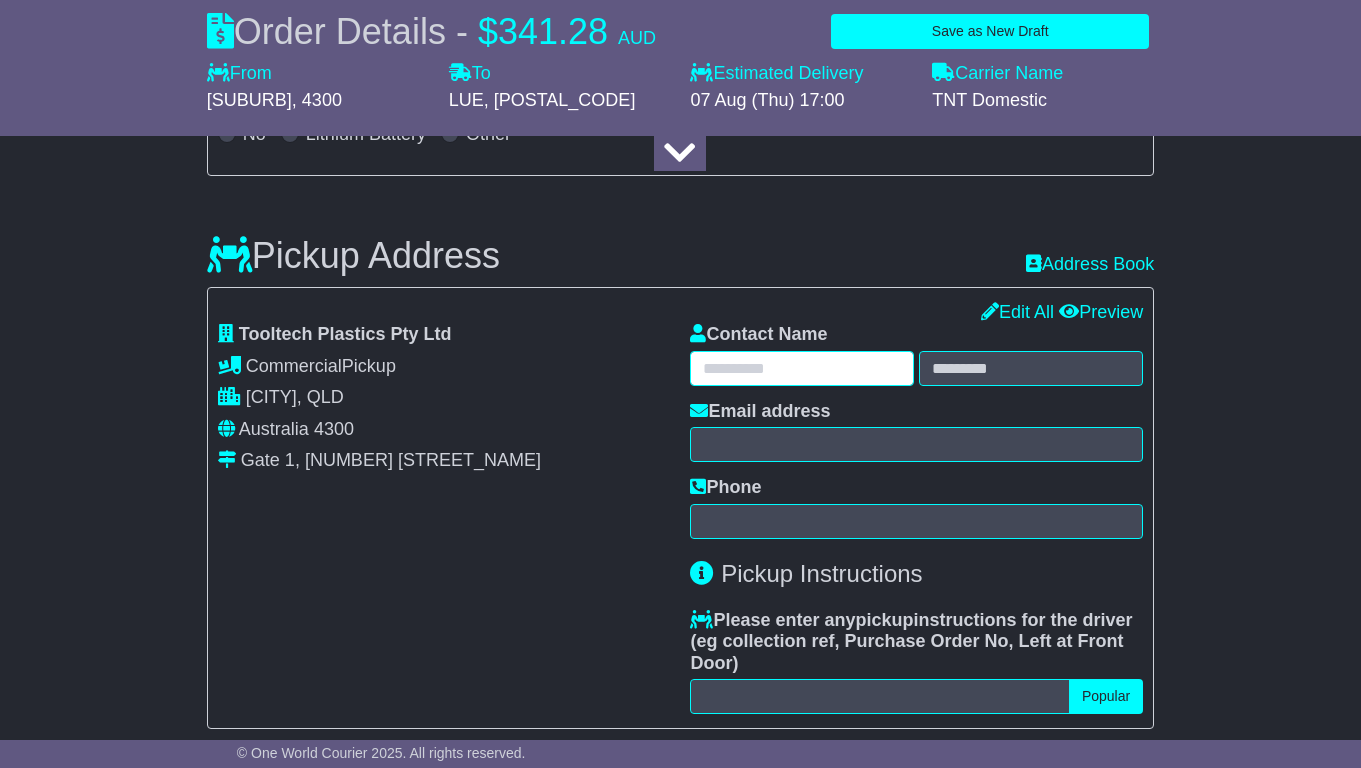 click at bounding box center [802, 368] 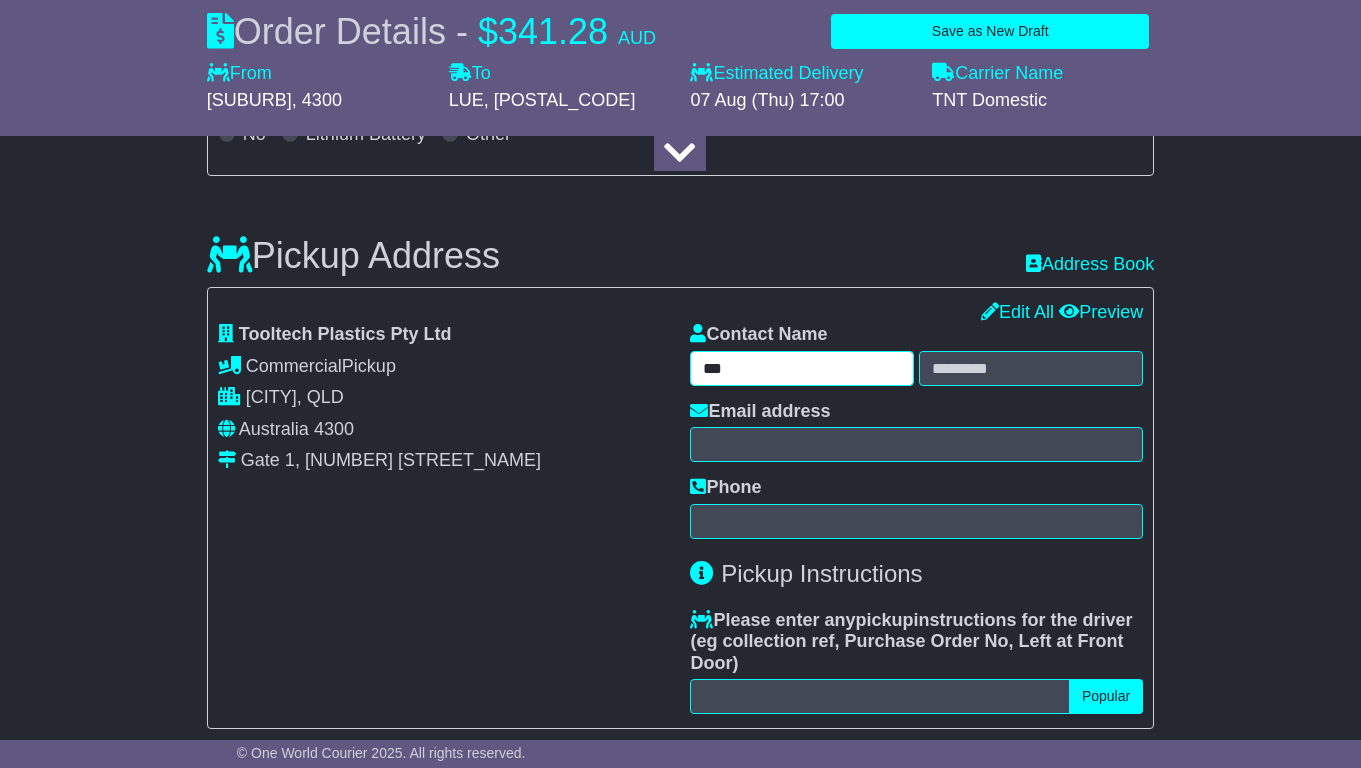 type on "***" 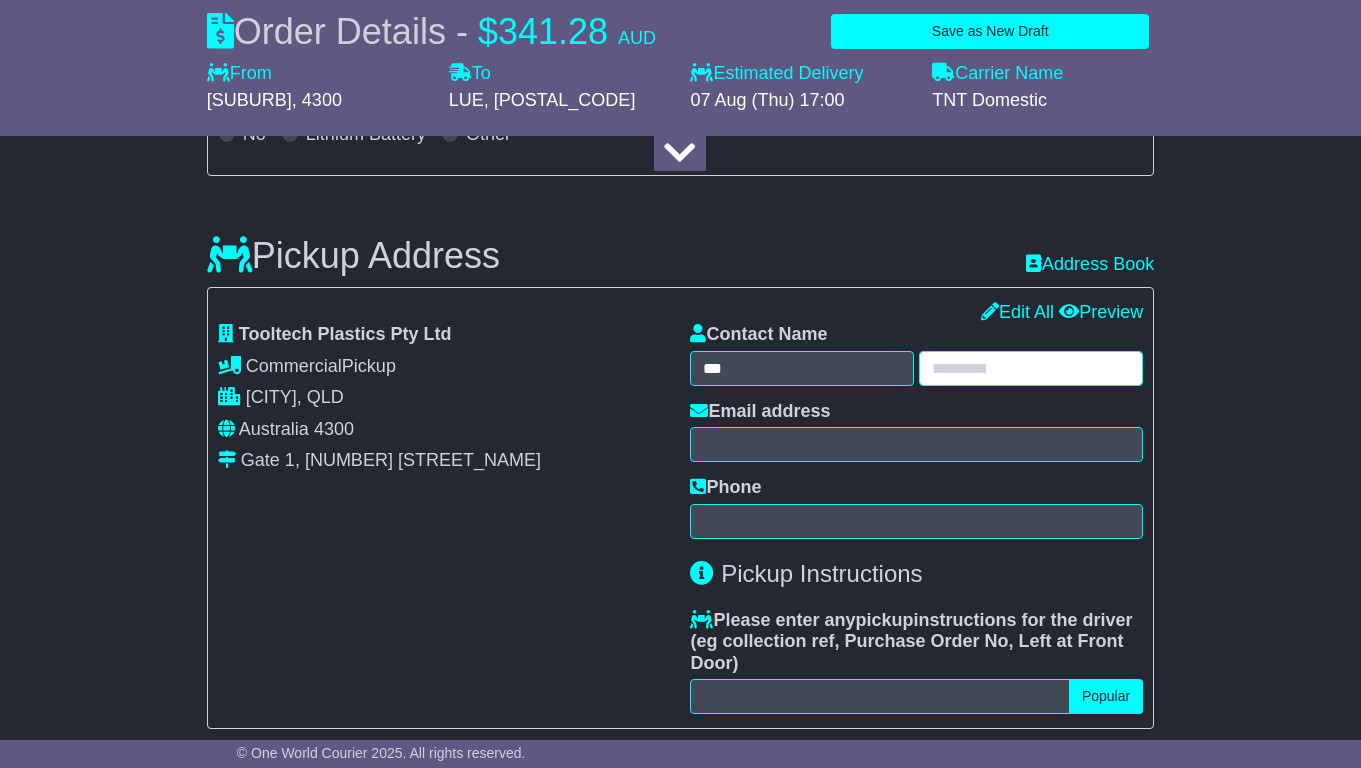 click at bounding box center [1031, 368] 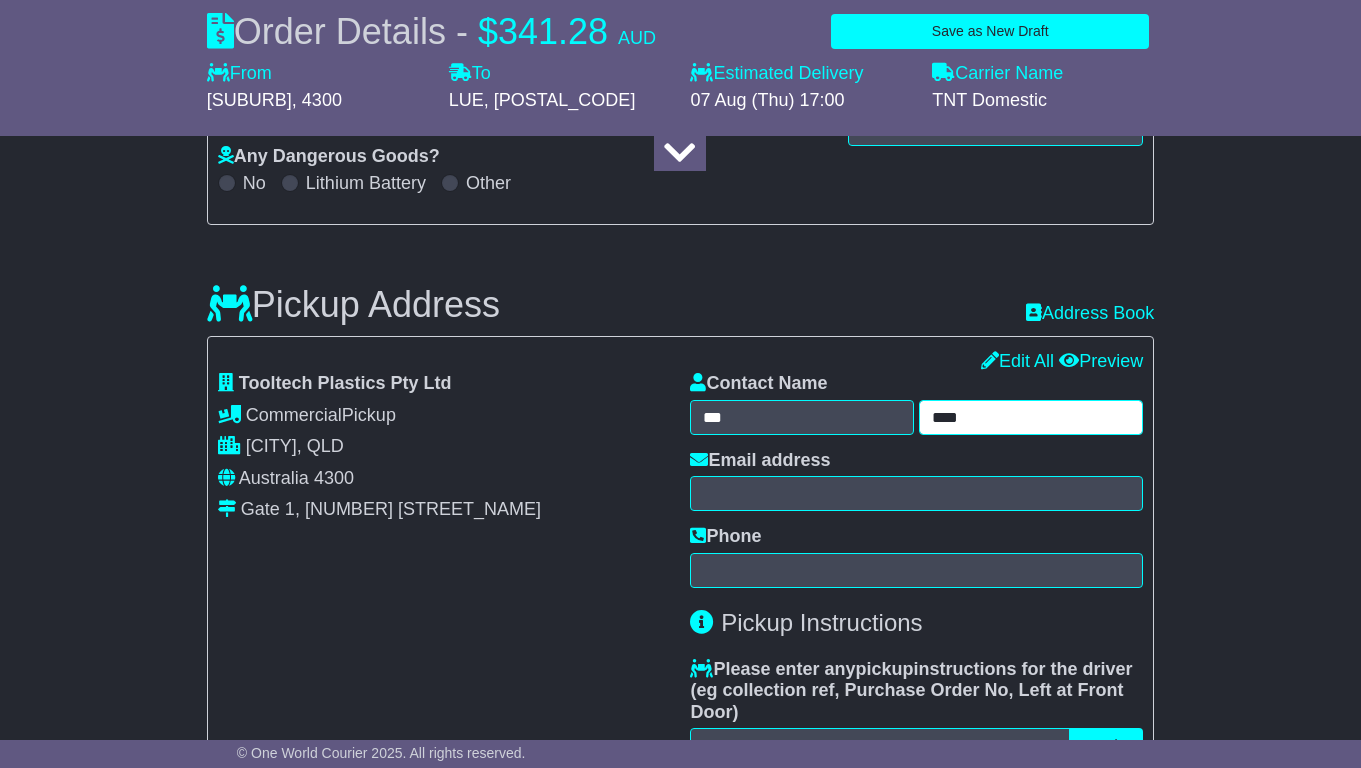 scroll, scrollTop: 411, scrollLeft: 0, axis: vertical 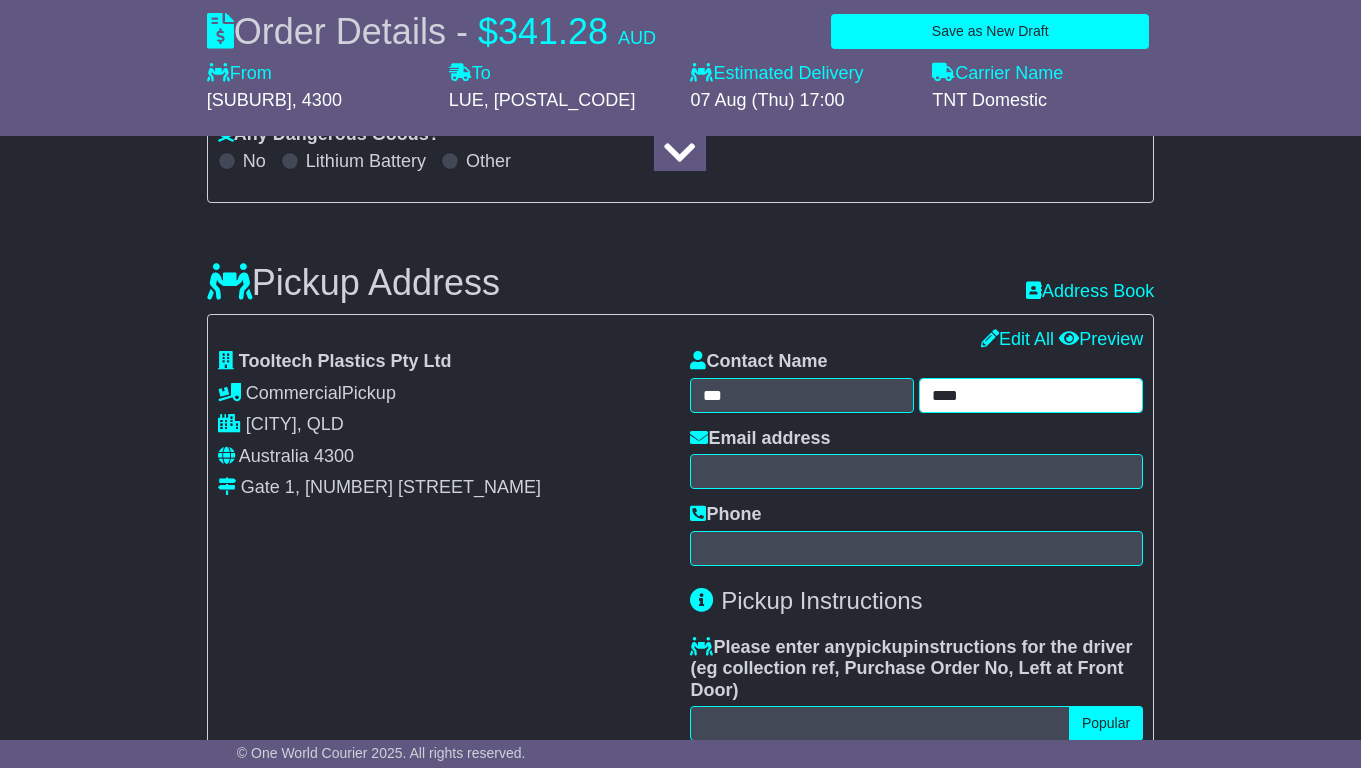 type on "****" 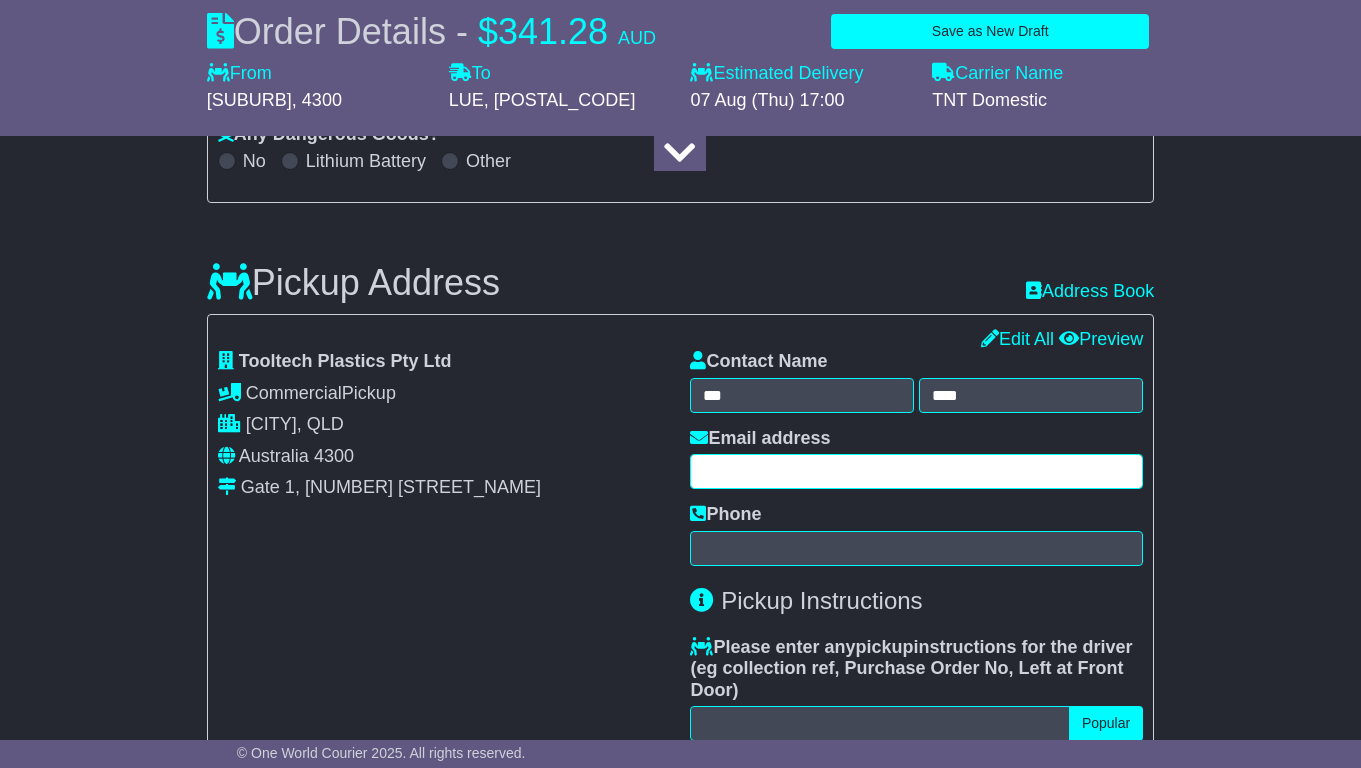 click at bounding box center (916, 471) 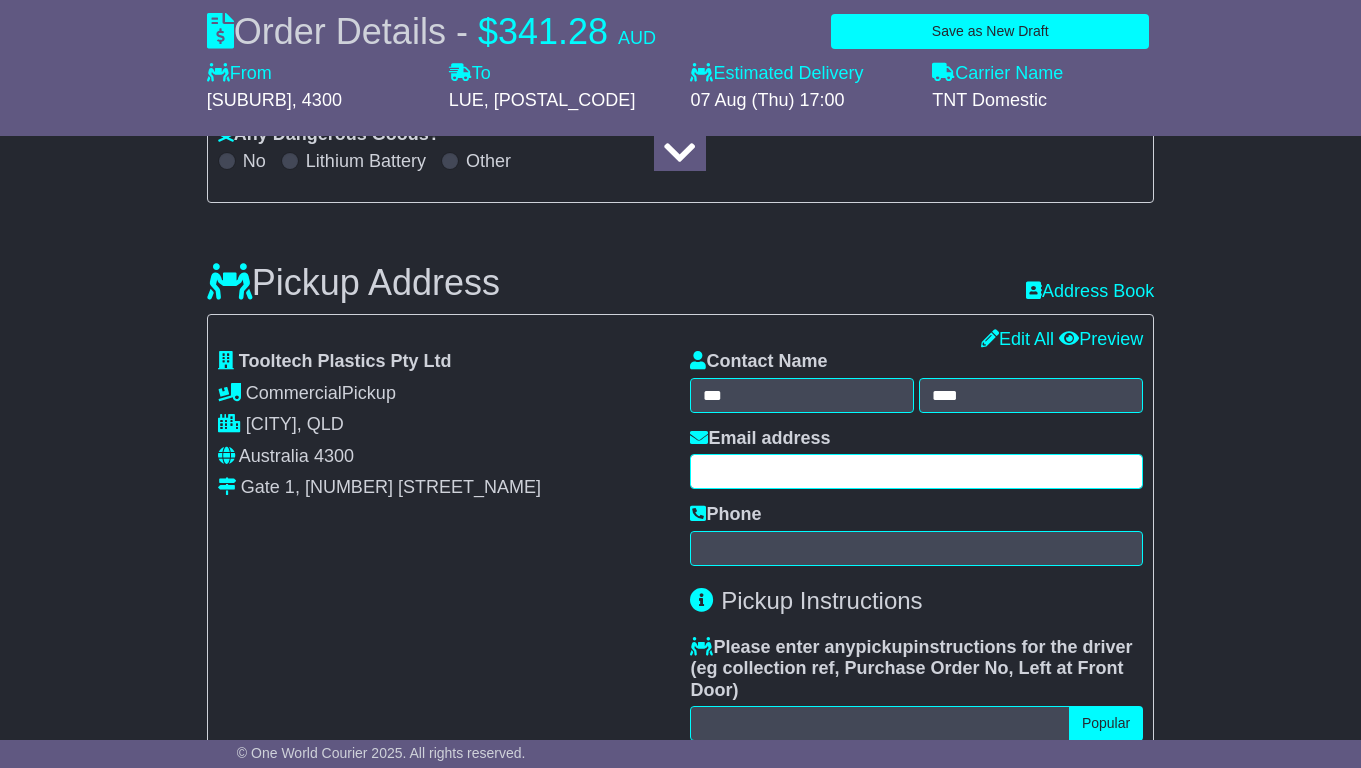 click at bounding box center [916, 471] 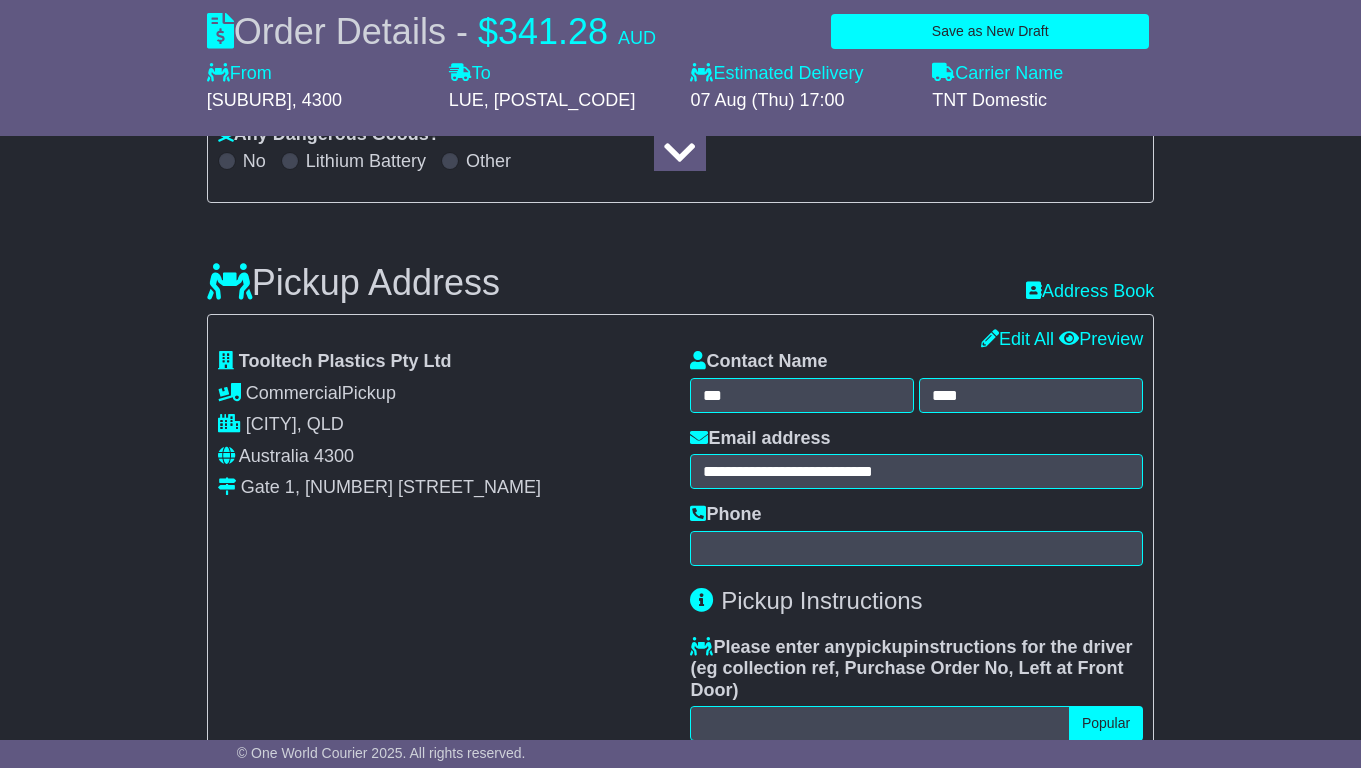 click on "About your package
What is your Package
Documents
Non-Documents
What are the Incoterms?
***
***
***
***
***
***
Description of Goods
Attention: dangerous goods are not allowed by service.
Your Internal Reference (required)
Any Dangerous Goods?
No" at bounding box center [680, 1262] 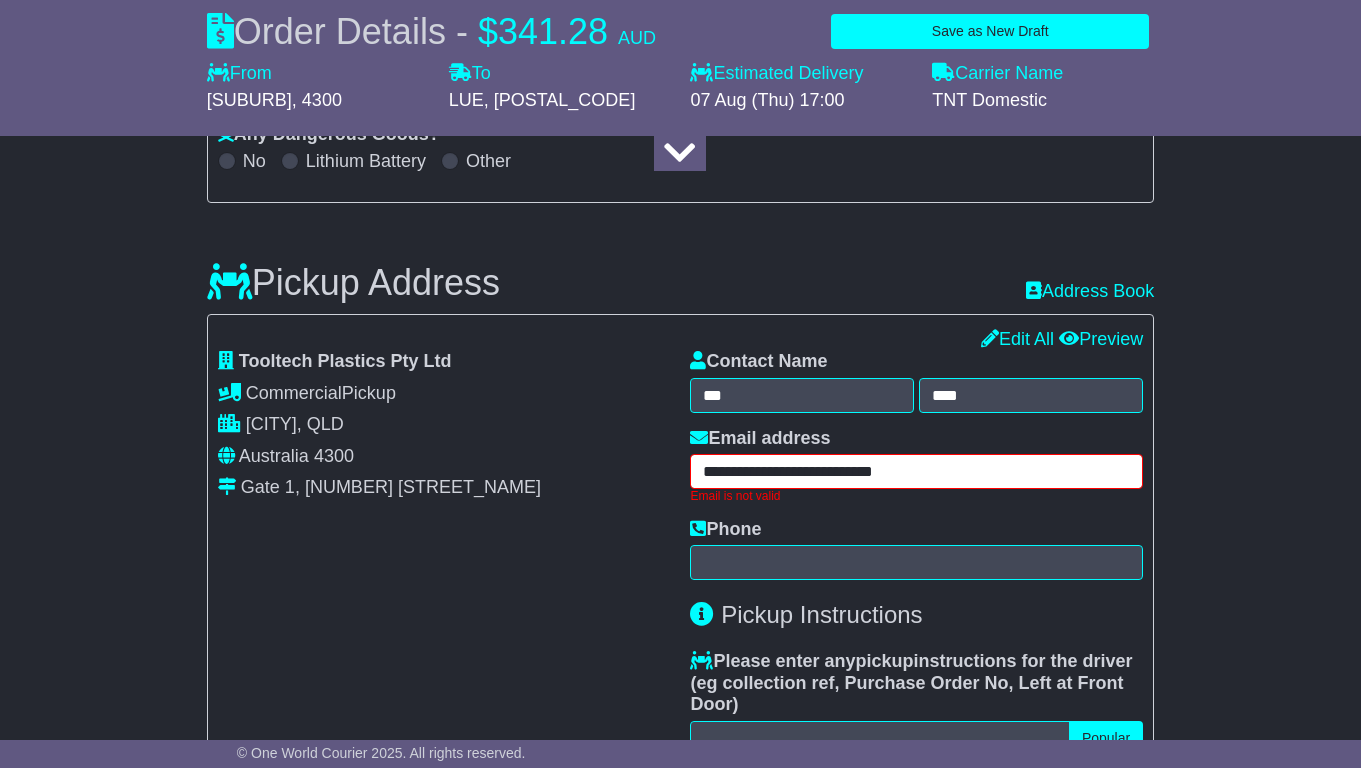 click on "**********" at bounding box center (916, 471) 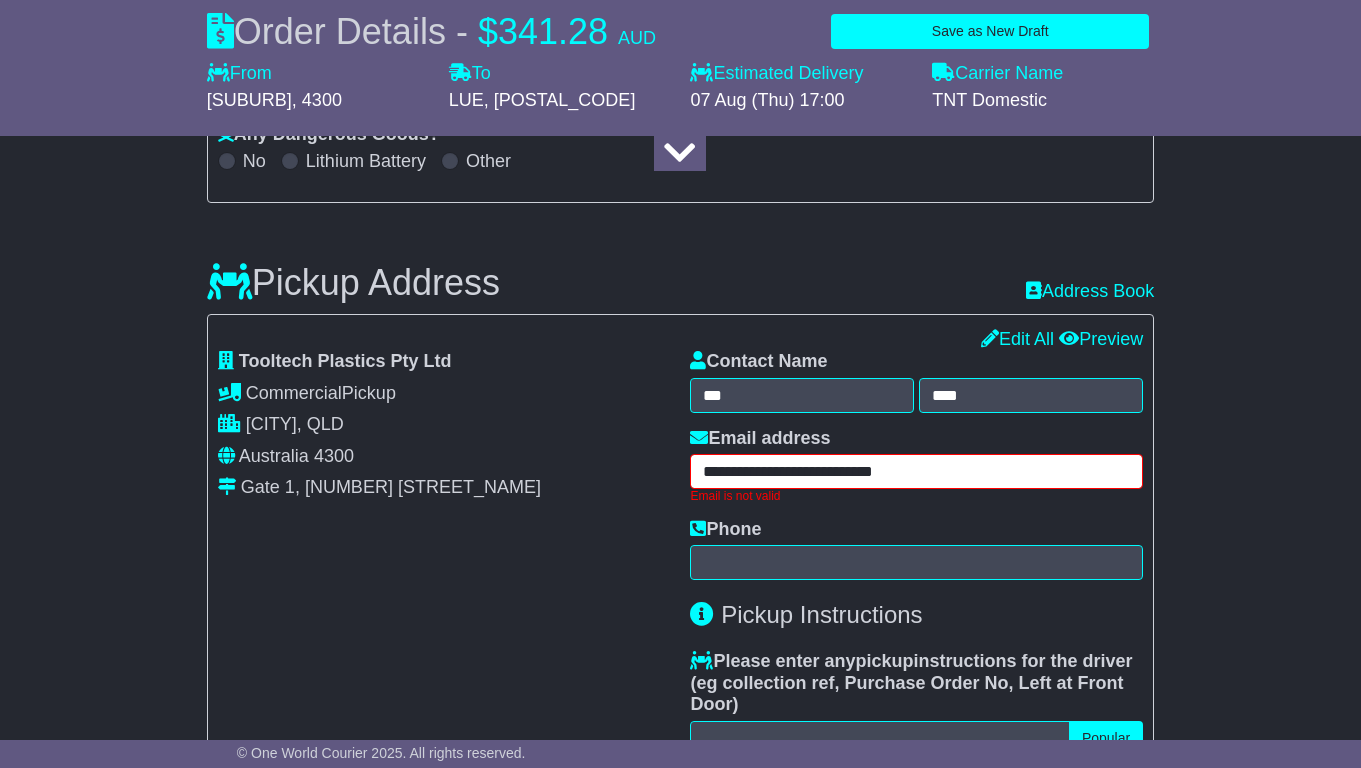 click on "**********" at bounding box center [916, 471] 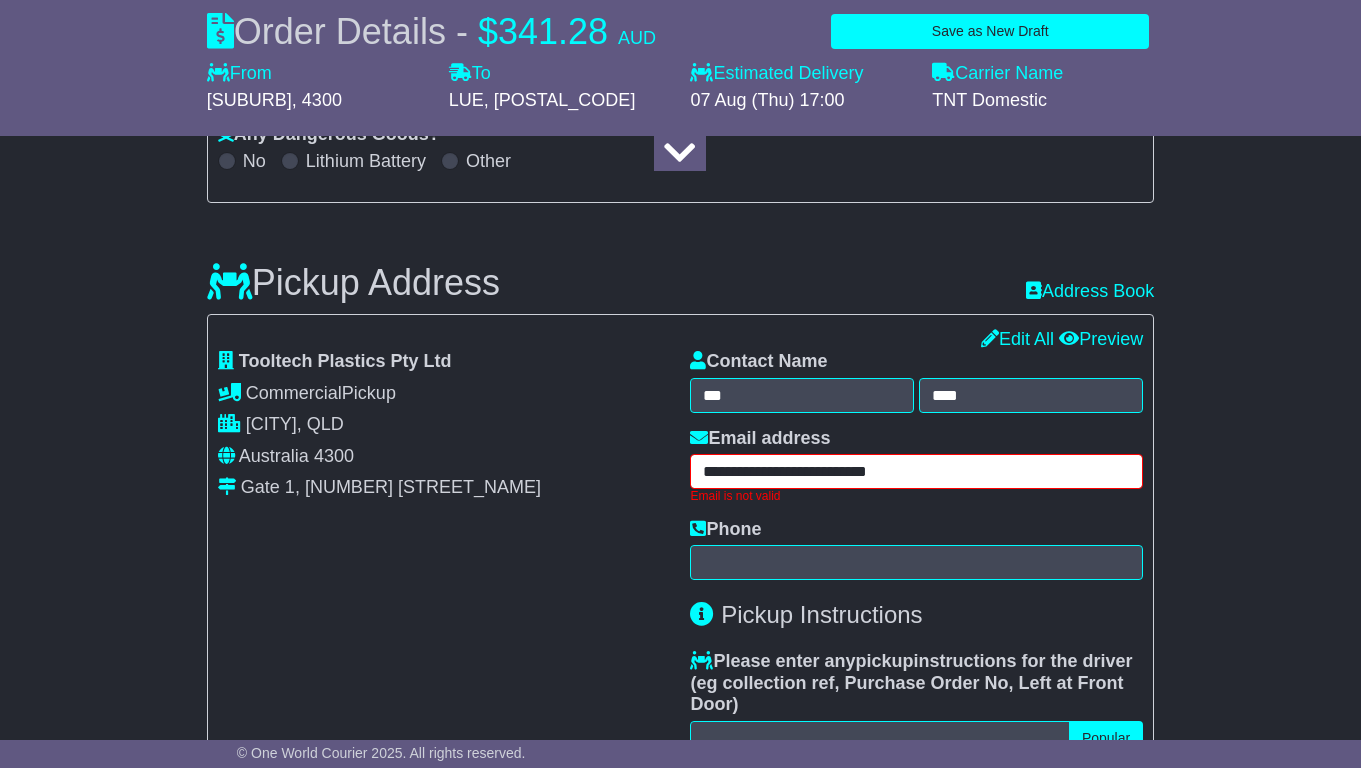 type on "**********" 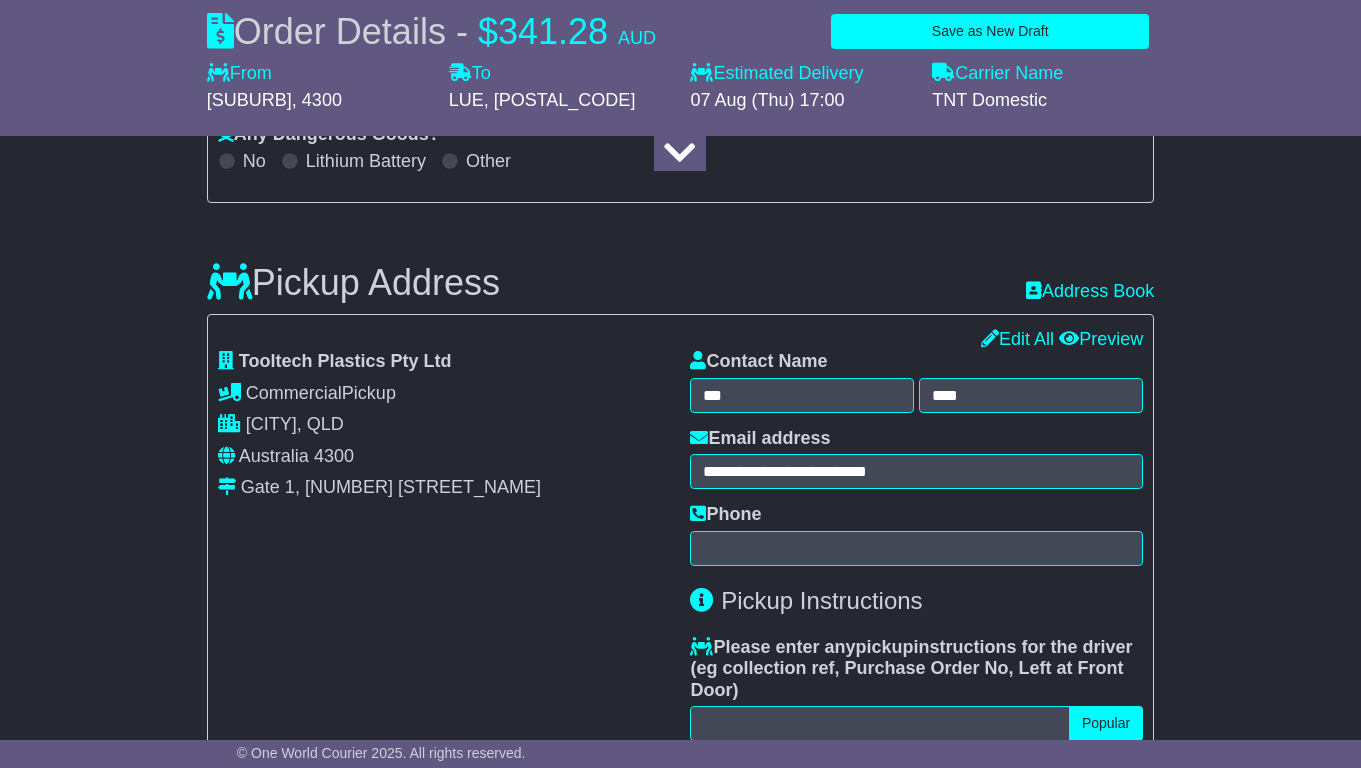 click on "Contact Name
[NAME]
[NAME]
Email address
[EMAIL]
Phone" at bounding box center (916, 458) 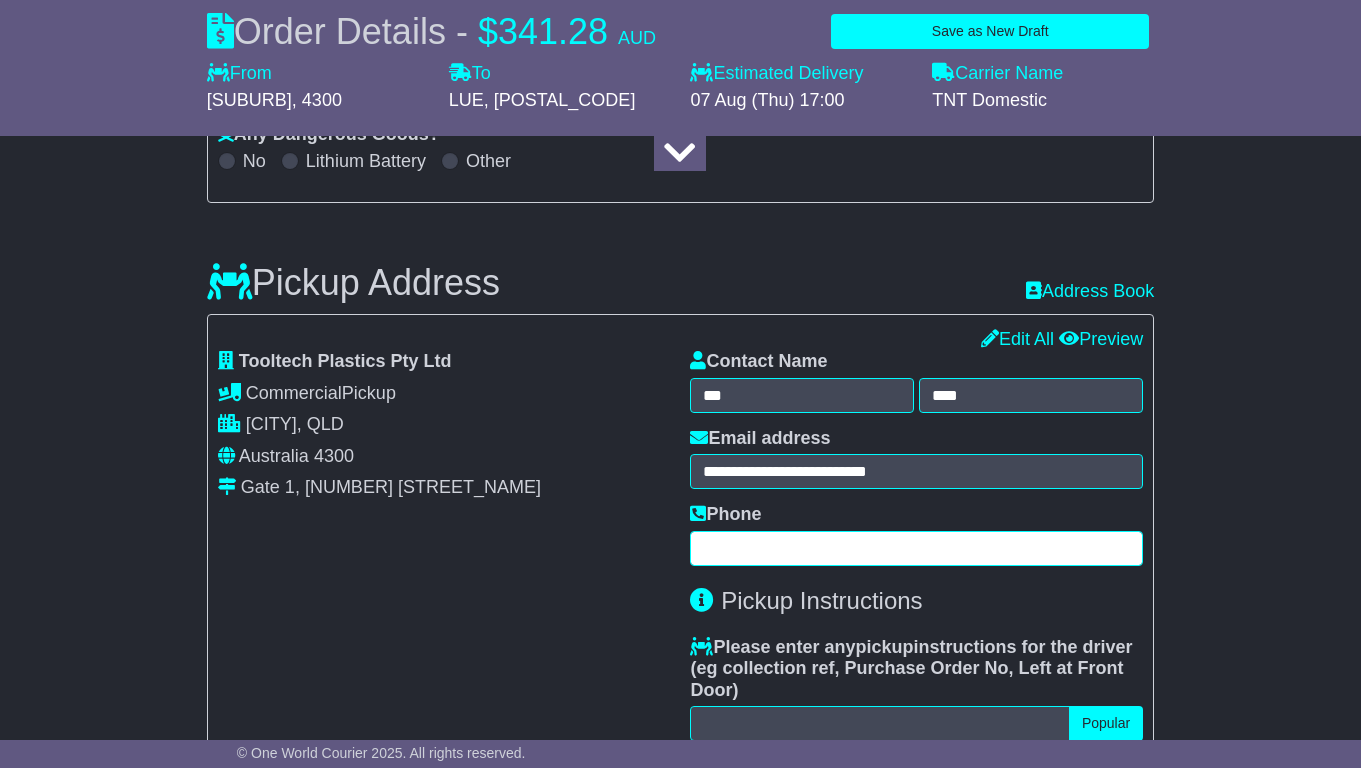 click at bounding box center (916, 548) 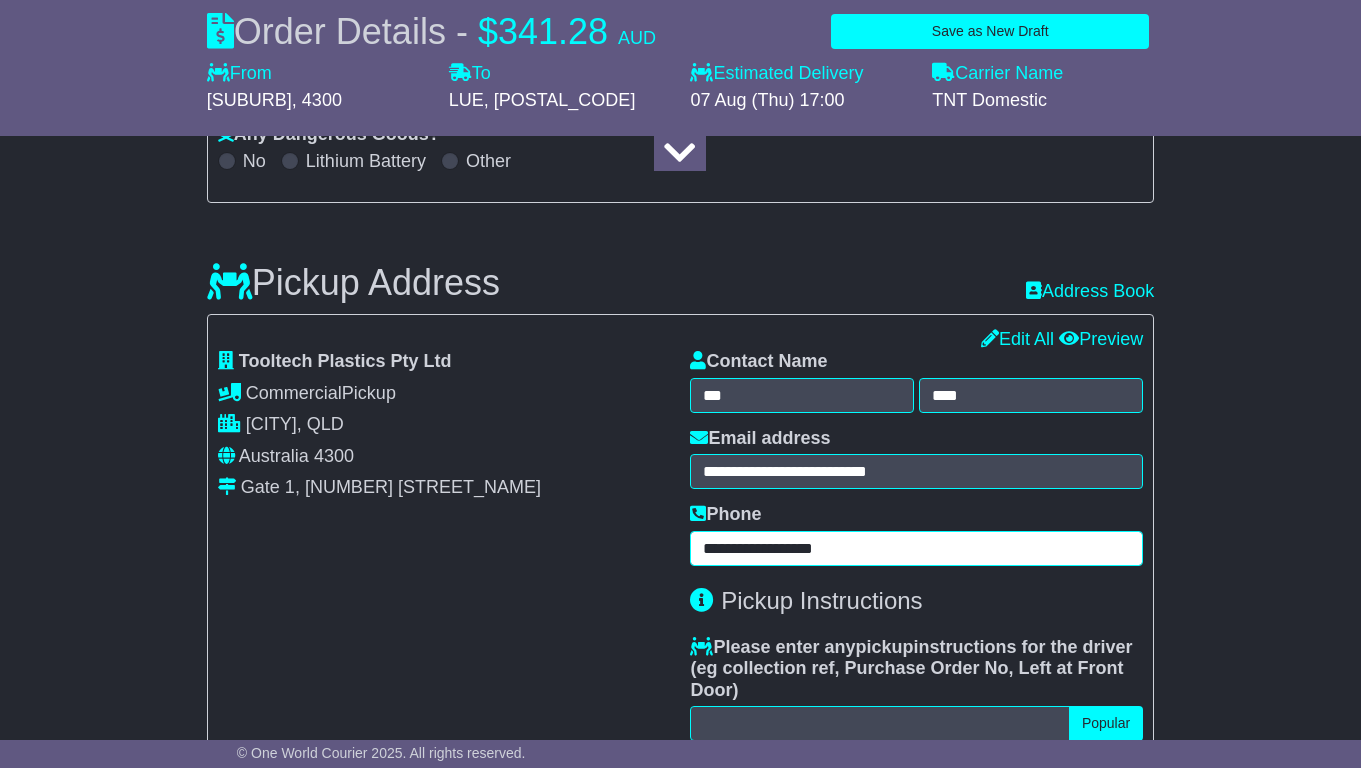type on "**********" 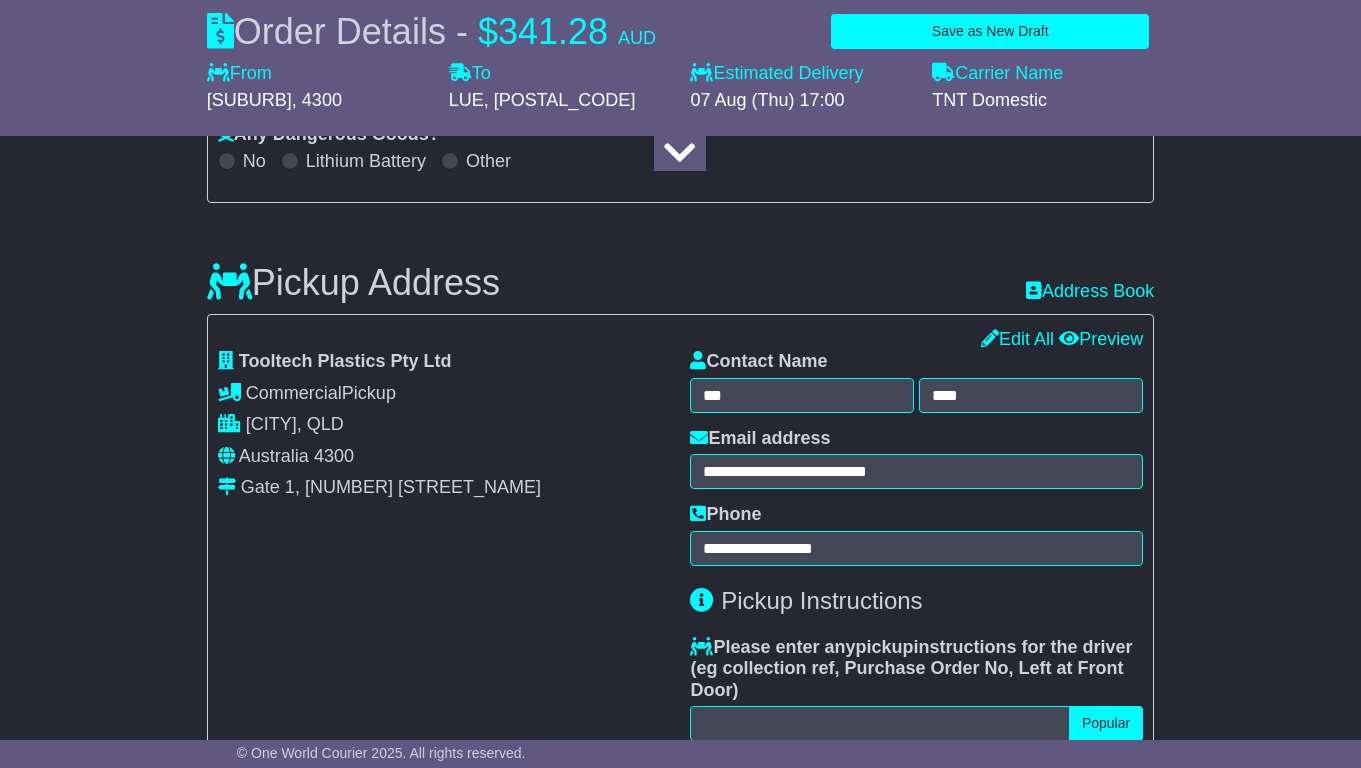 click on "**********" at bounding box center [916, 546] 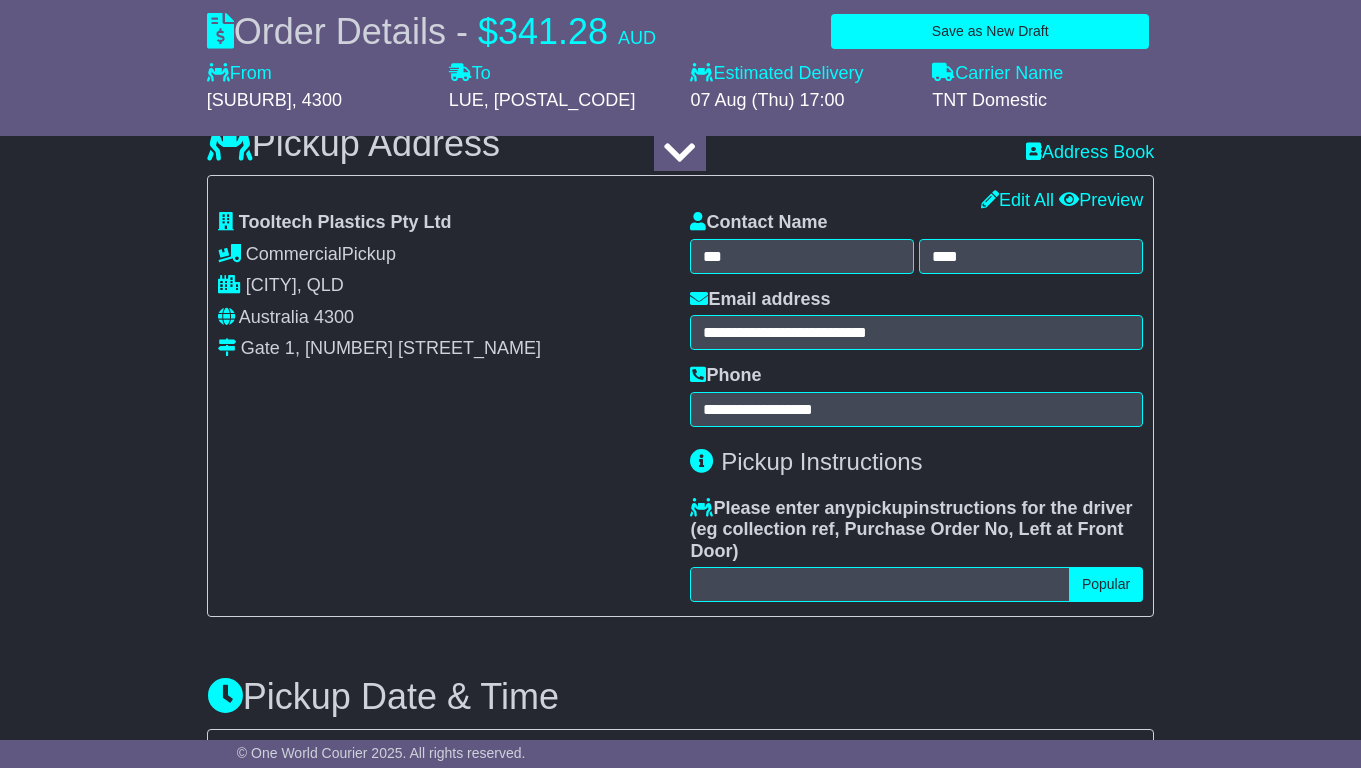 scroll, scrollTop: 548, scrollLeft: 0, axis: vertical 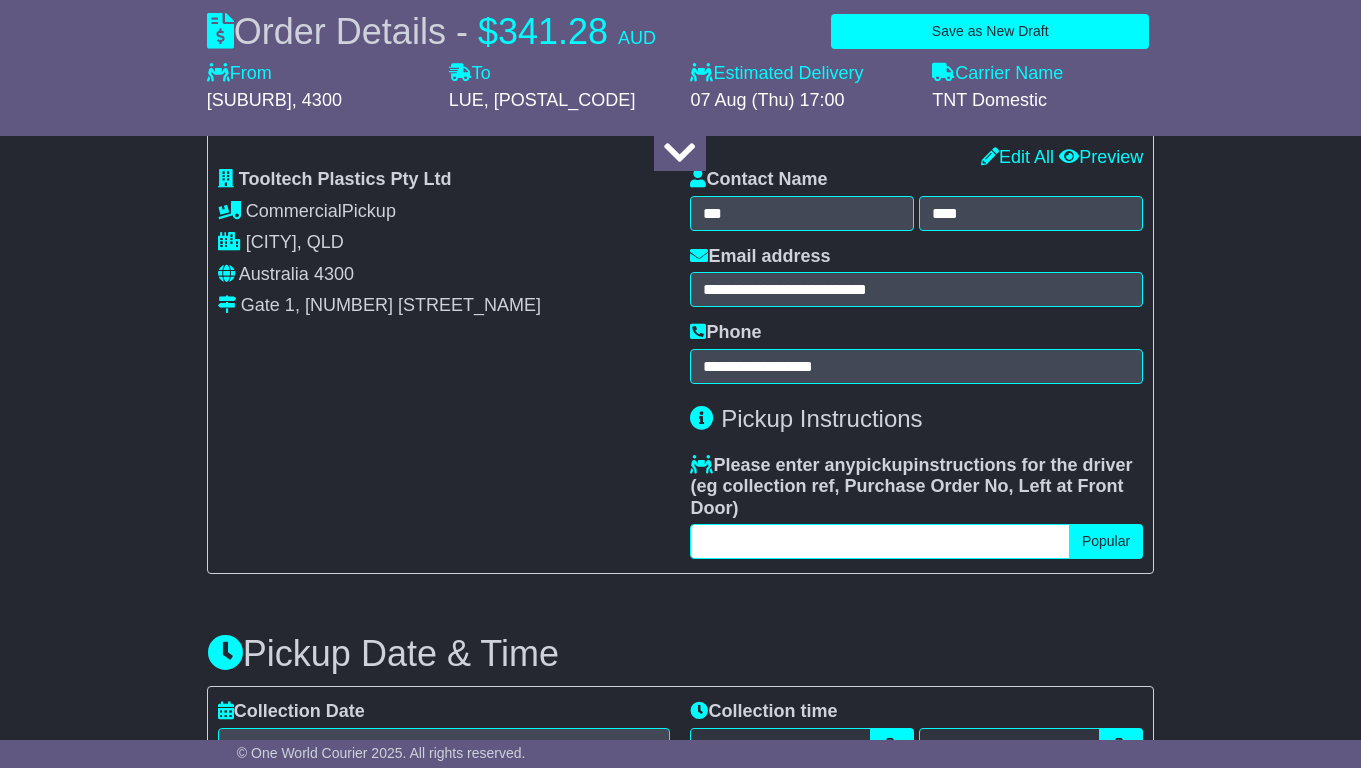 click at bounding box center [879, 541] 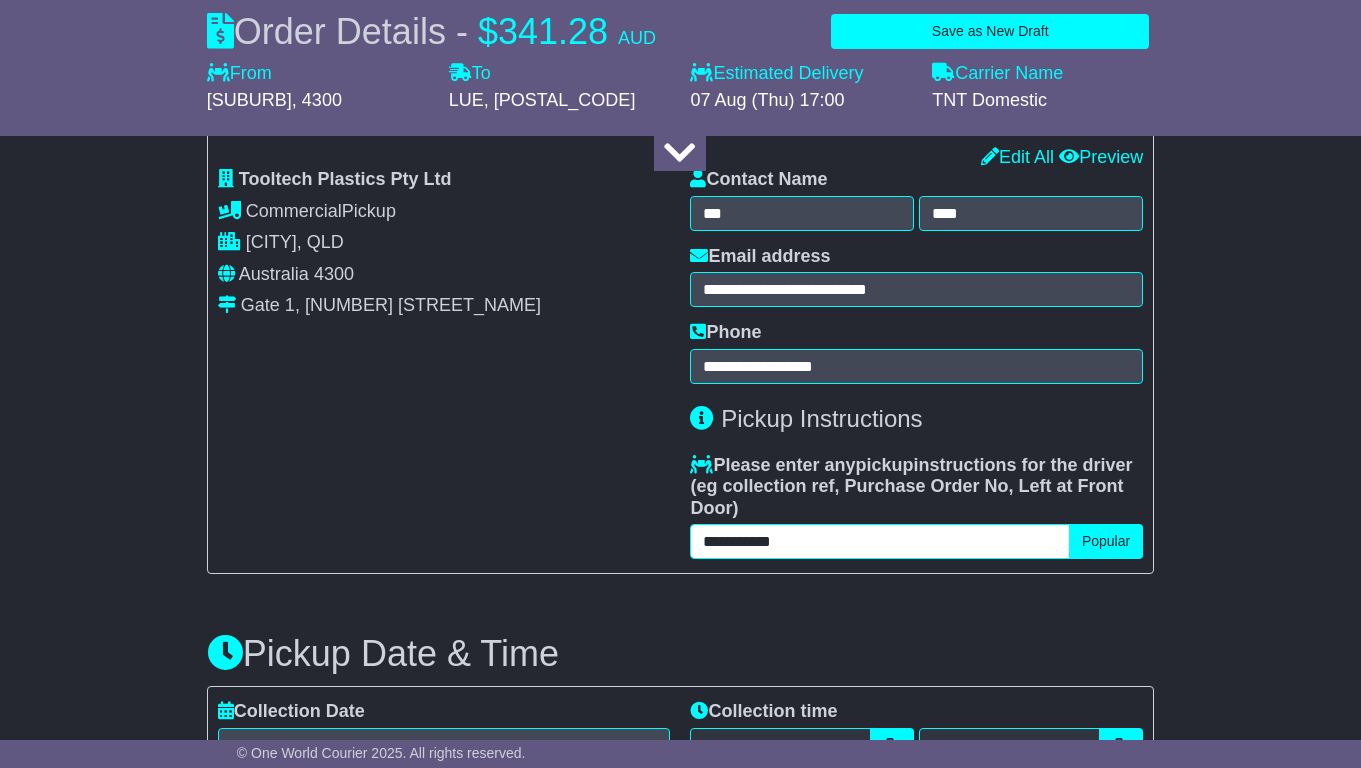 type on "**********" 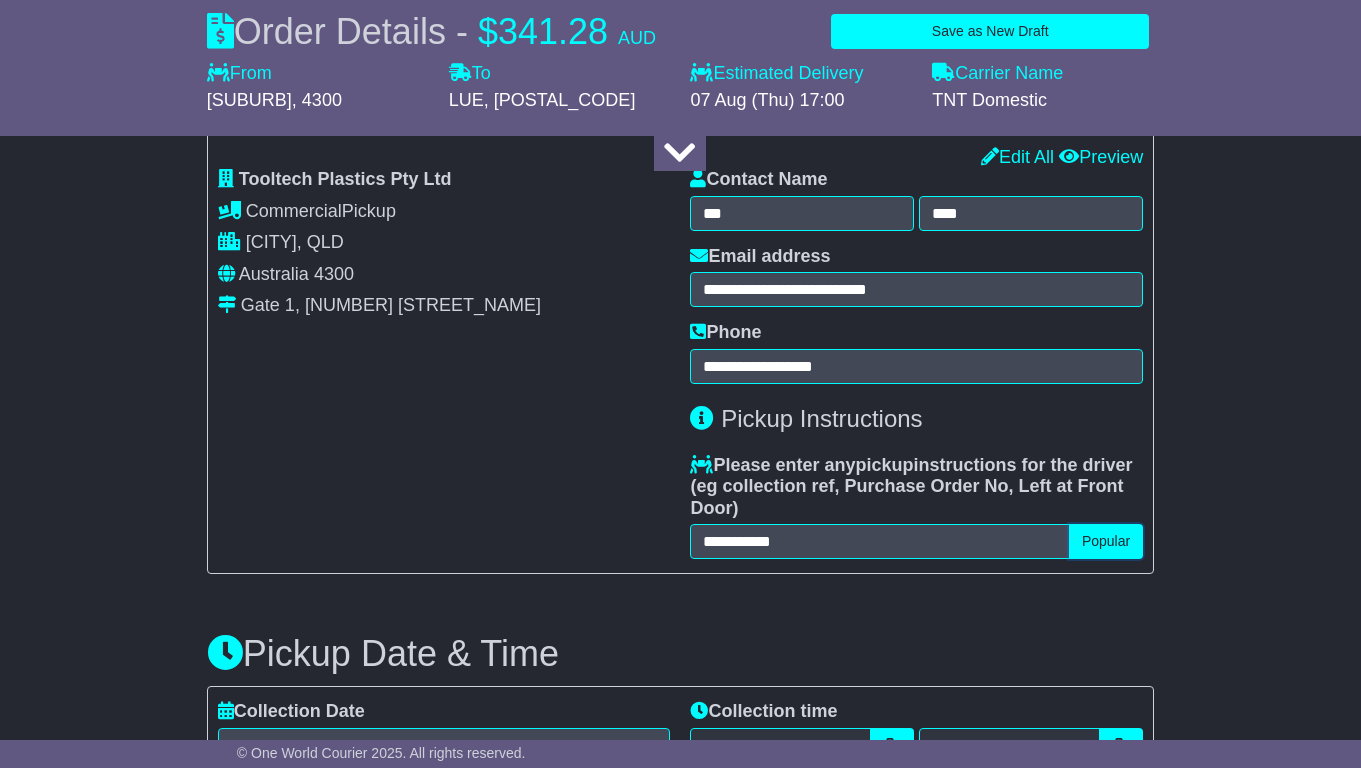 click on "Popular" at bounding box center (1106, 541) 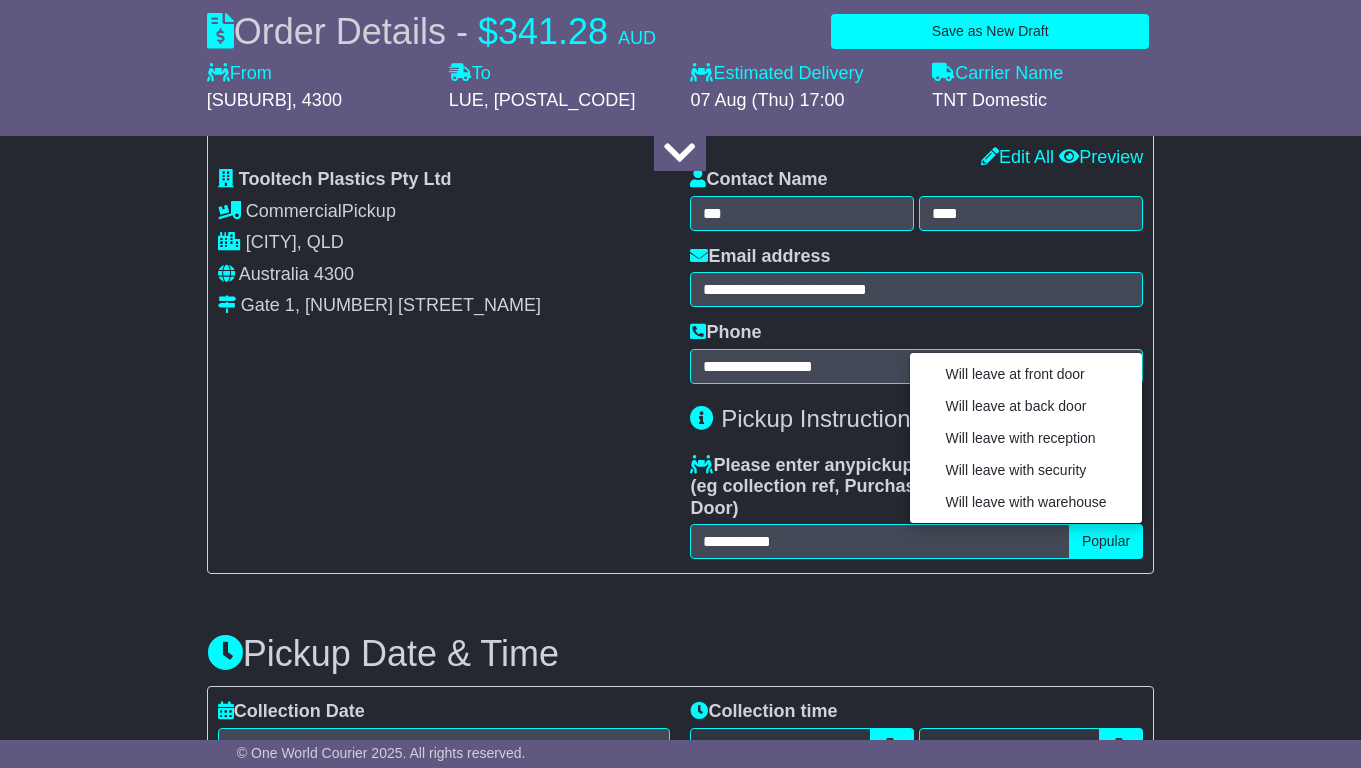 click on "About your package
What is your Package
Documents
Non-Documents
What are the Incoterms?
***
***
***
***
***
***
Description of Goods
Attention: dangerous goods are not allowed by service.
Your Internal Reference (required)
Any Dangerous Goods?
No" at bounding box center [680, 1080] 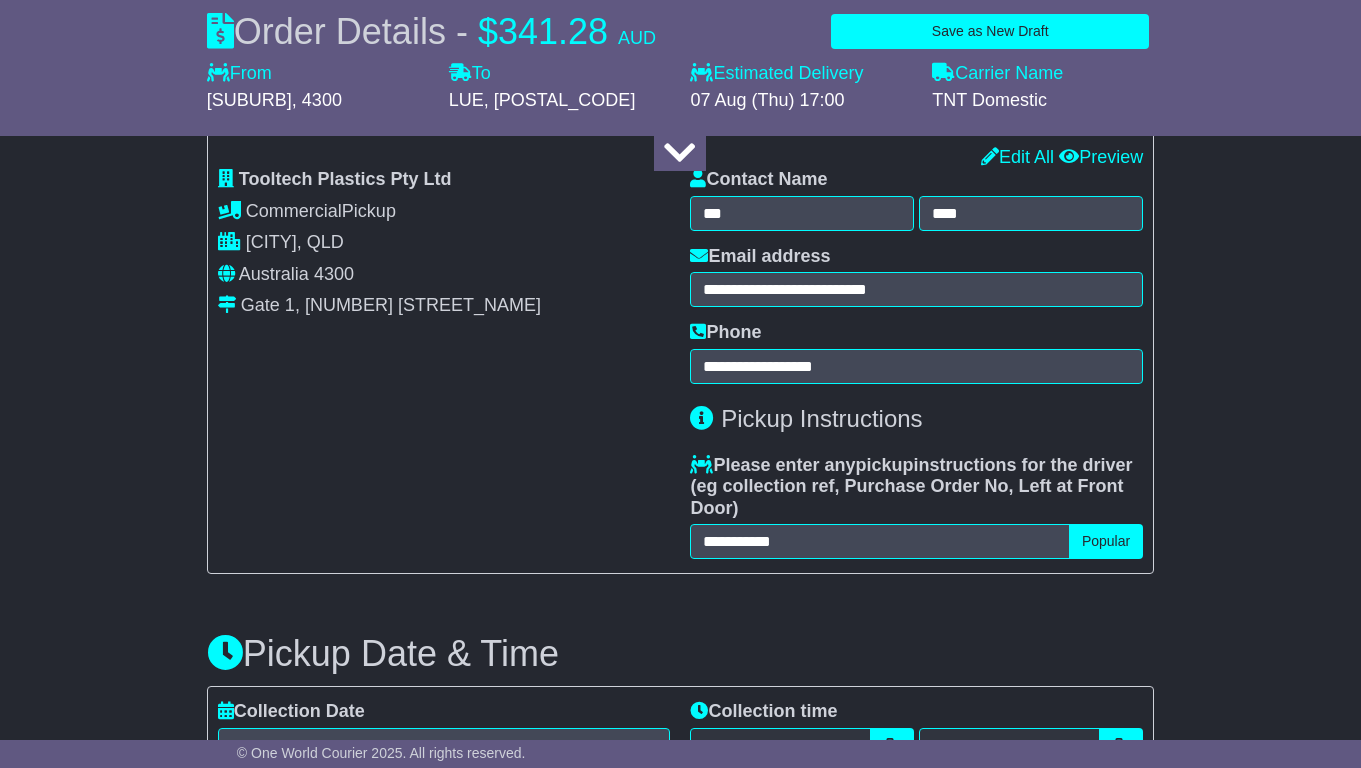 click on "About your package
What is your Package
Documents
Non-Documents
What are the Incoterms?
***
***
***
***
***
***
Description of Goods
Attention: dangerous goods are not allowed by service.
Your Internal Reference (required)
Any Dangerous Goods?
No" at bounding box center [680, 1080] 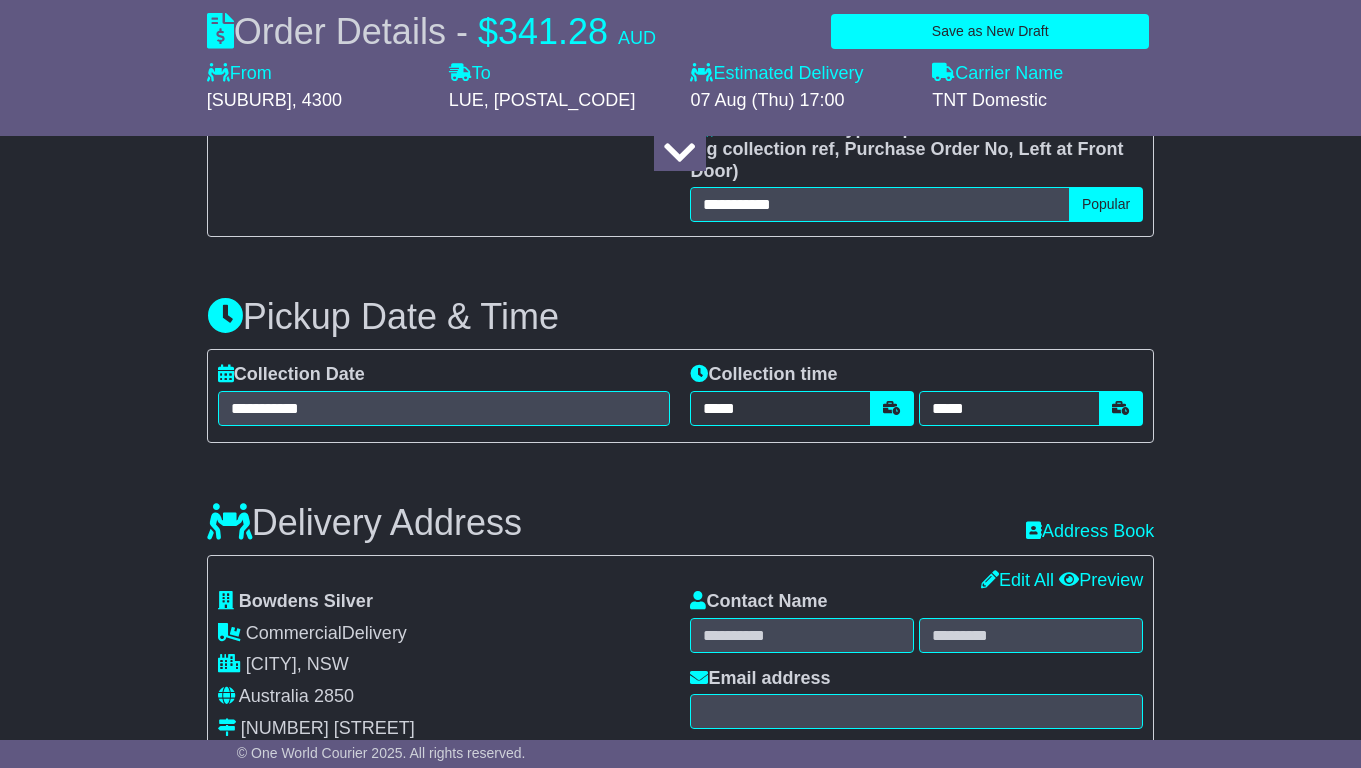 scroll, scrollTop: 928, scrollLeft: 0, axis: vertical 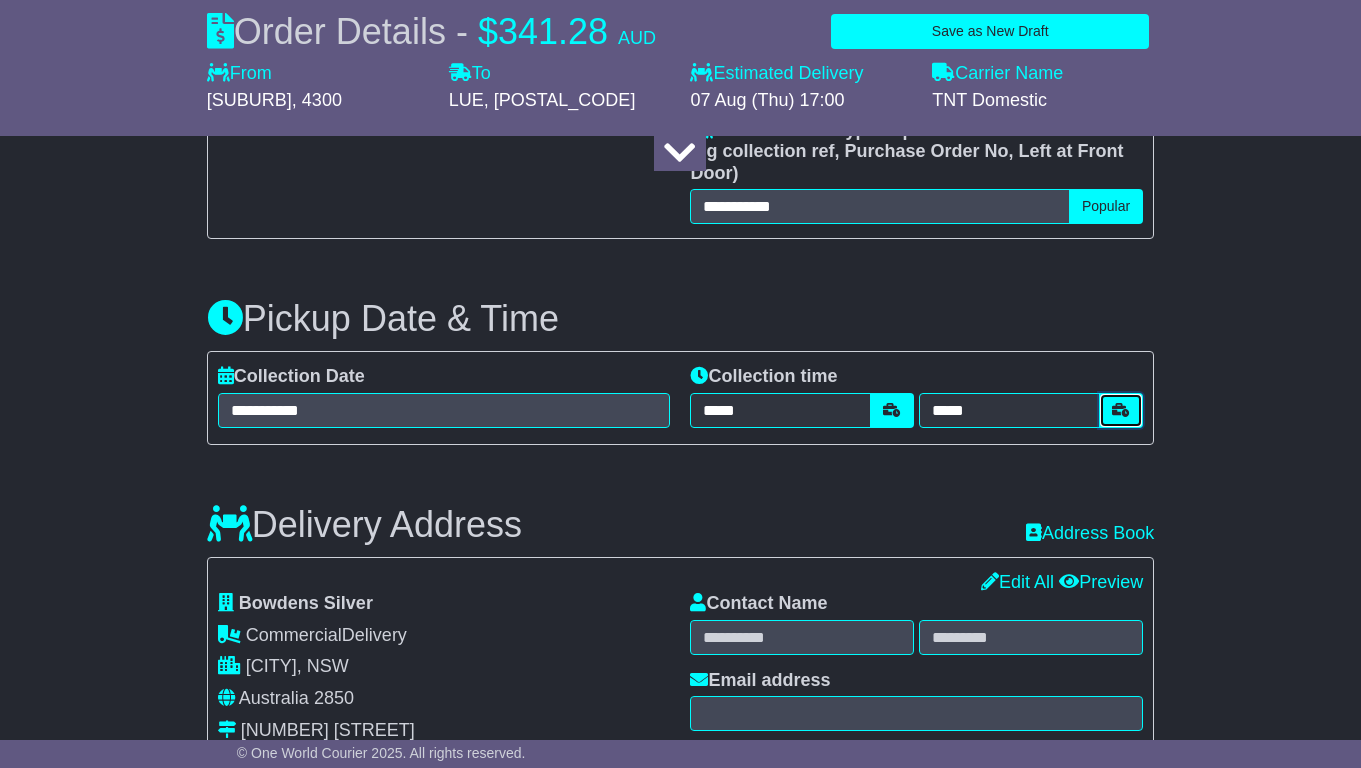 click at bounding box center [1121, 410] 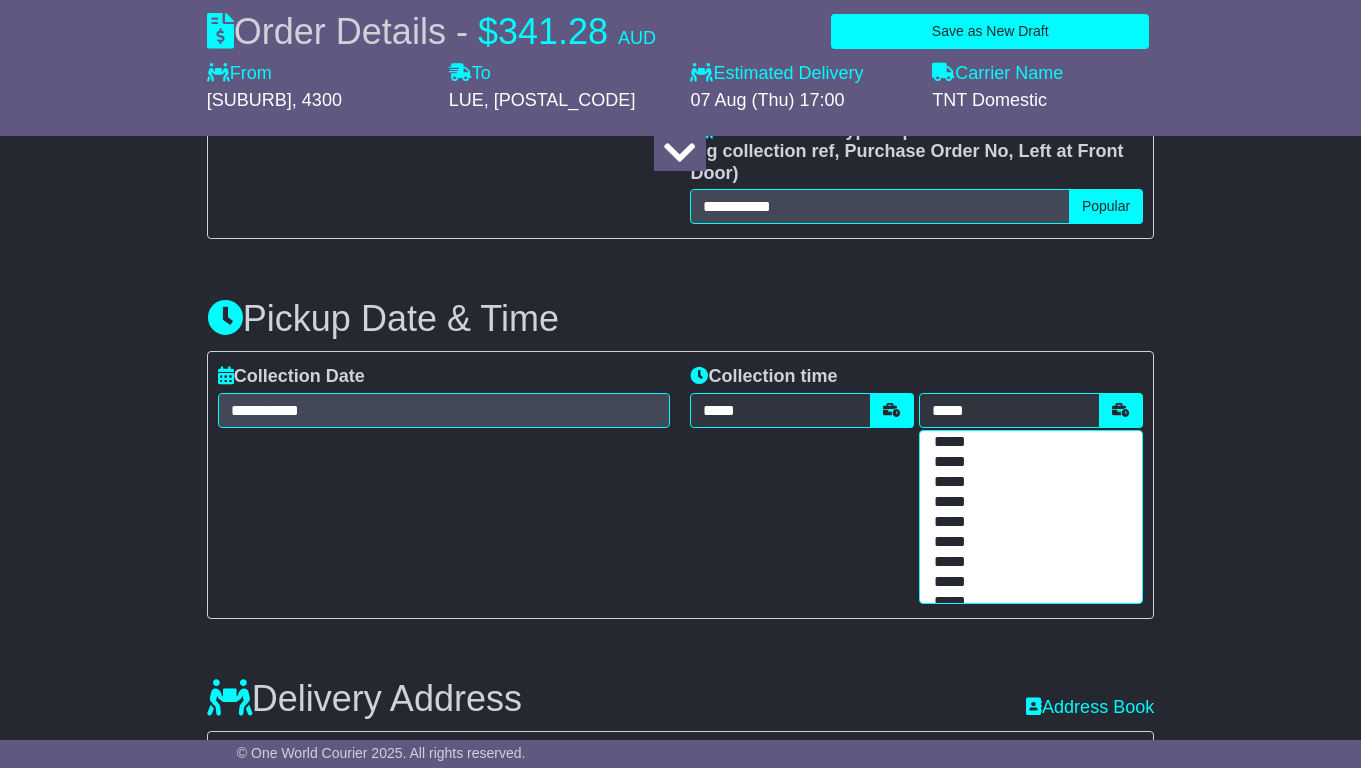 scroll, scrollTop: 271, scrollLeft: 0, axis: vertical 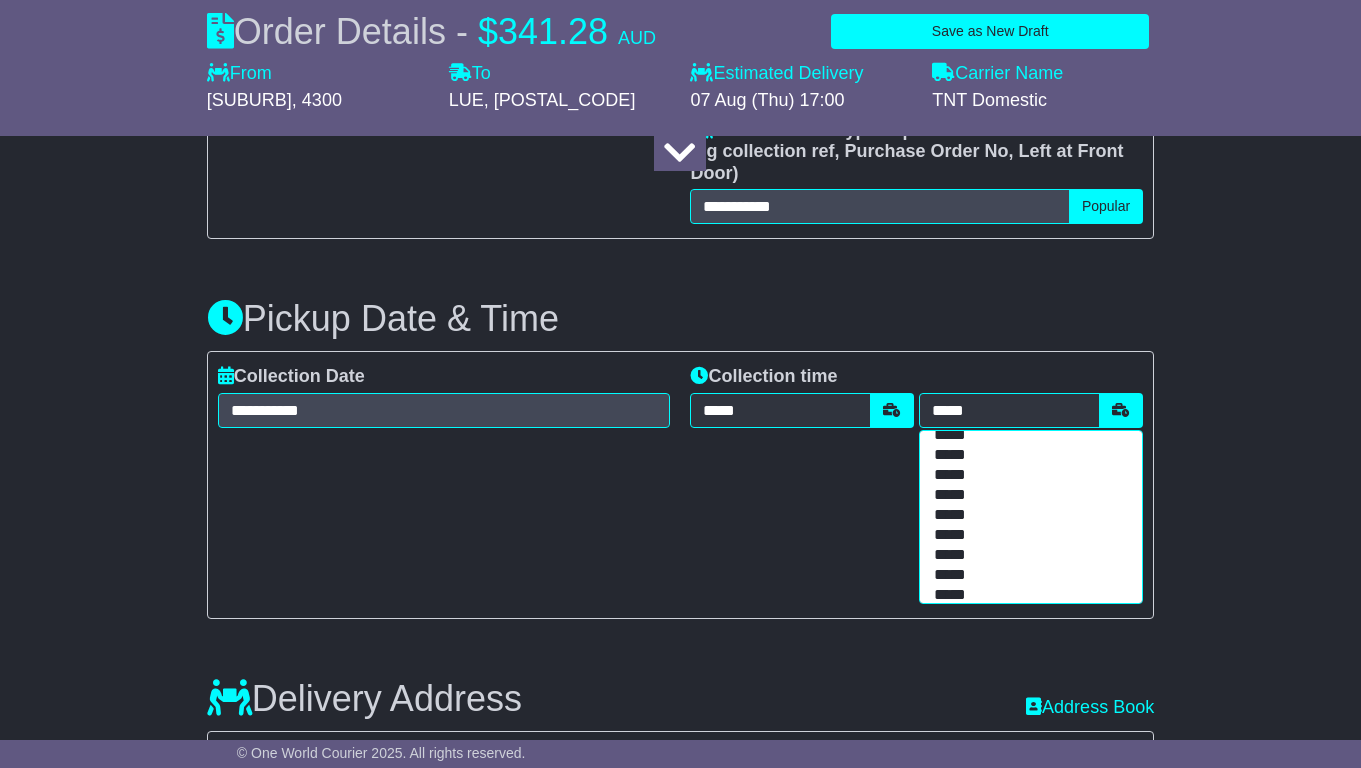 click on "*****" at bounding box center (1026, 536) 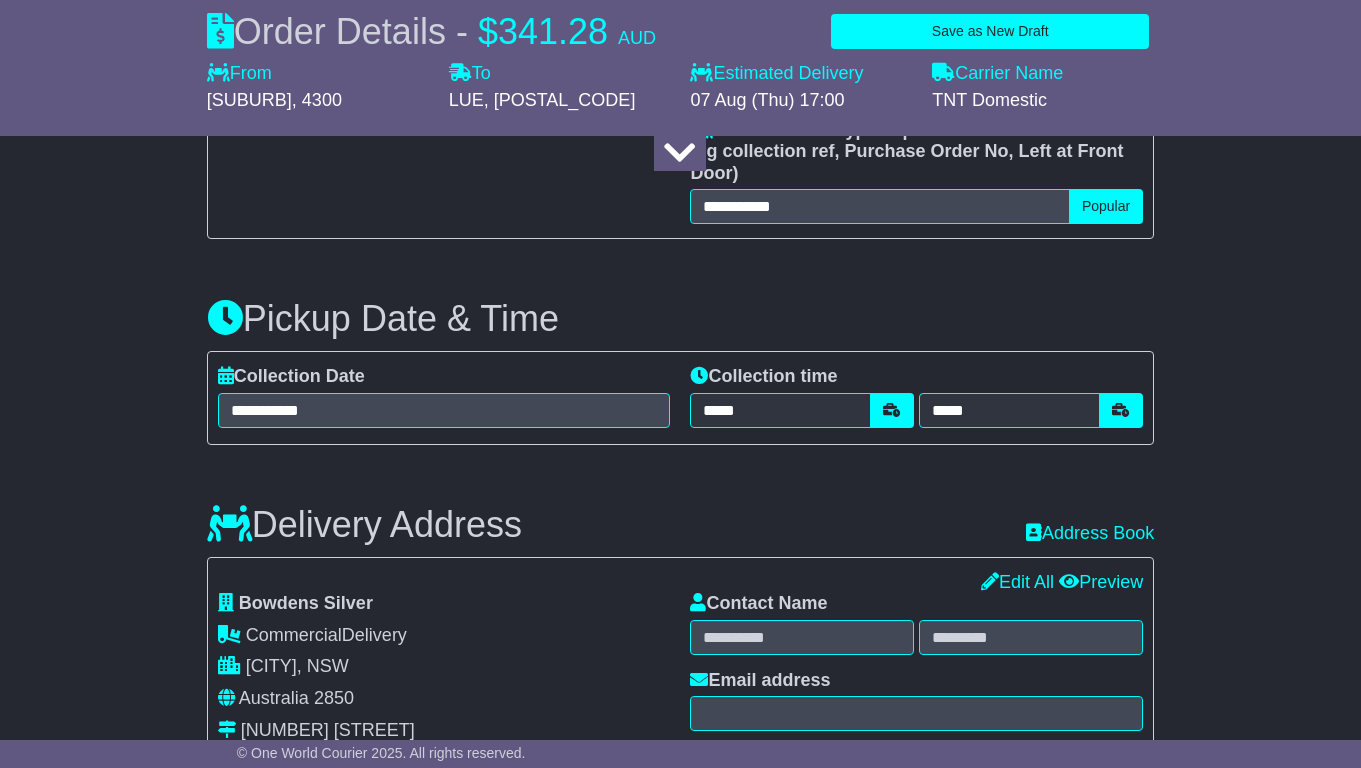 click on "Delivery Address
Recent:
Address Book" at bounding box center [680, 510] 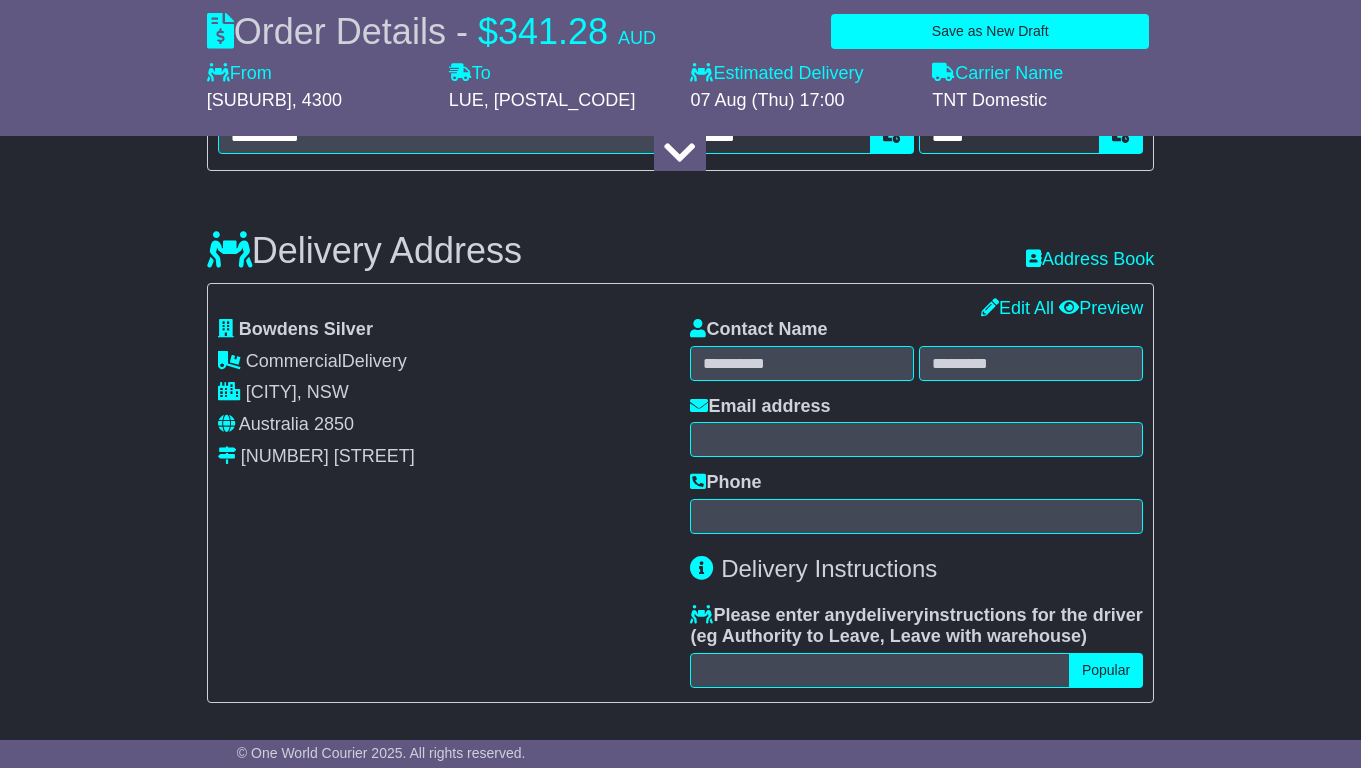 scroll, scrollTop: 1245, scrollLeft: 0, axis: vertical 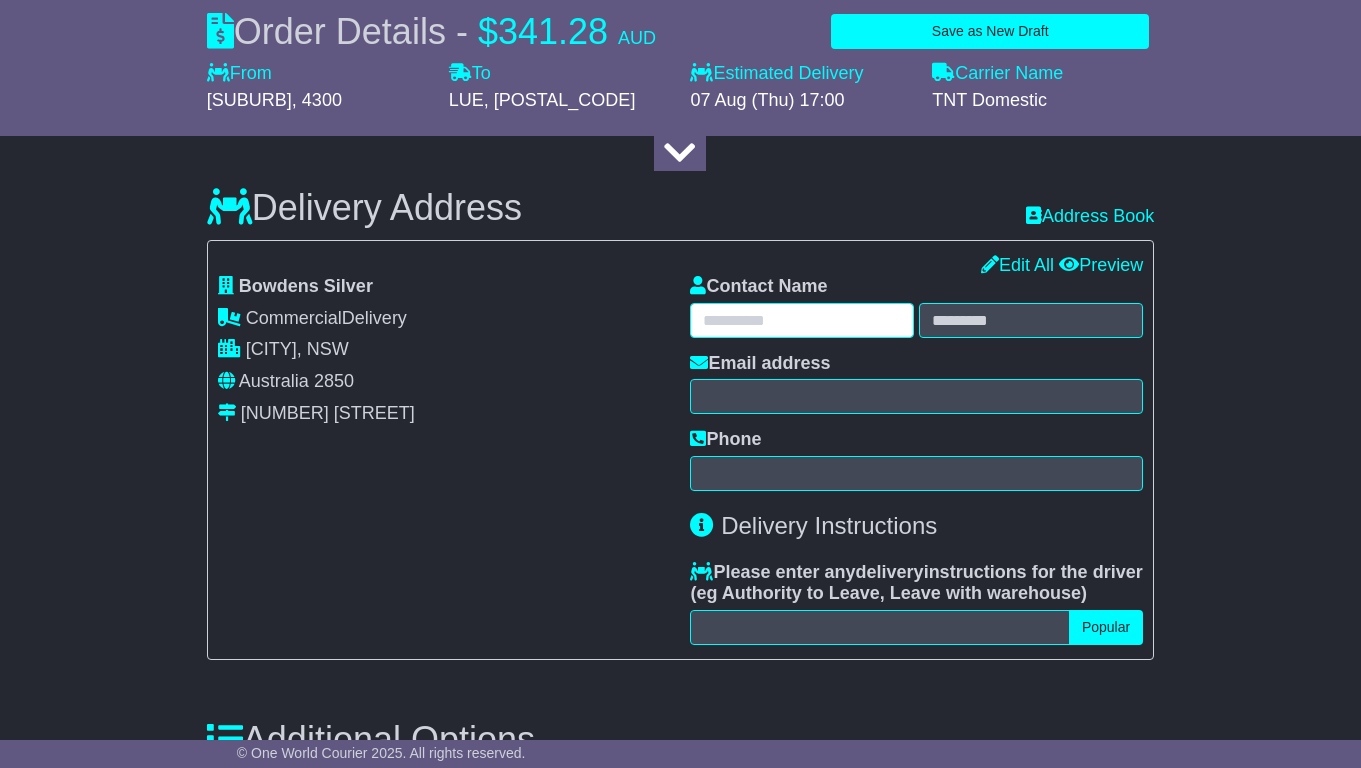 click at bounding box center (802, 320) 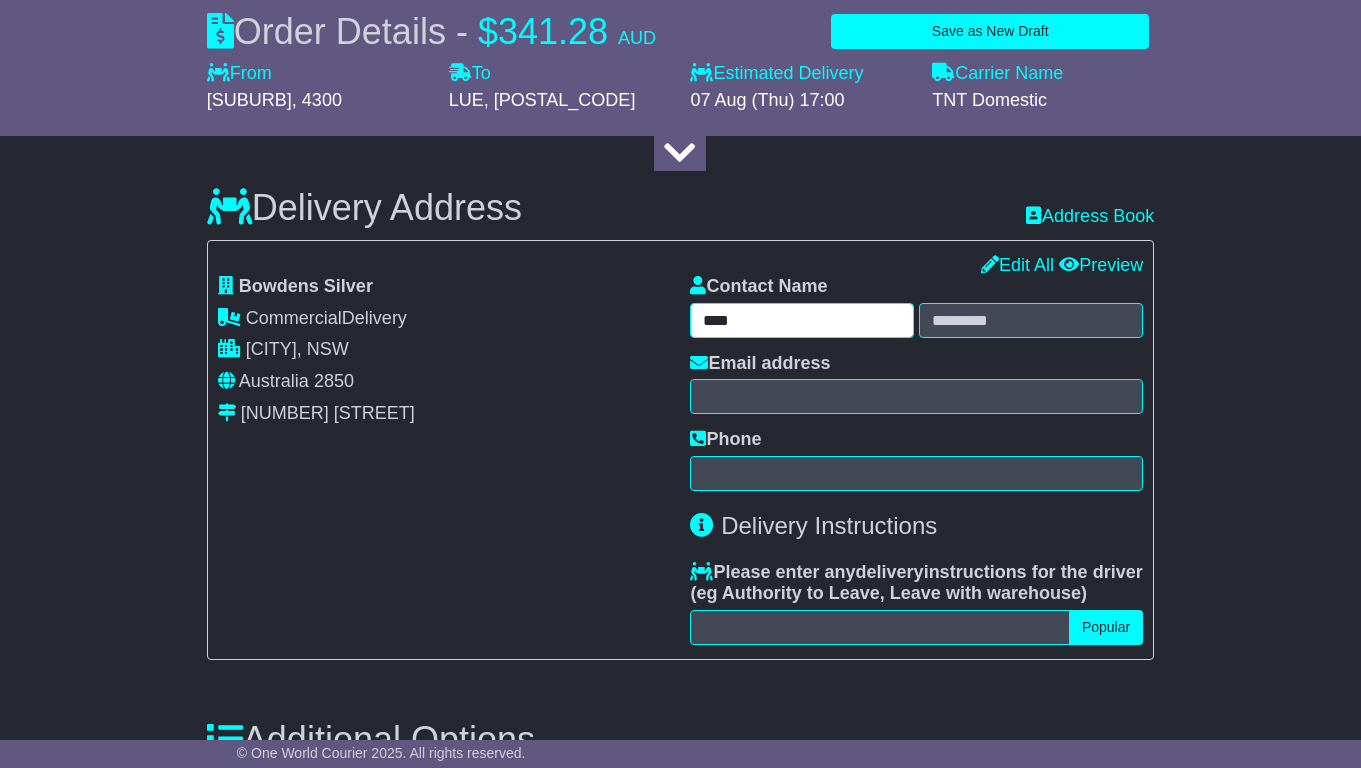 type on "****" 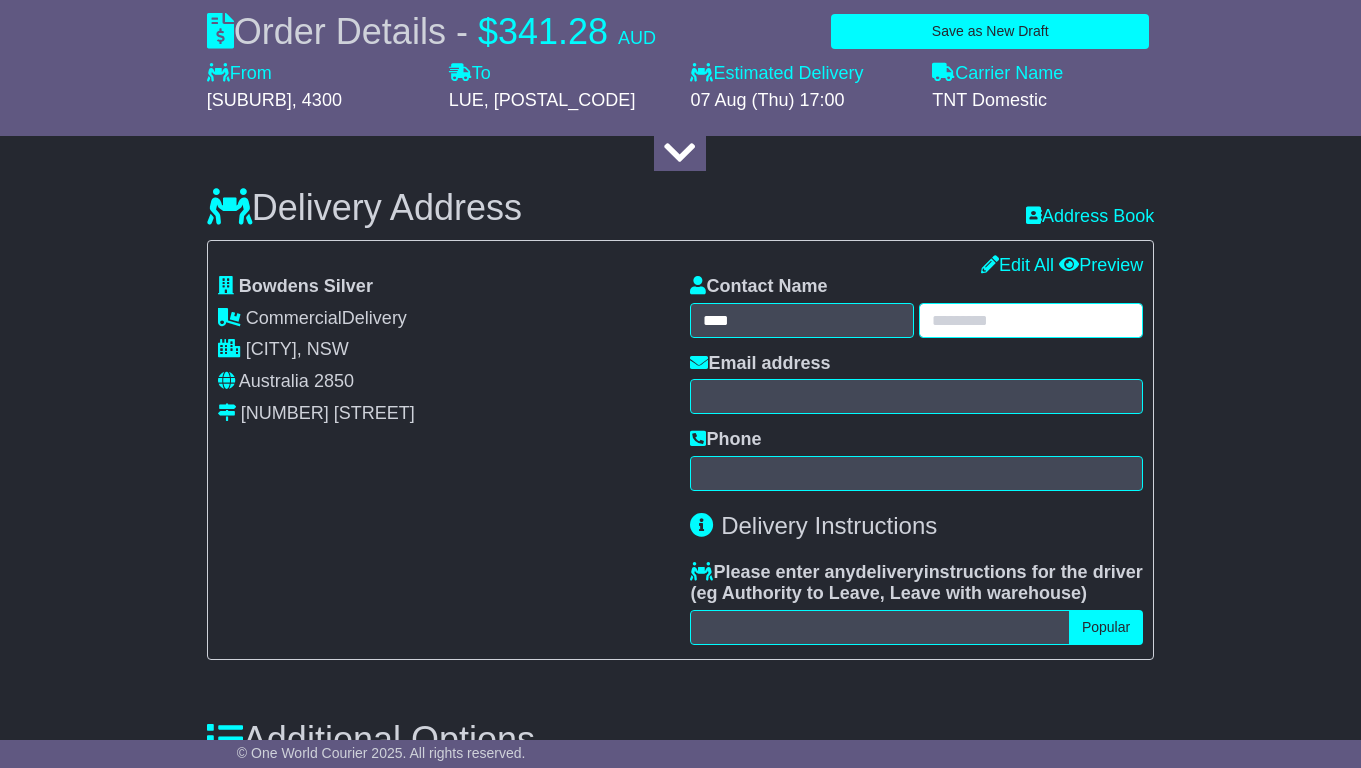 click at bounding box center [1031, 320] 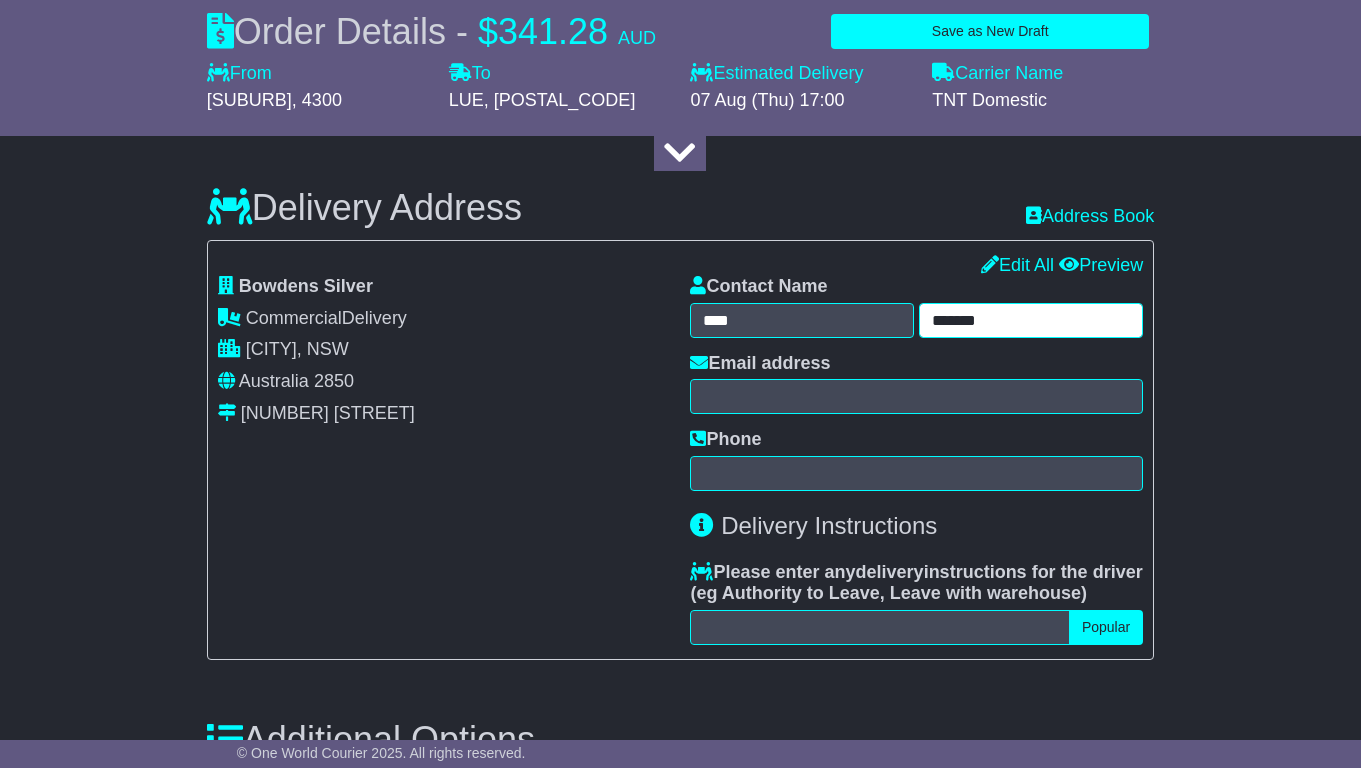 type on "*******" 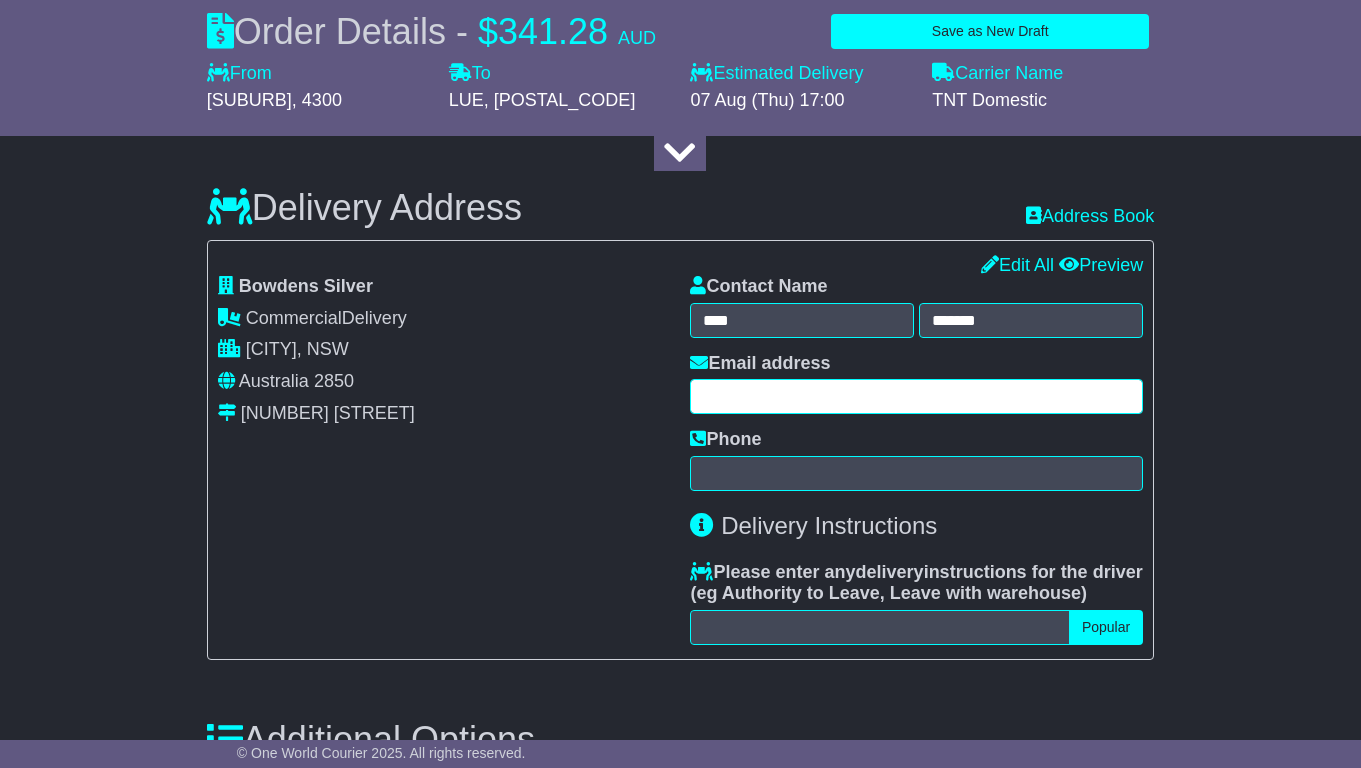 click at bounding box center (916, 396) 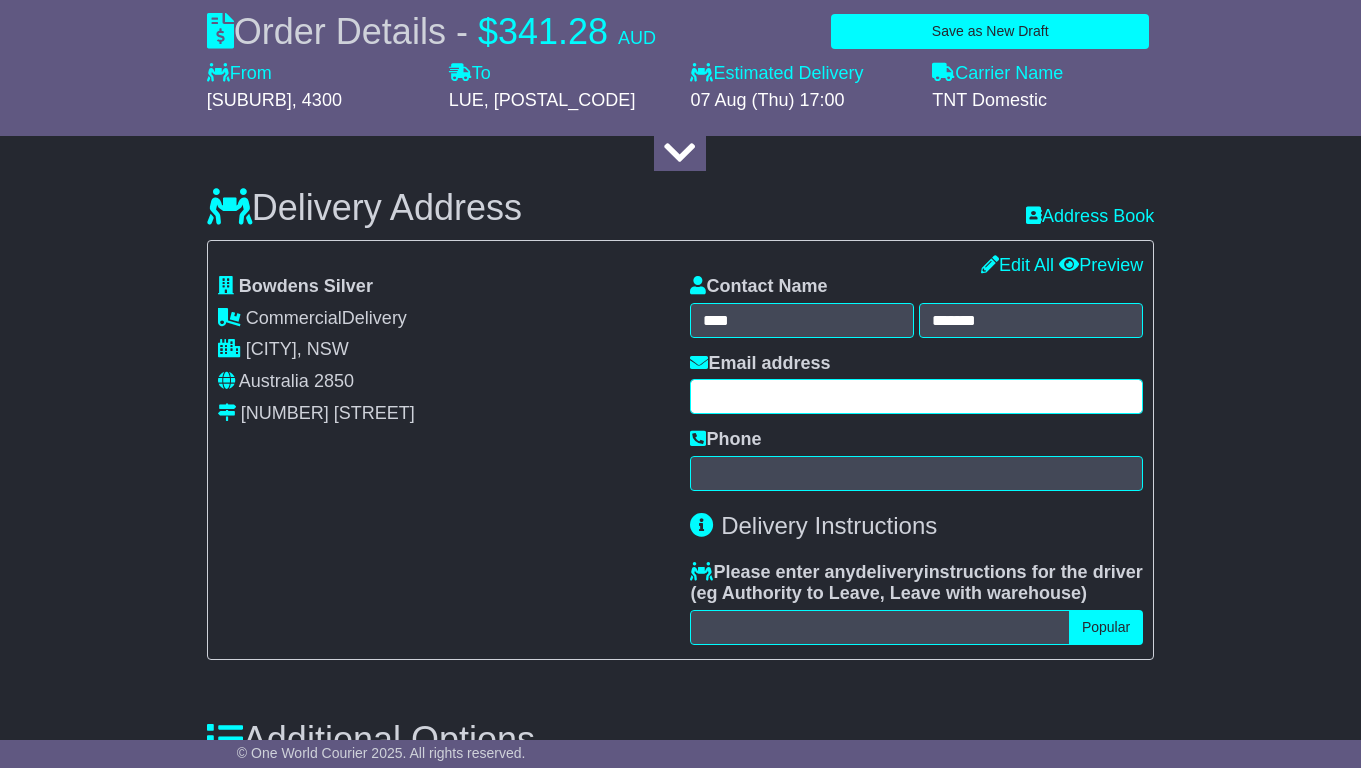 click at bounding box center (916, 396) 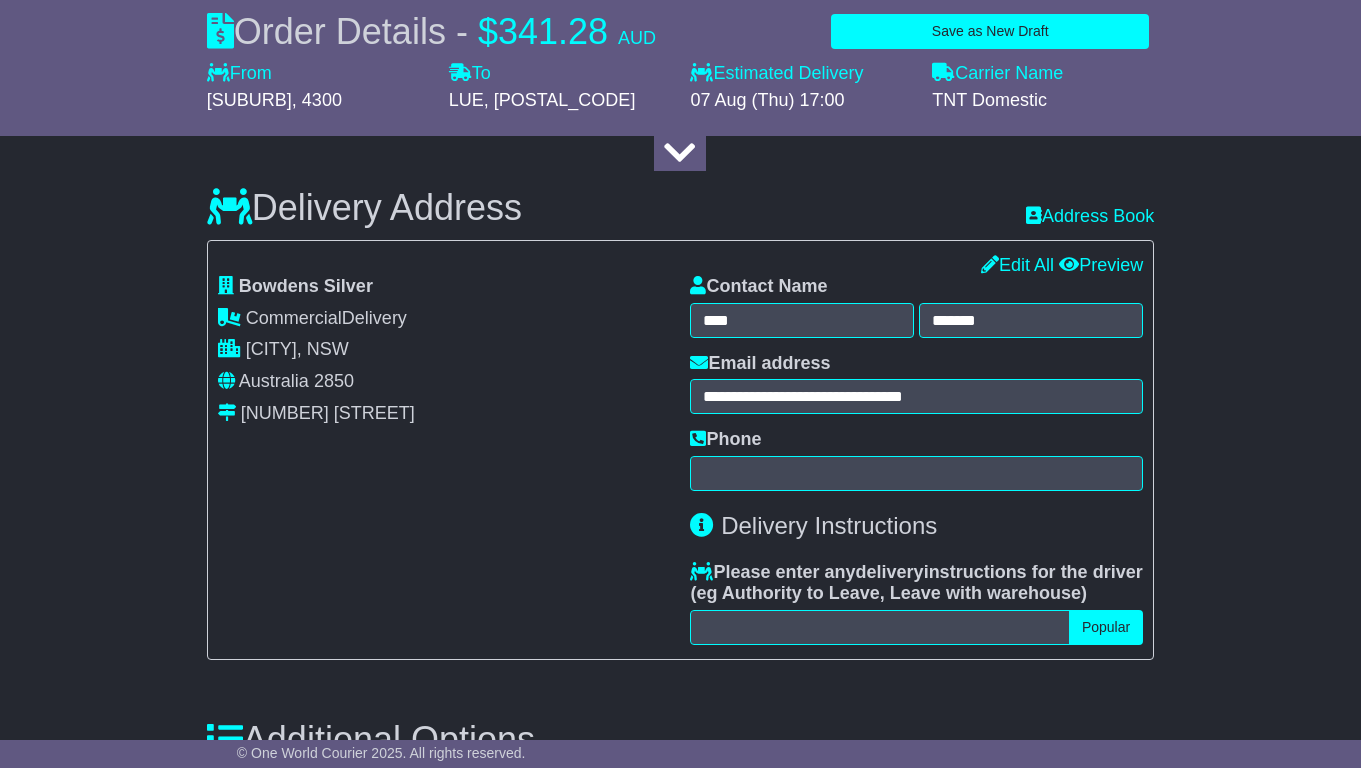 click on "**********" at bounding box center [444, 460] 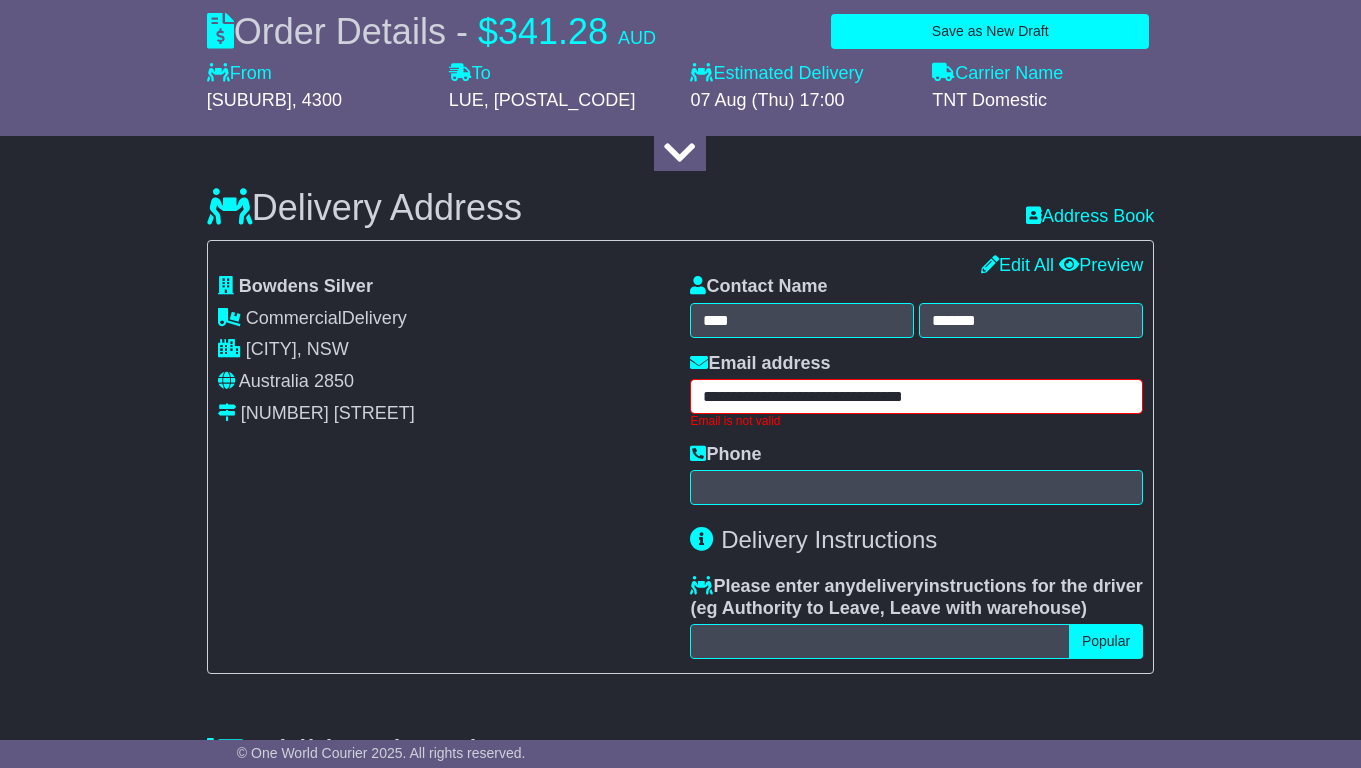 click on "**********" at bounding box center [916, 396] 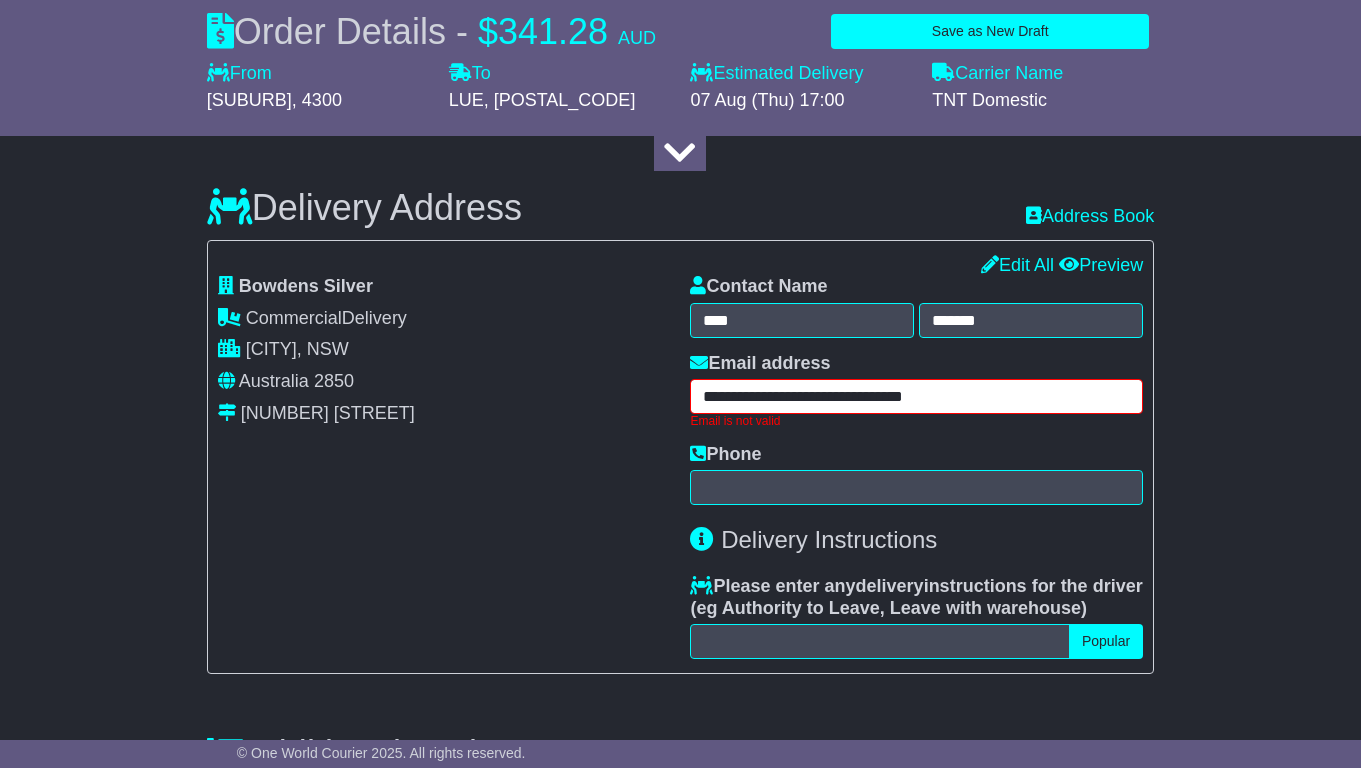 click on "**********" at bounding box center (916, 396) 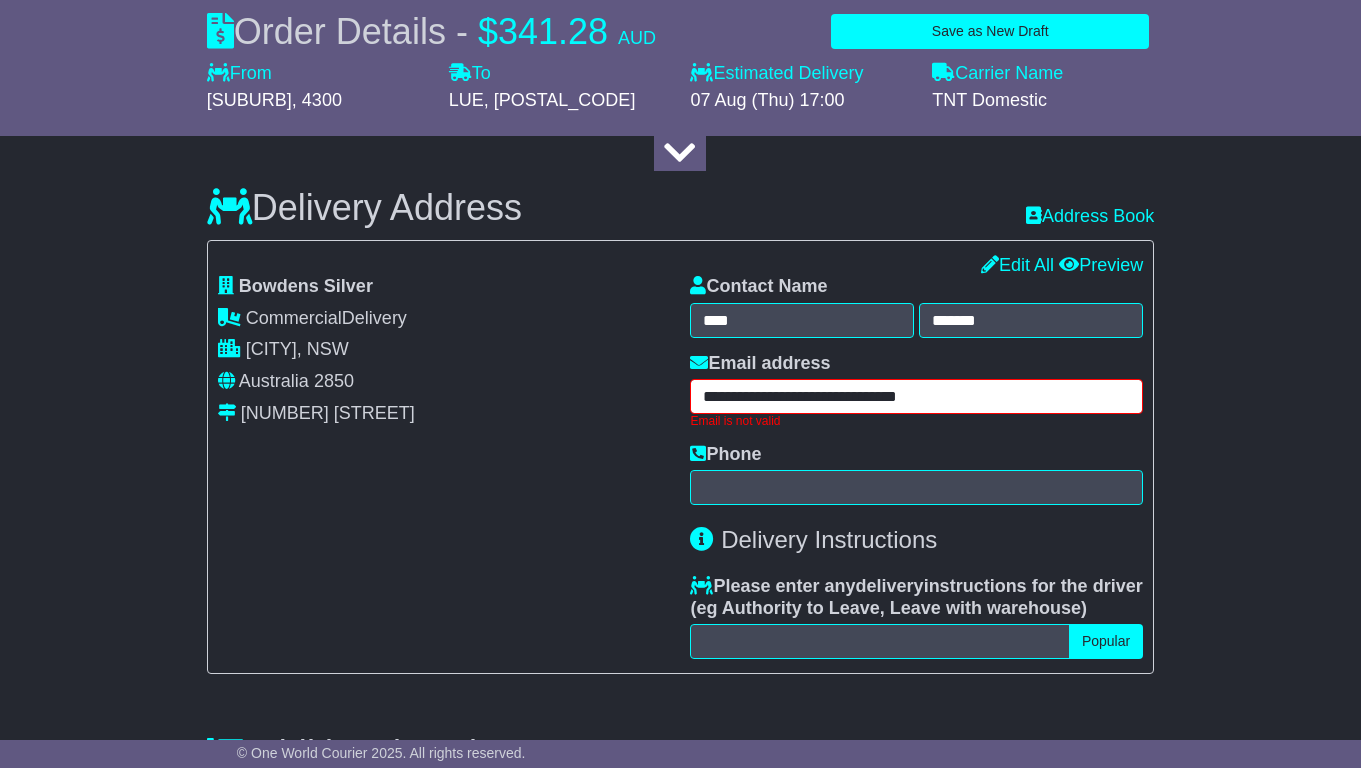 type on "**********" 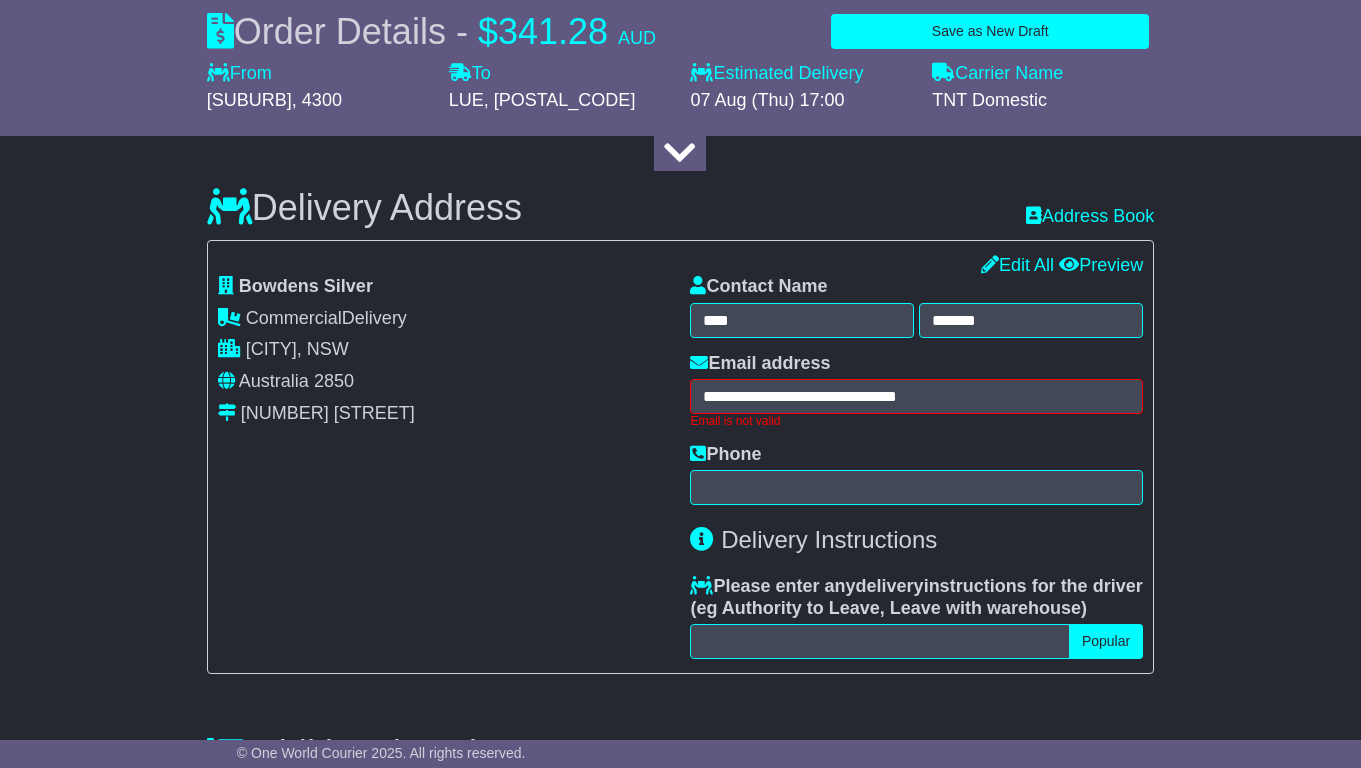 click on "**********" at bounding box center (444, 467) 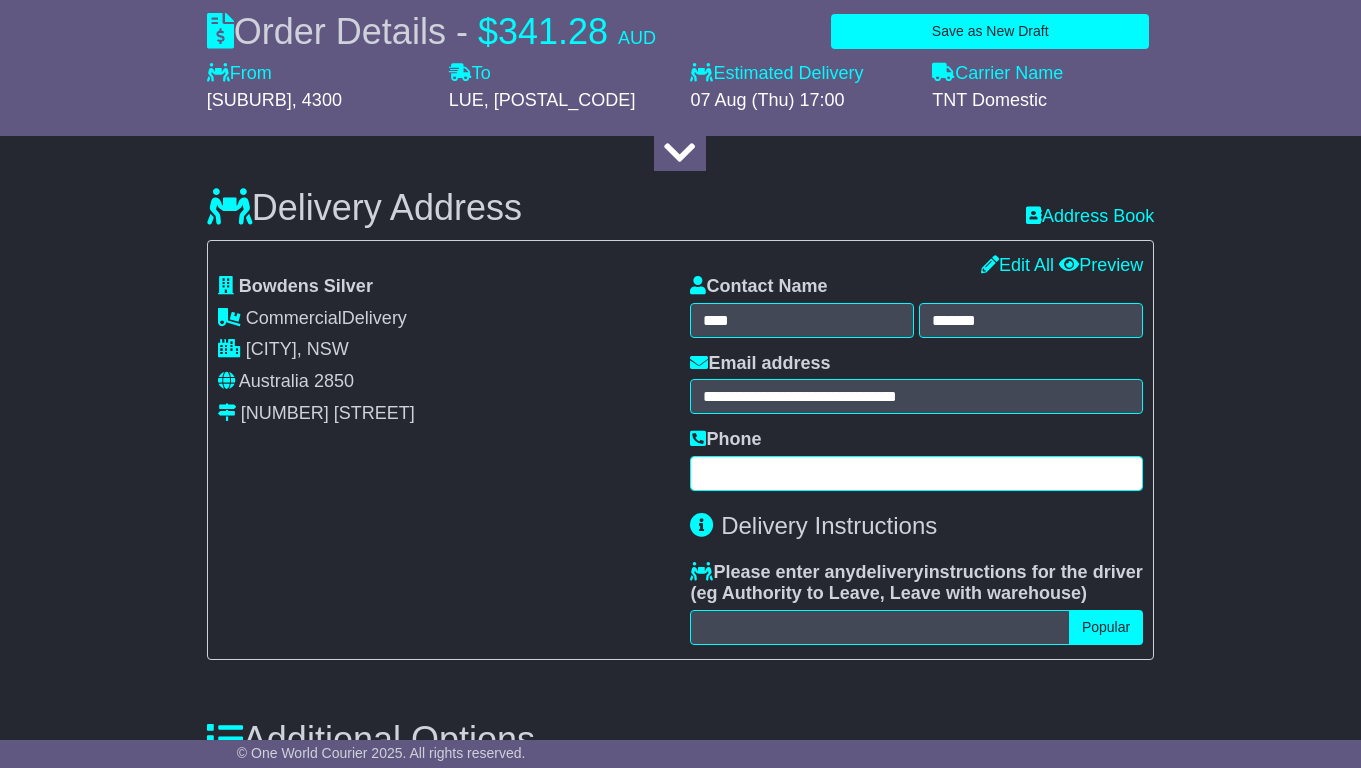 click at bounding box center (916, 473) 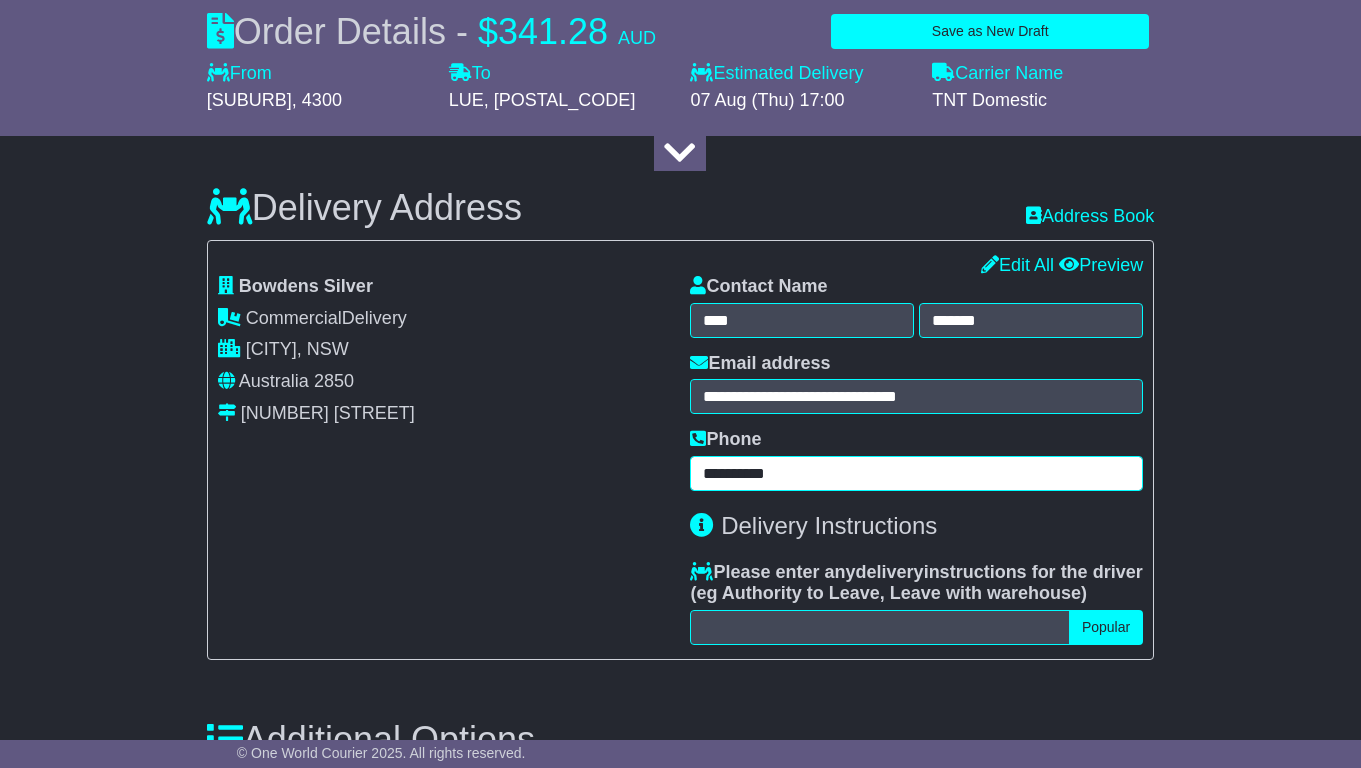 type on "**********" 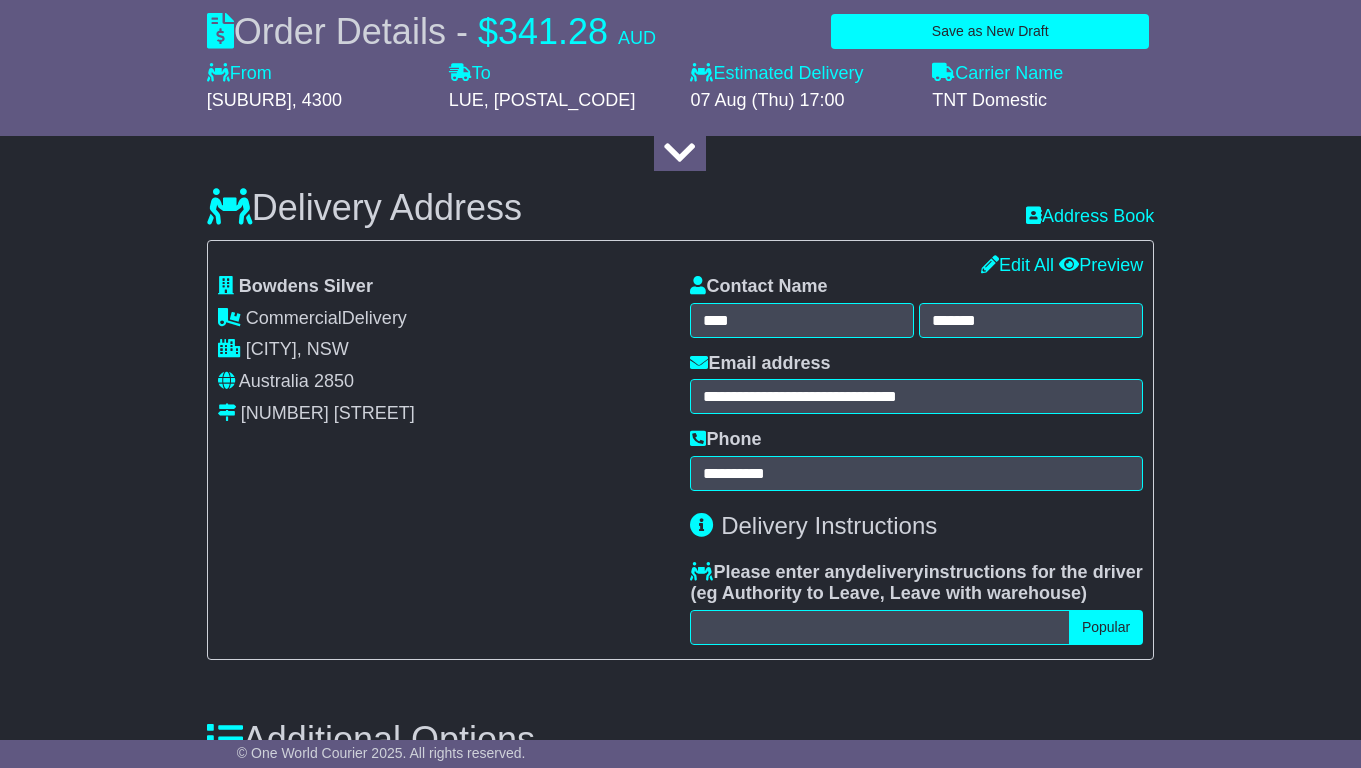 click on "**********" at bounding box center [916, 460] 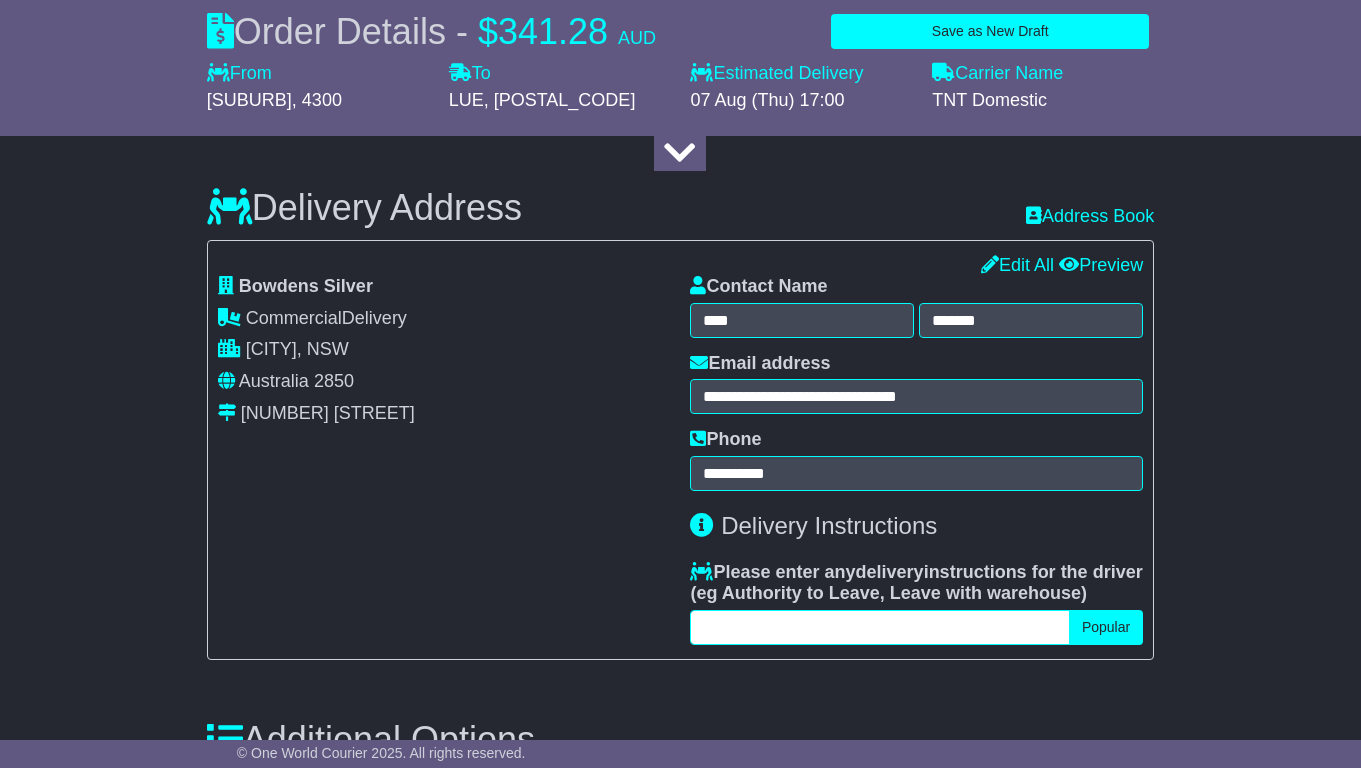 click at bounding box center [879, 627] 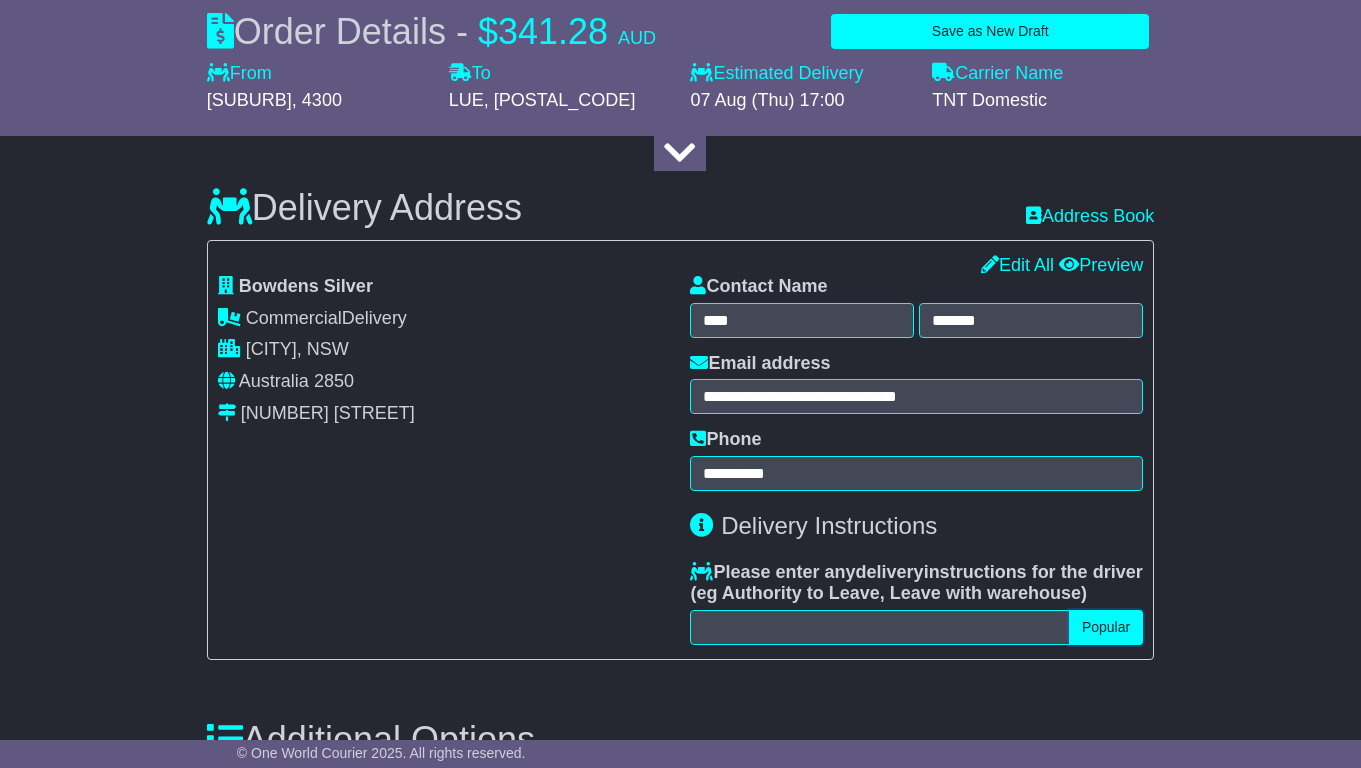 click on "Popular" at bounding box center [1106, 627] 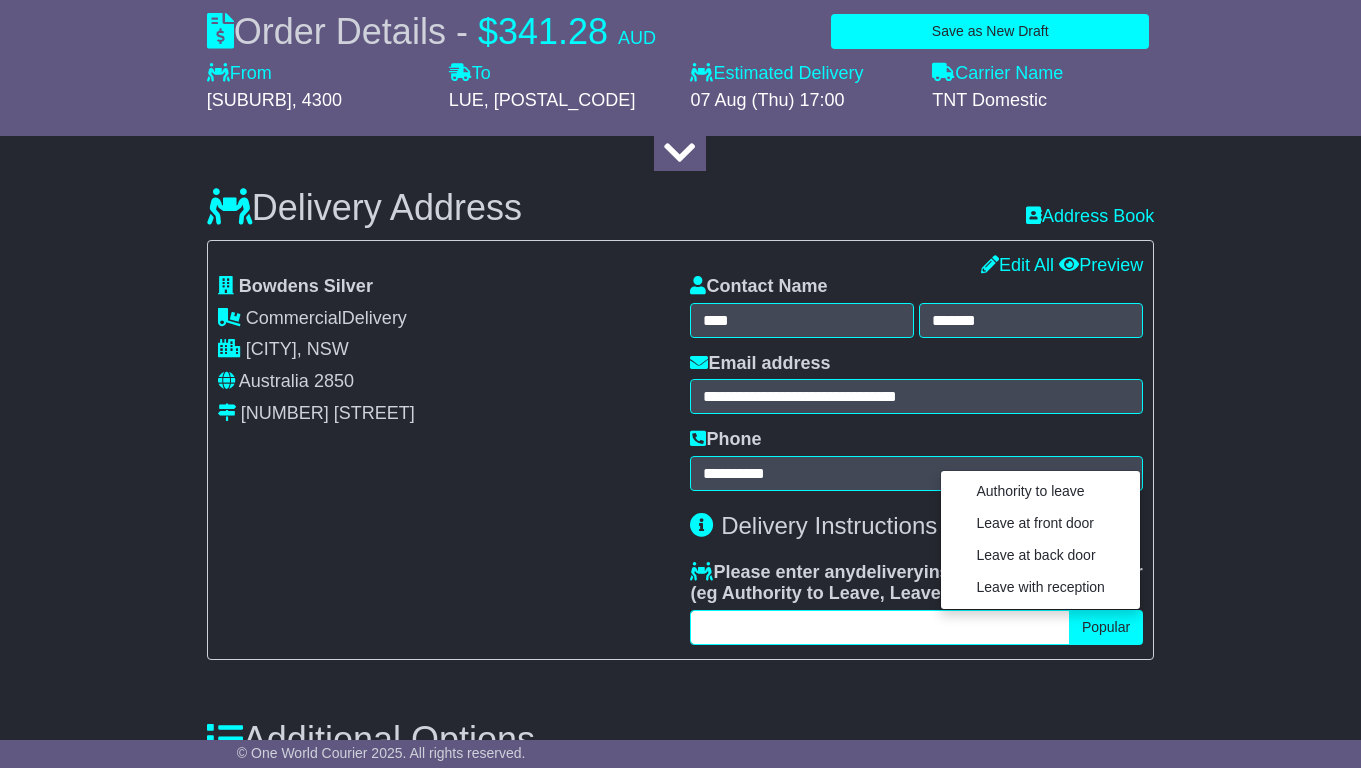 click at bounding box center (879, 627) 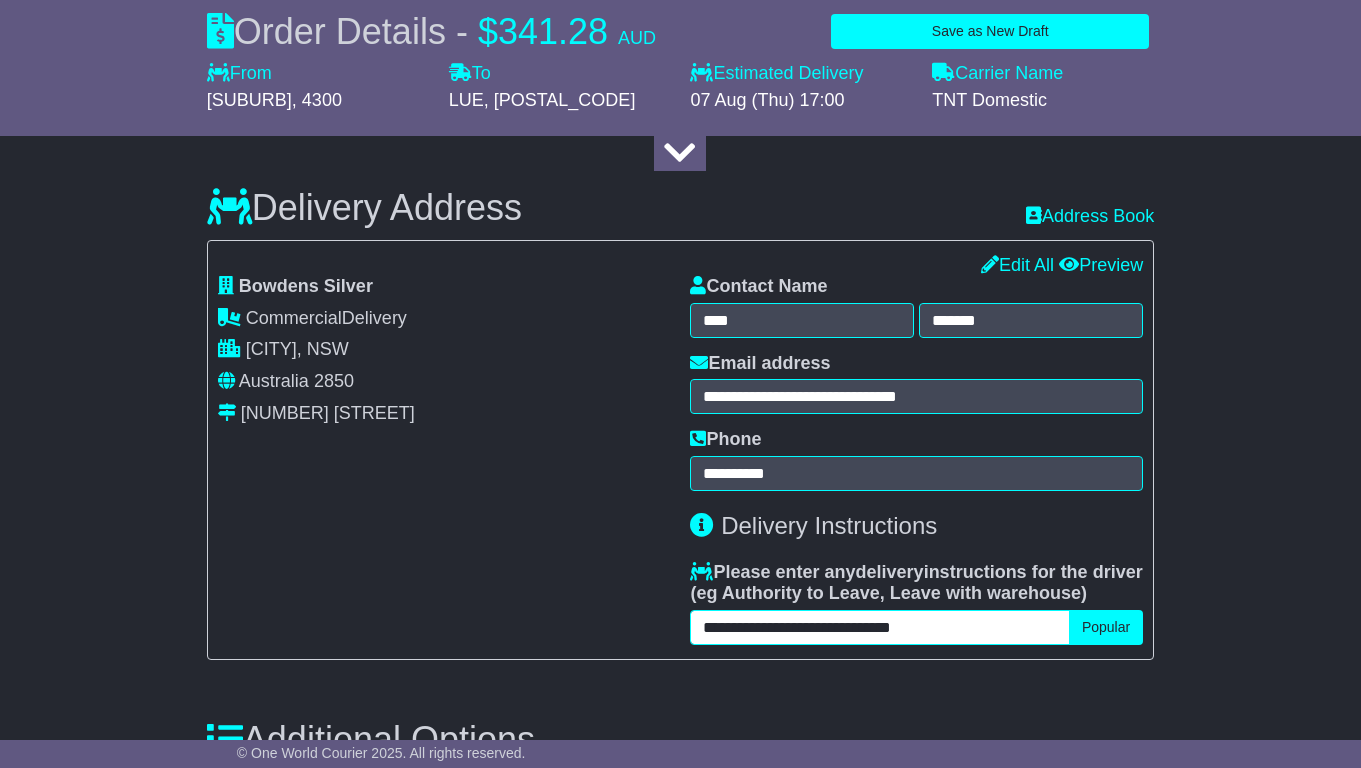 type on "**********" 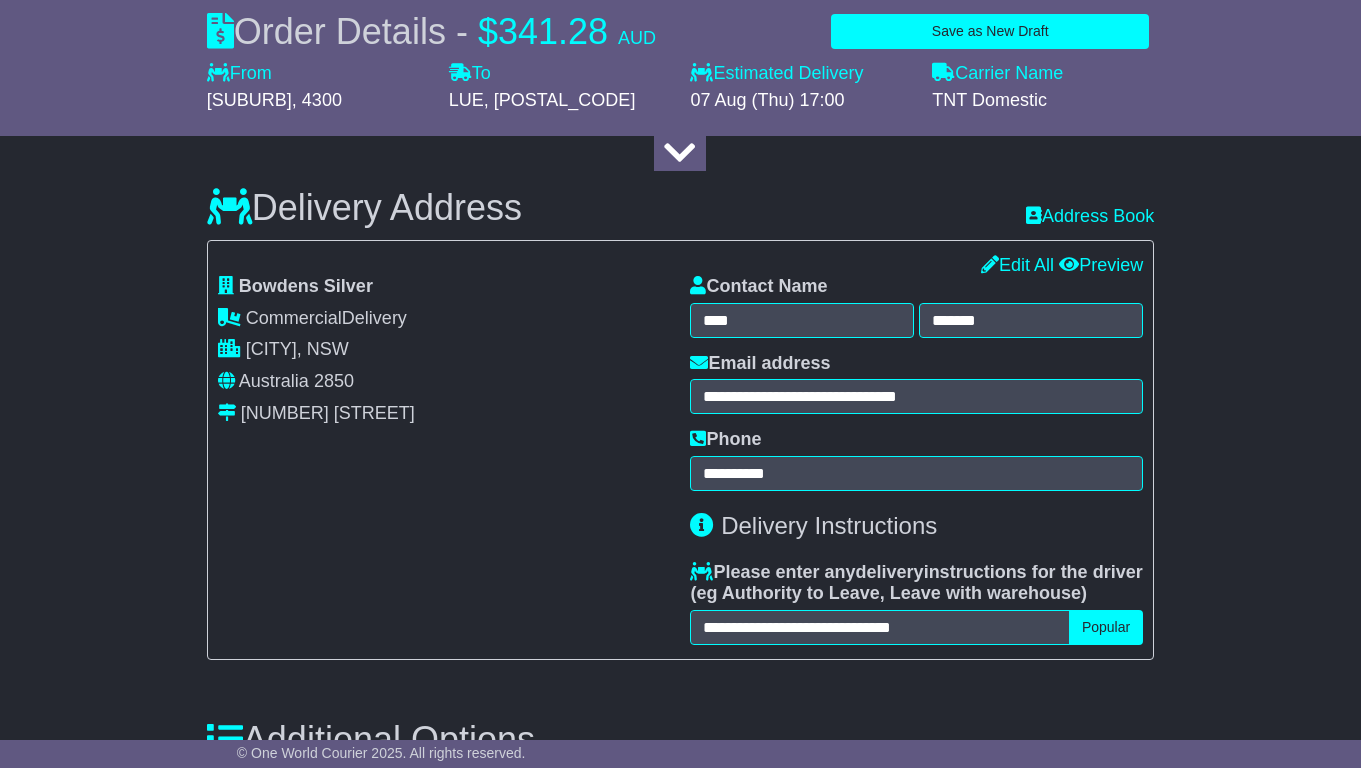 click on "About your package
What is your Package
Documents
Non-Documents
What are the Incoterms?
***
***
***
***
***
***
Description of Goods
Attention: dangerous goods are not allowed by service.
Your Internal Reference (required)
Any Dangerous Goods?
No" at bounding box center (680, 428) 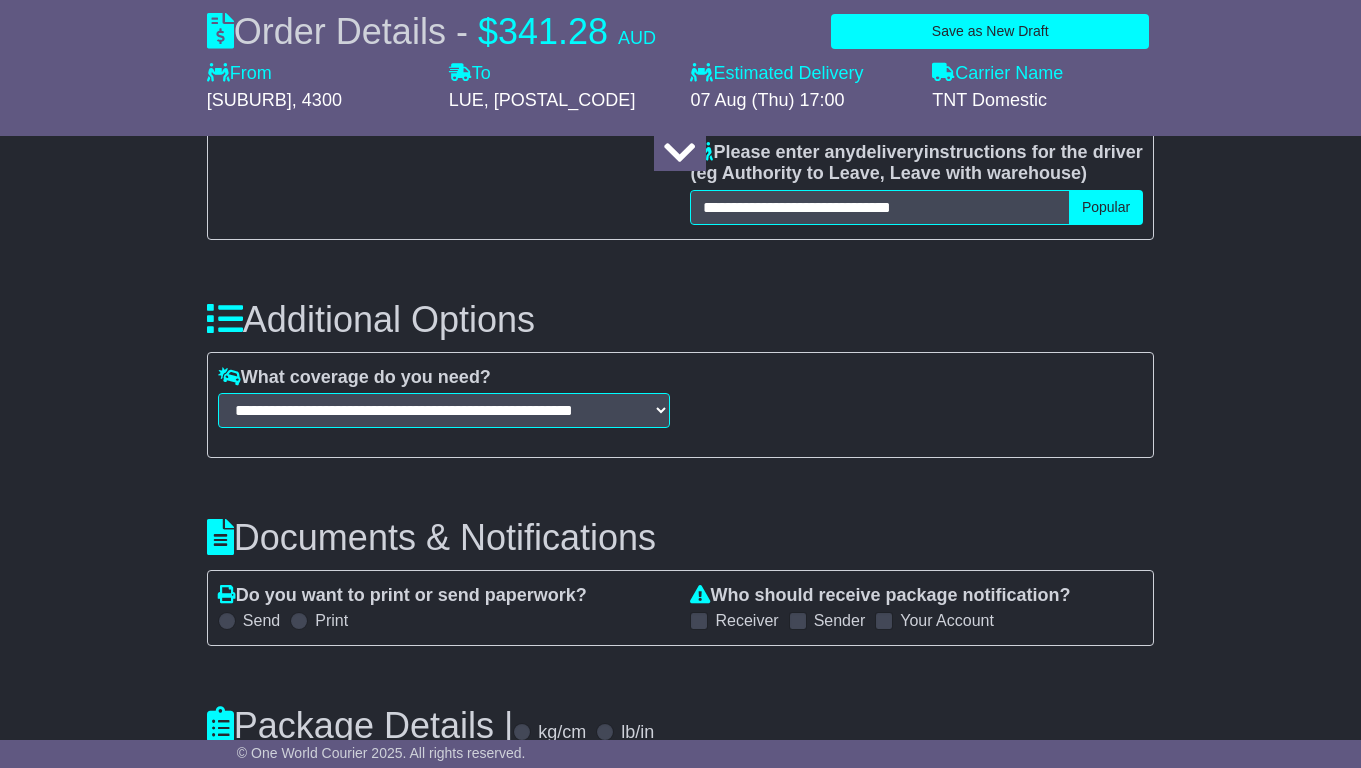 scroll, scrollTop: 1661, scrollLeft: 0, axis: vertical 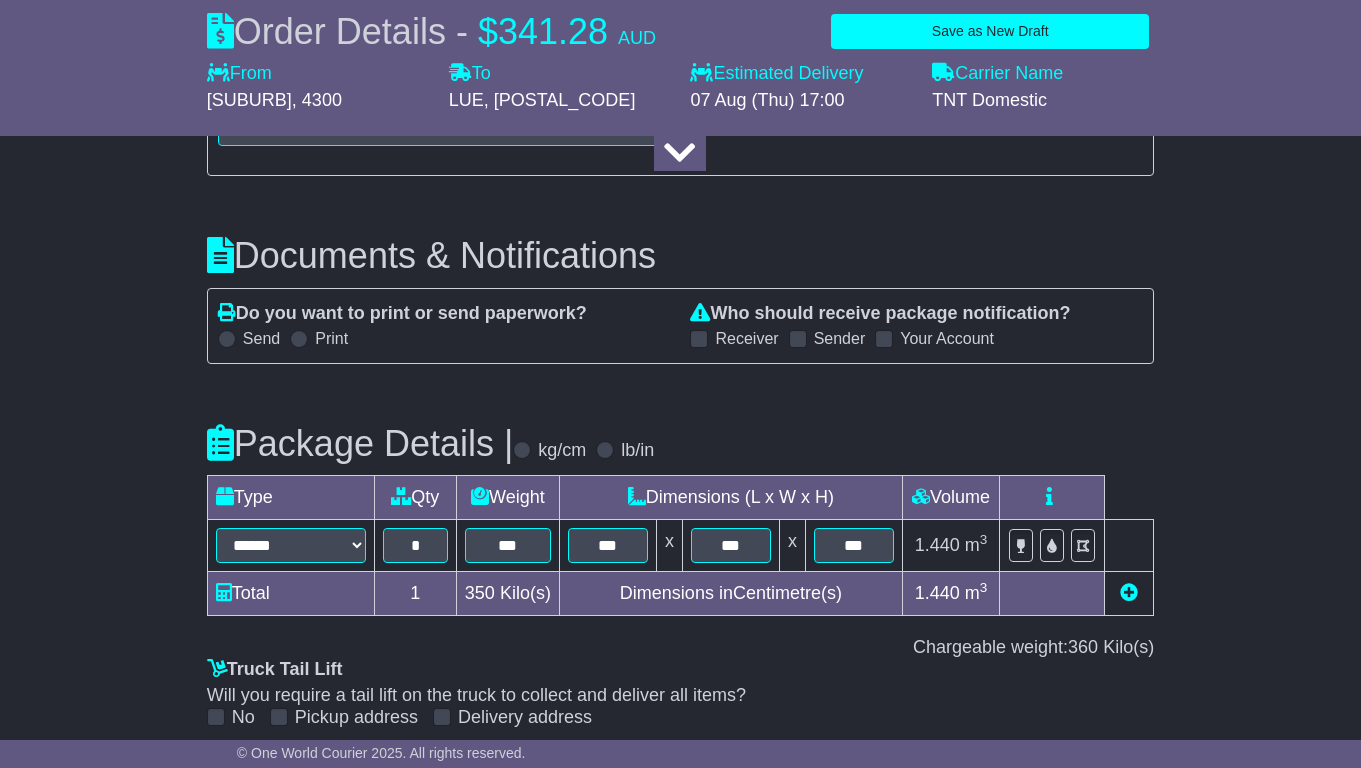 click at bounding box center [798, 339] 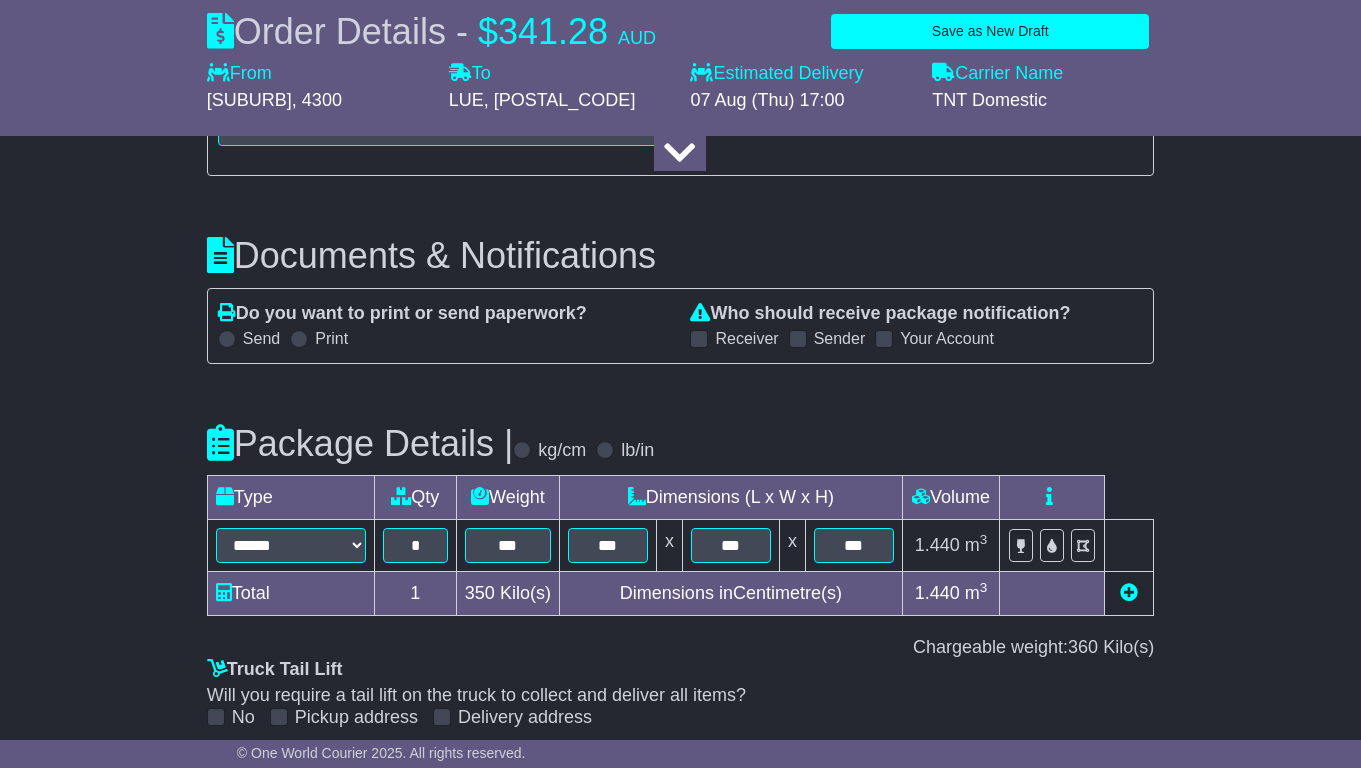click at bounding box center (227, 339) 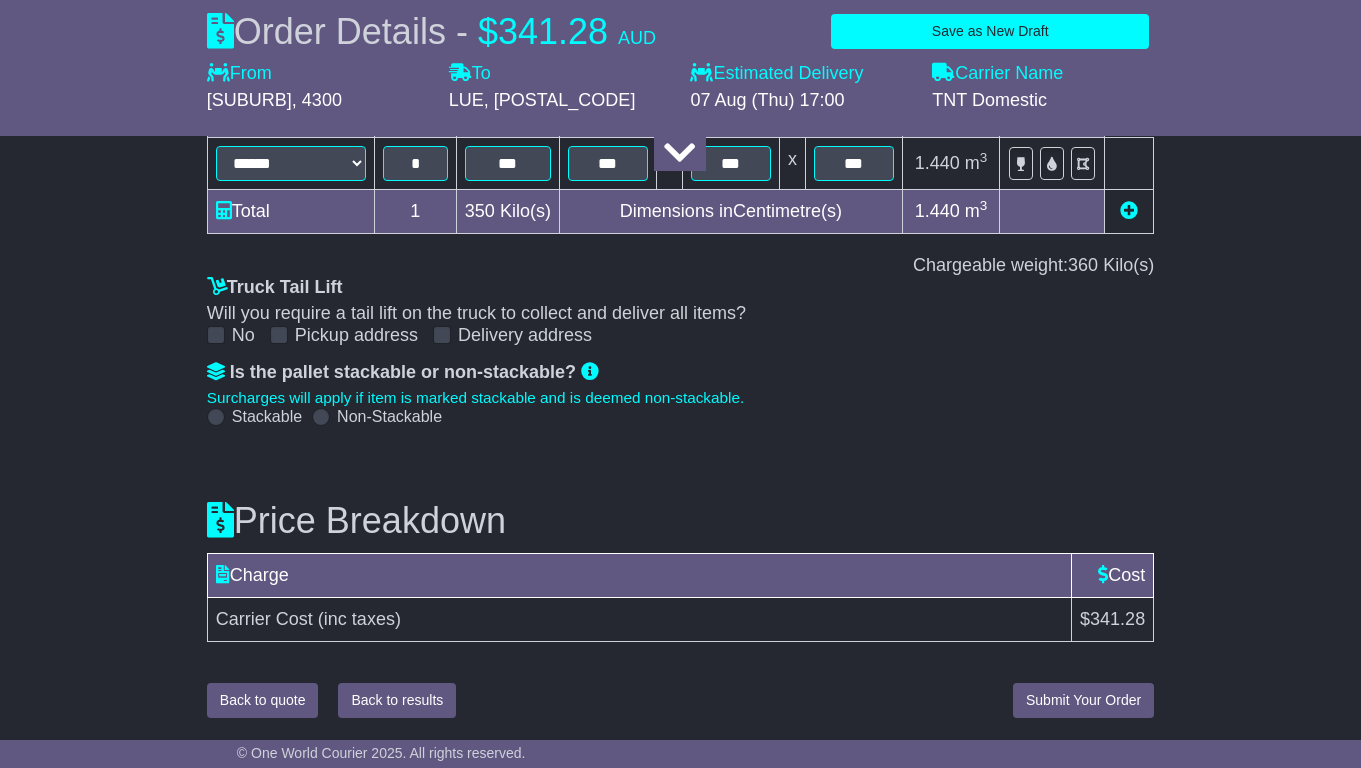 scroll, scrollTop: 2333, scrollLeft: 0, axis: vertical 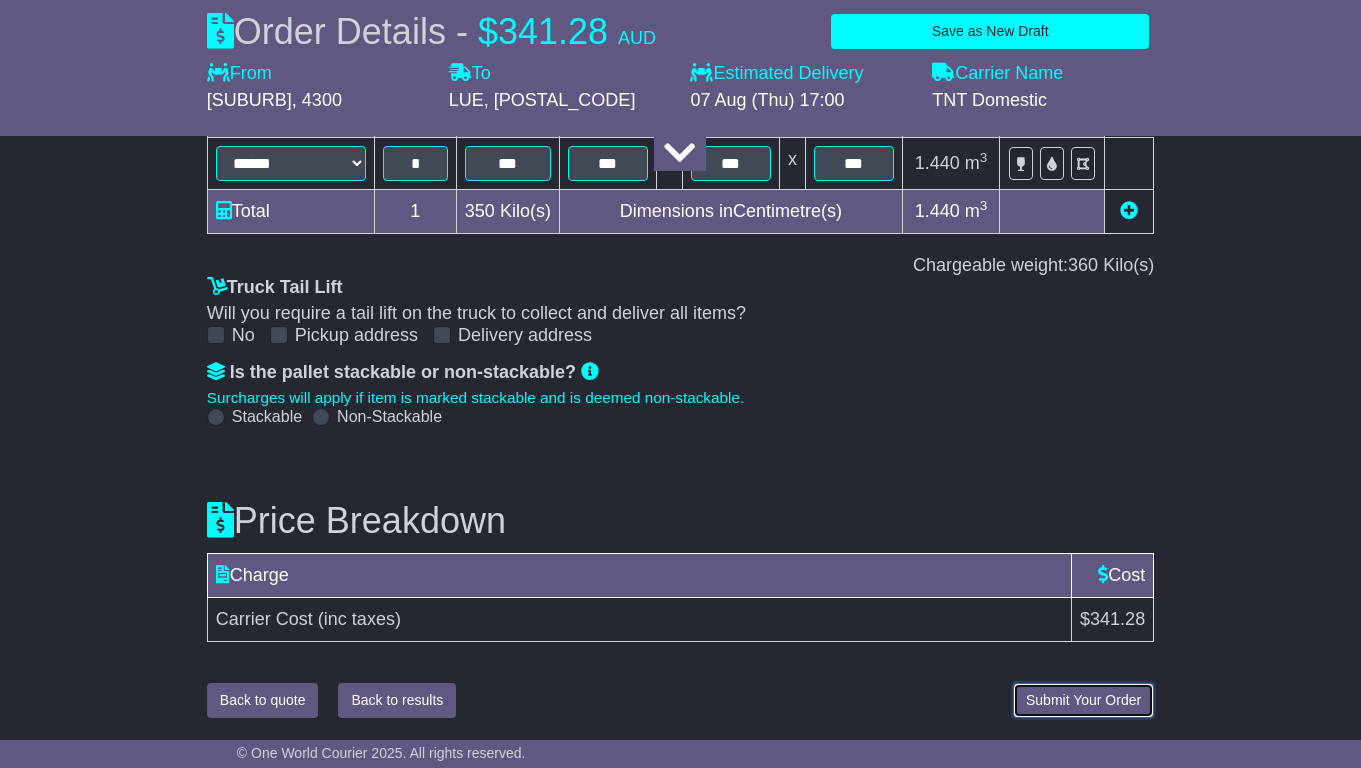 click on "Submit Your Order" at bounding box center (1083, 700) 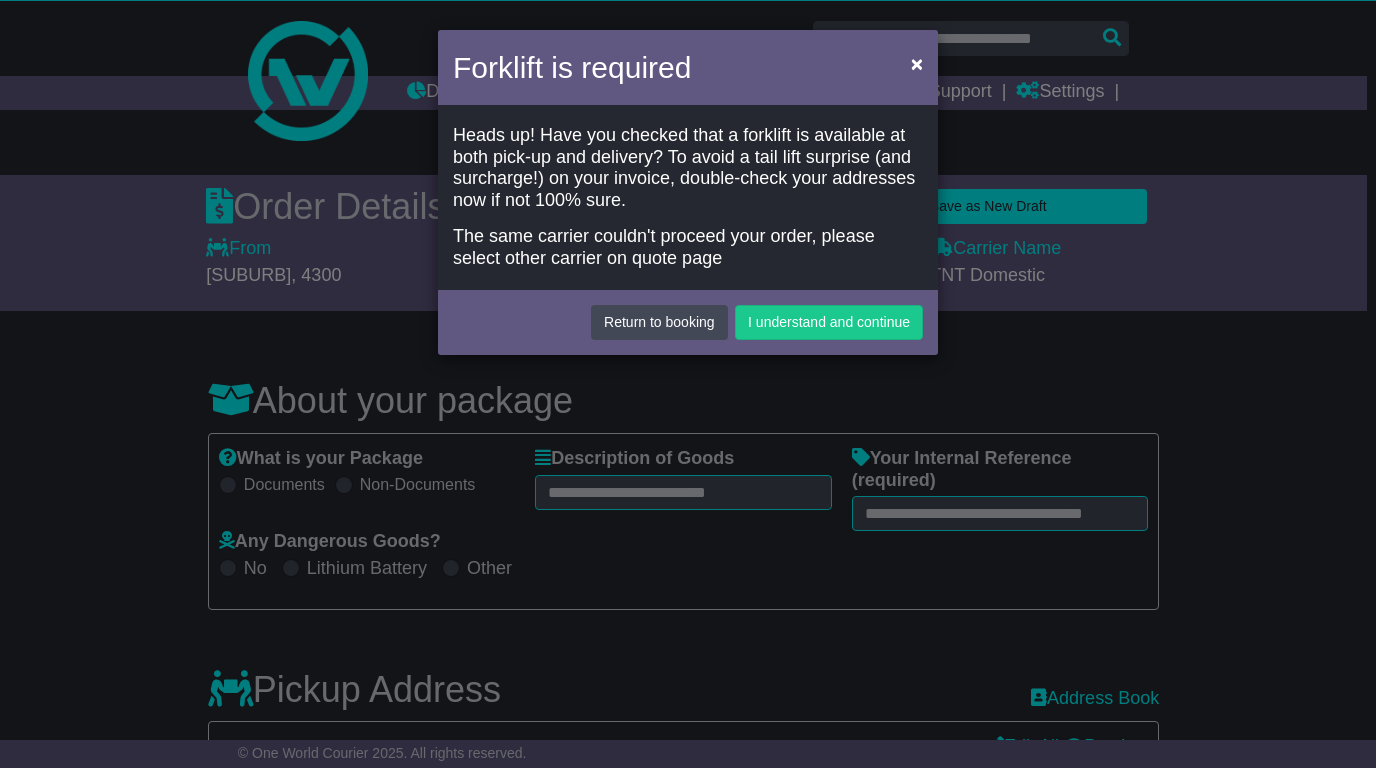 scroll, scrollTop: 0, scrollLeft: 0, axis: both 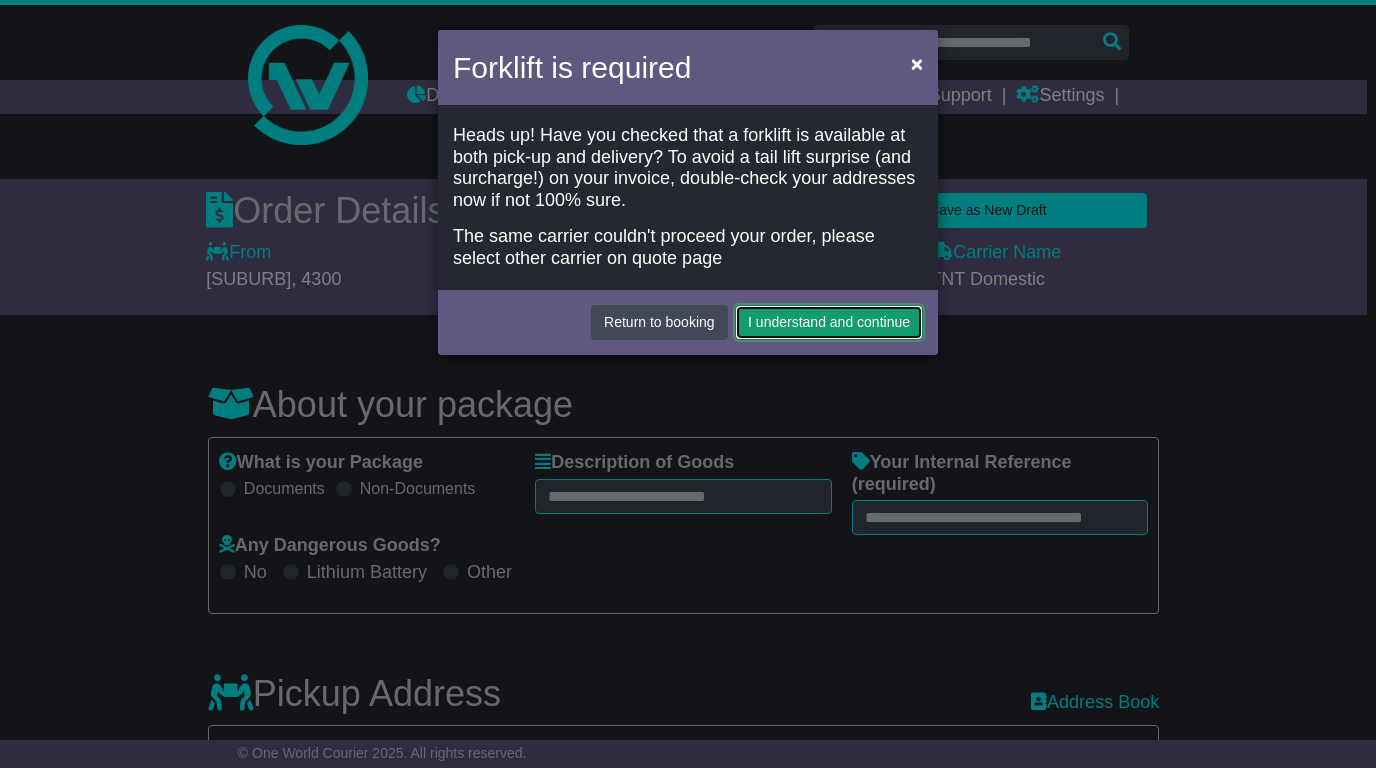 click on "I understand and continue" at bounding box center (829, 322) 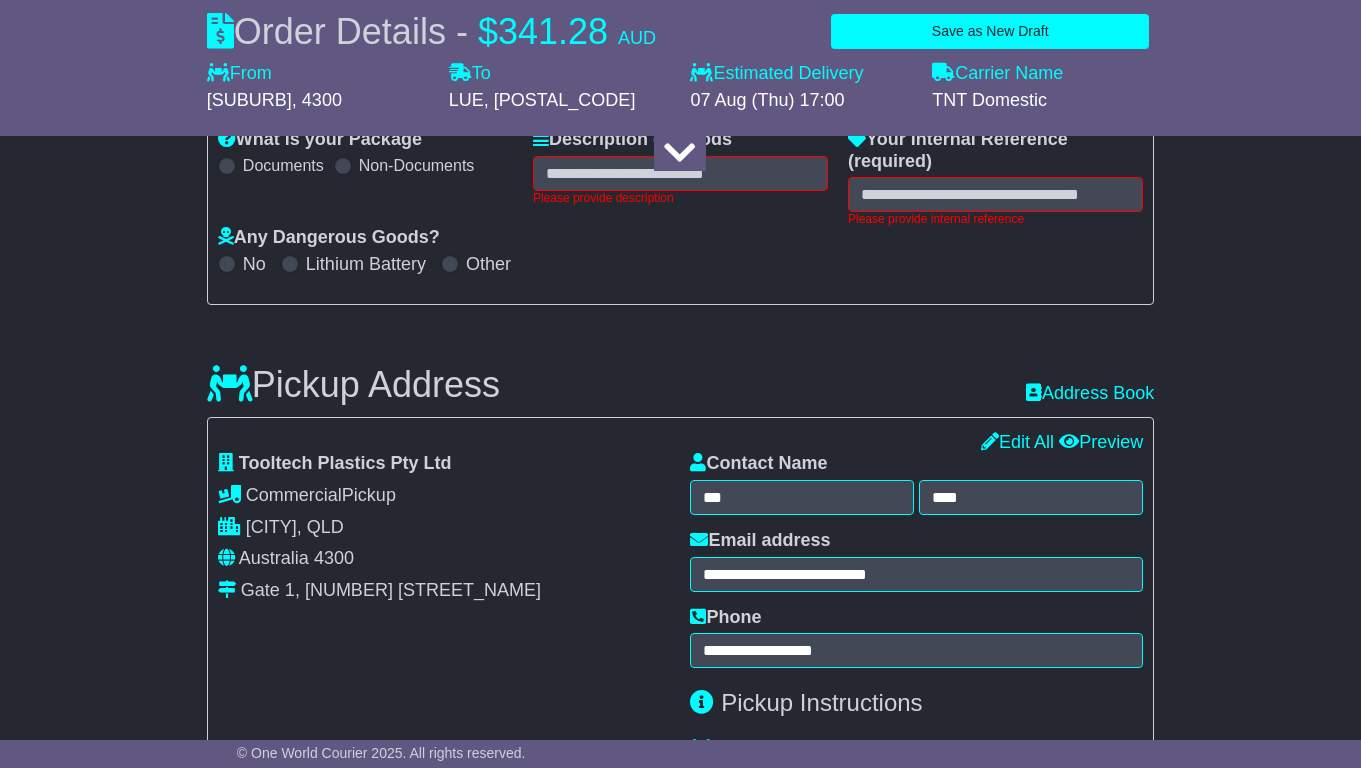 scroll, scrollTop: 326, scrollLeft: 0, axis: vertical 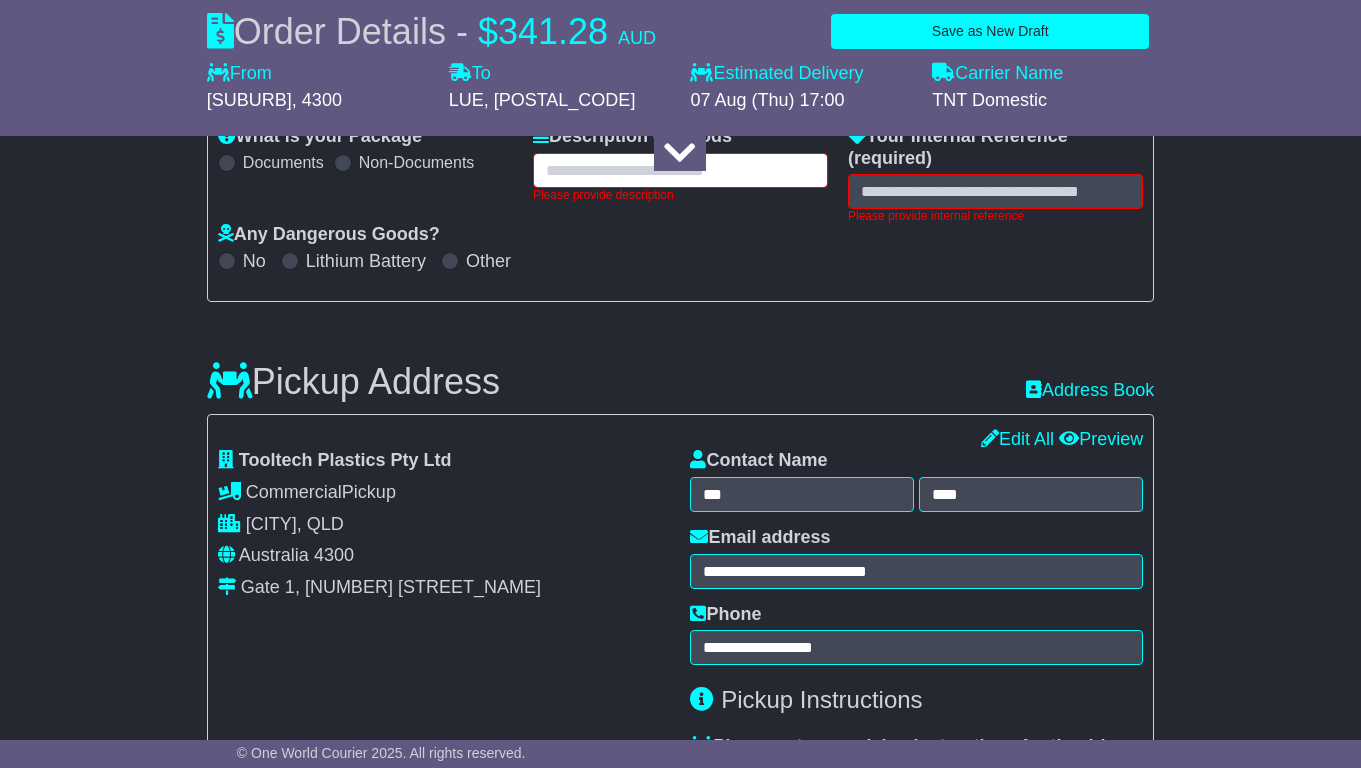 click at bounding box center [680, 170] 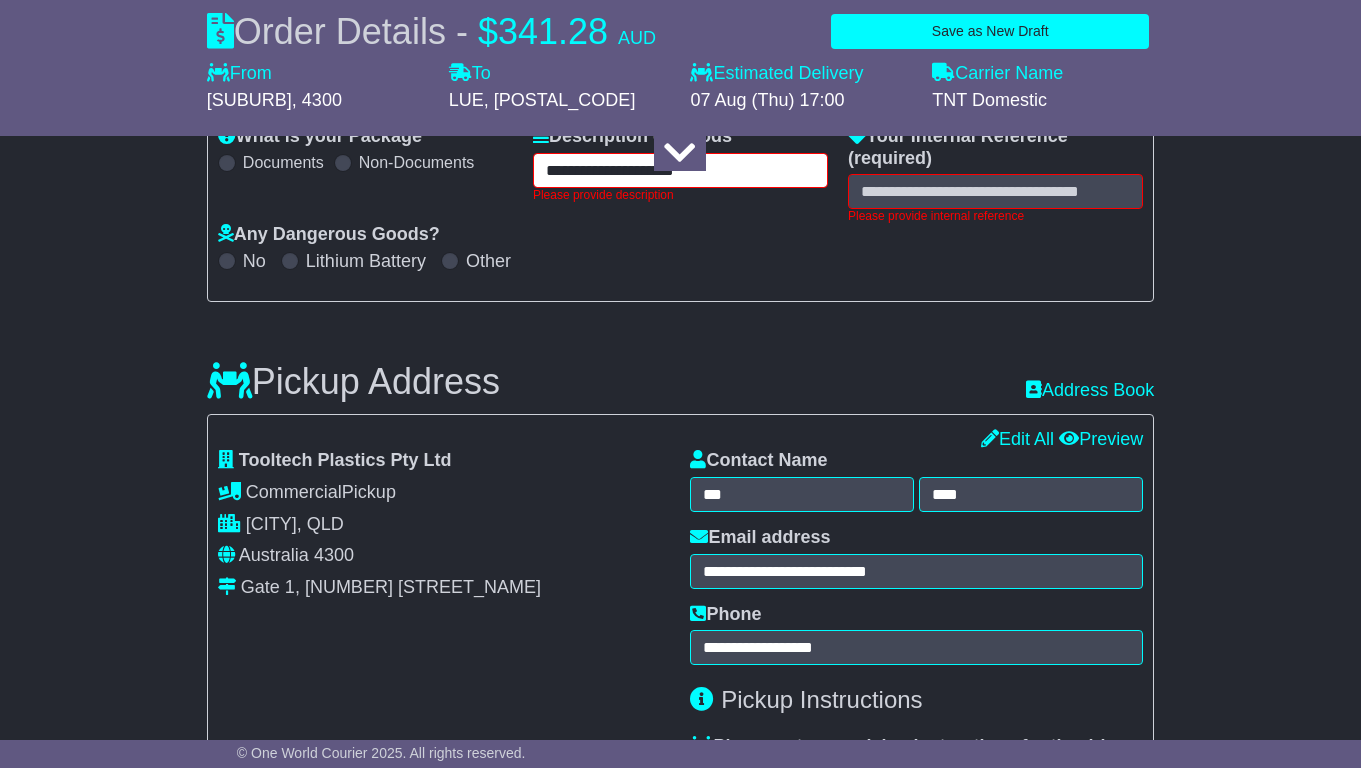 type on "**********" 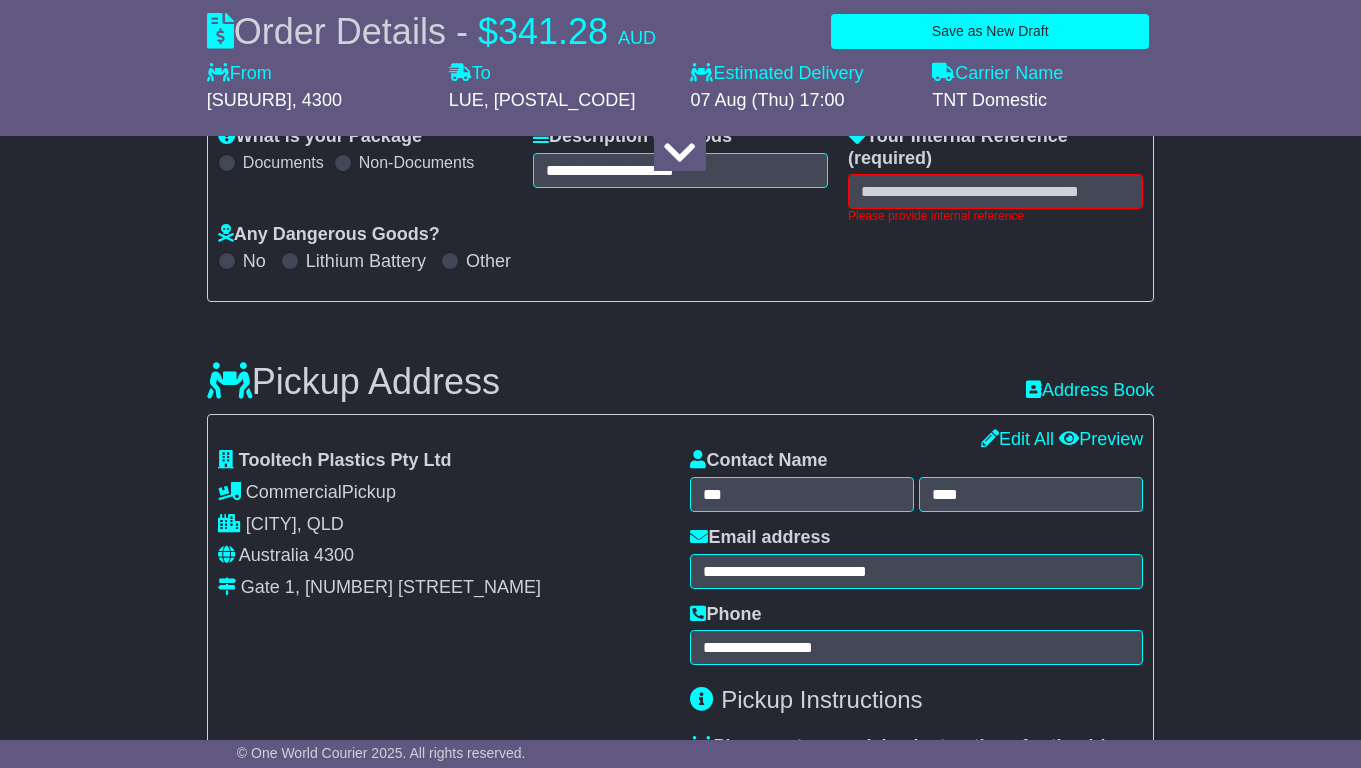 click on "**********" at bounding box center (680, 206) 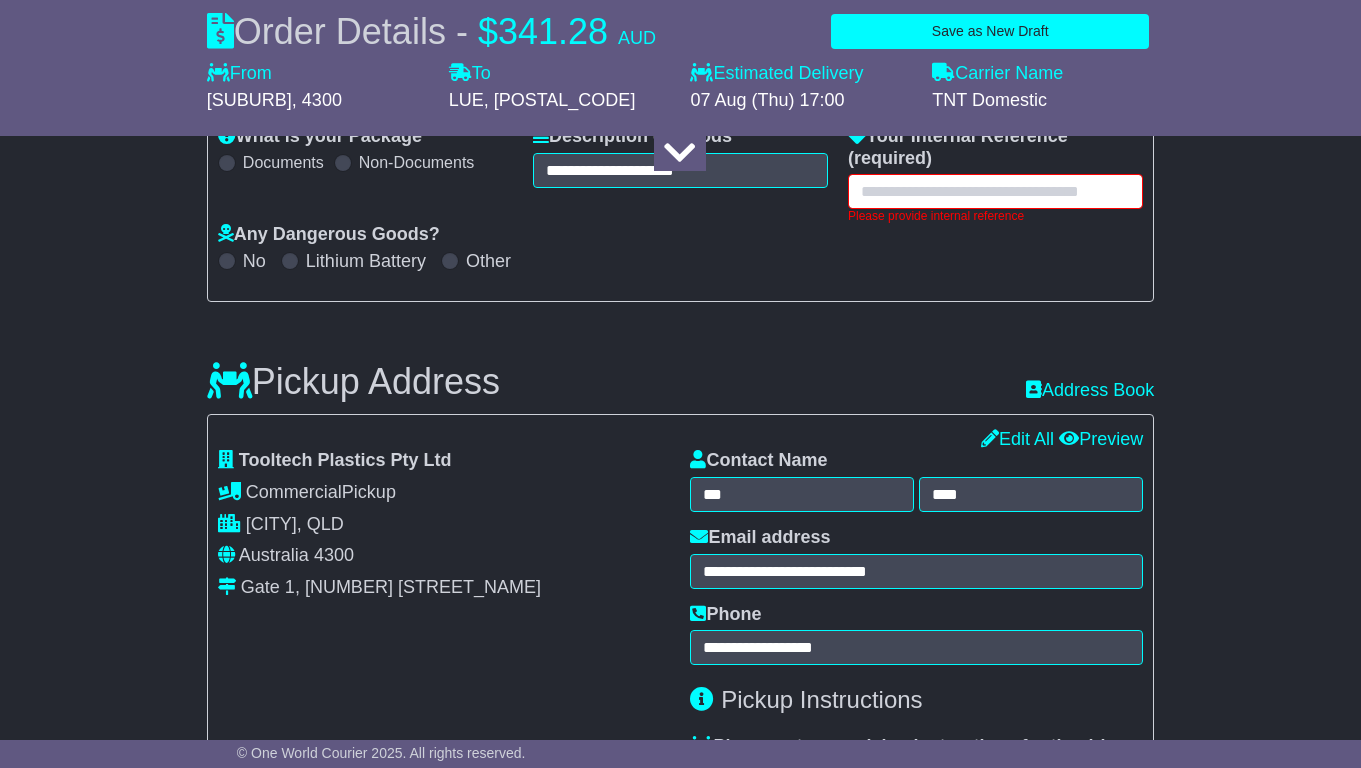 click at bounding box center [995, 191] 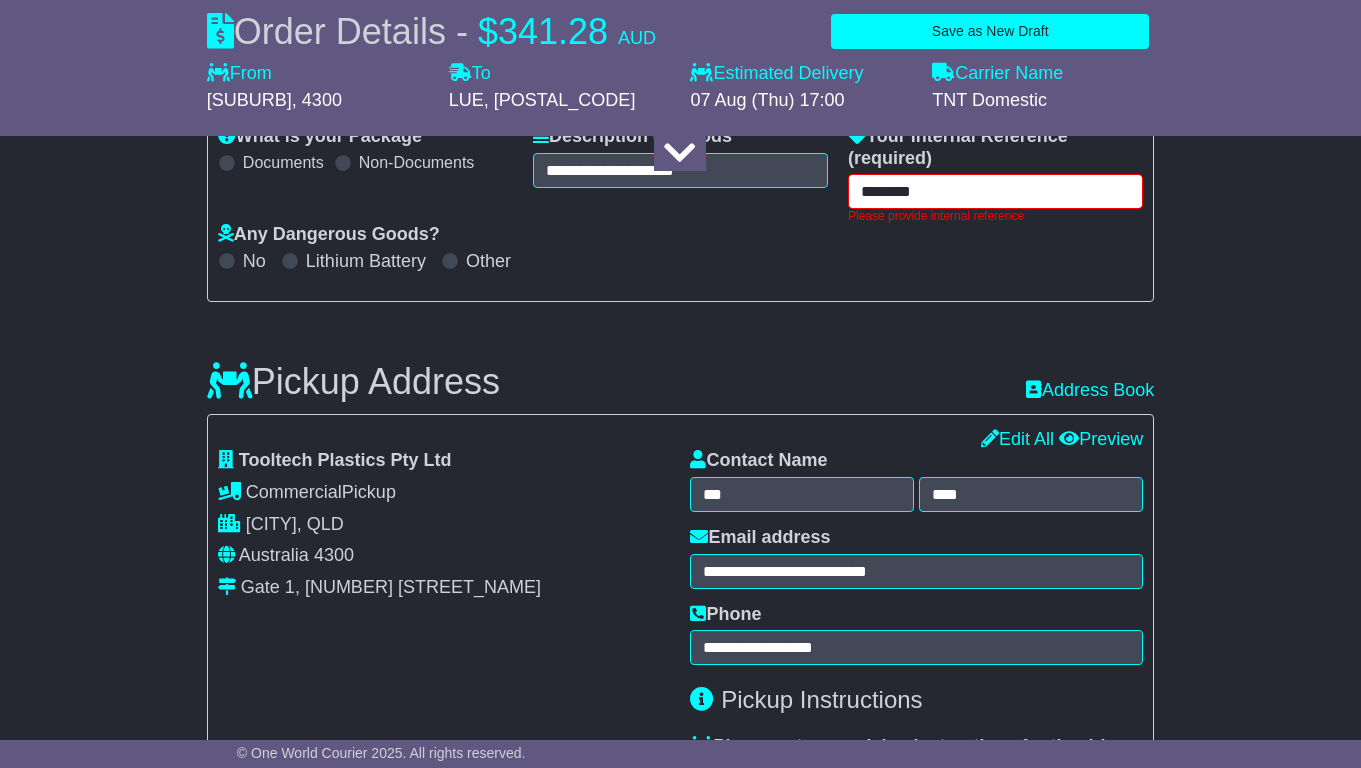 type on "*******" 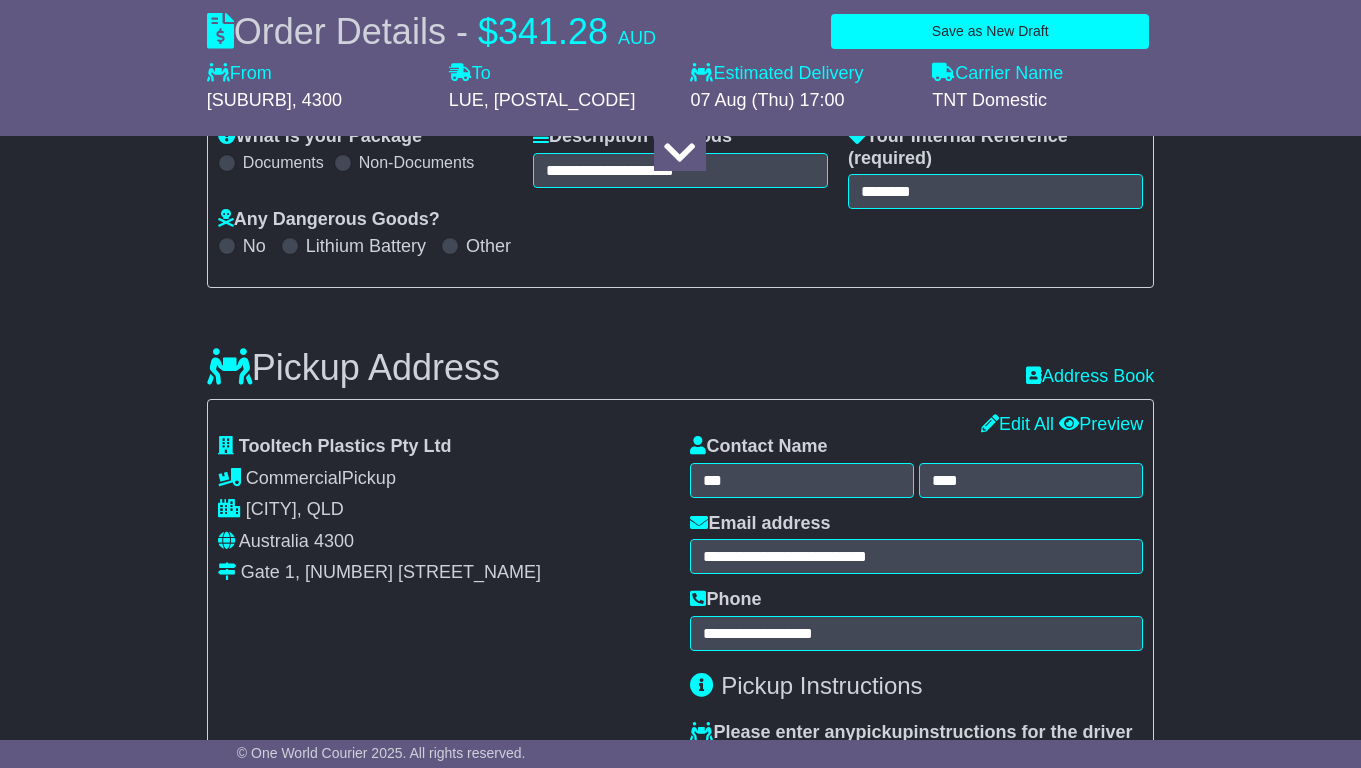 click on "**********" at bounding box center (680, 199) 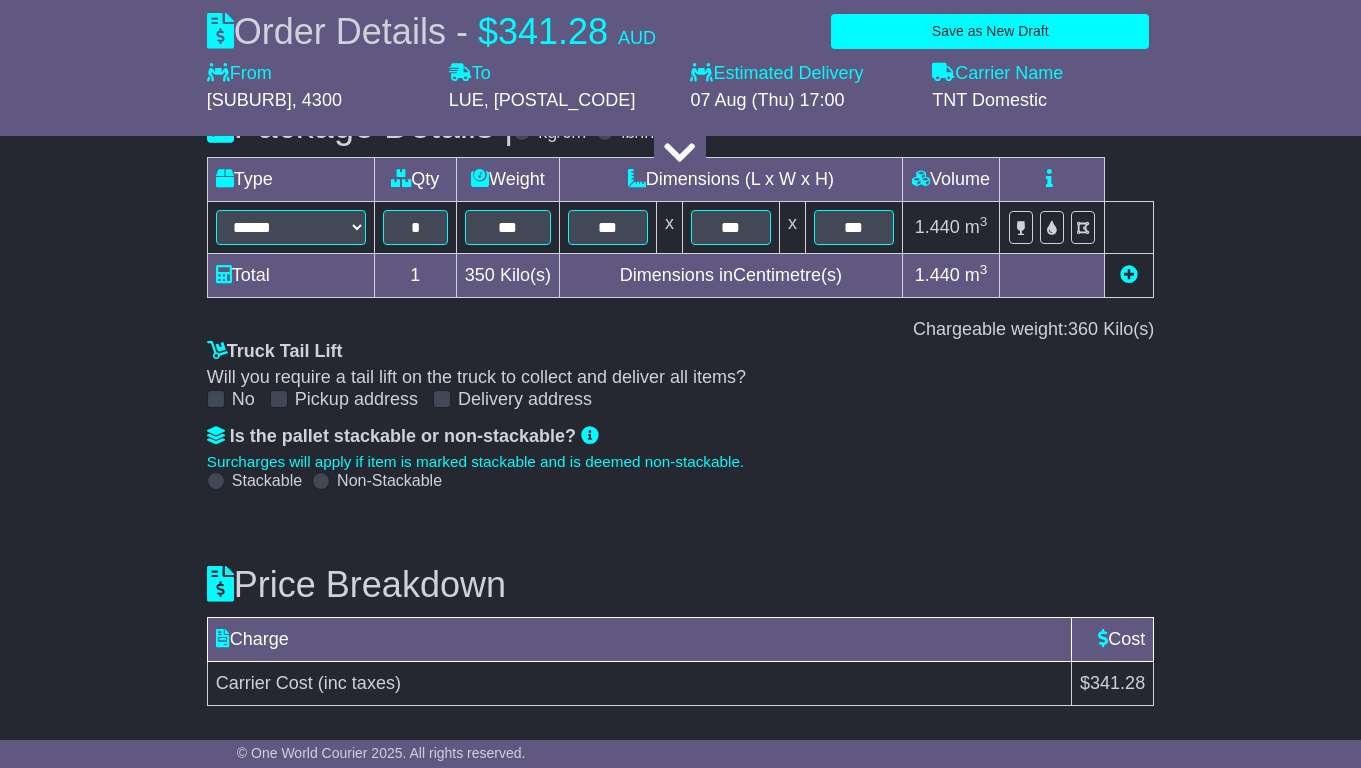 scroll, scrollTop: 2390, scrollLeft: 0, axis: vertical 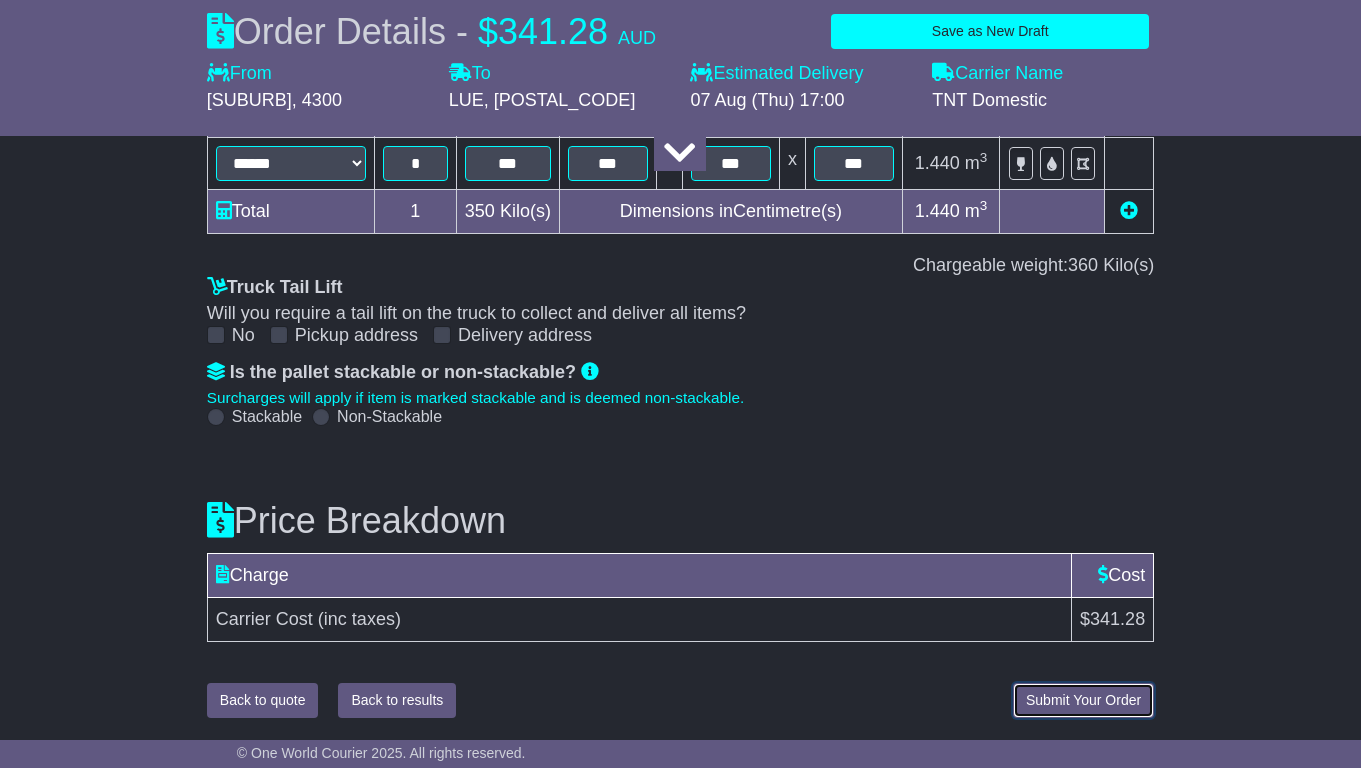 click on "Submit Your Order" at bounding box center [1083, 700] 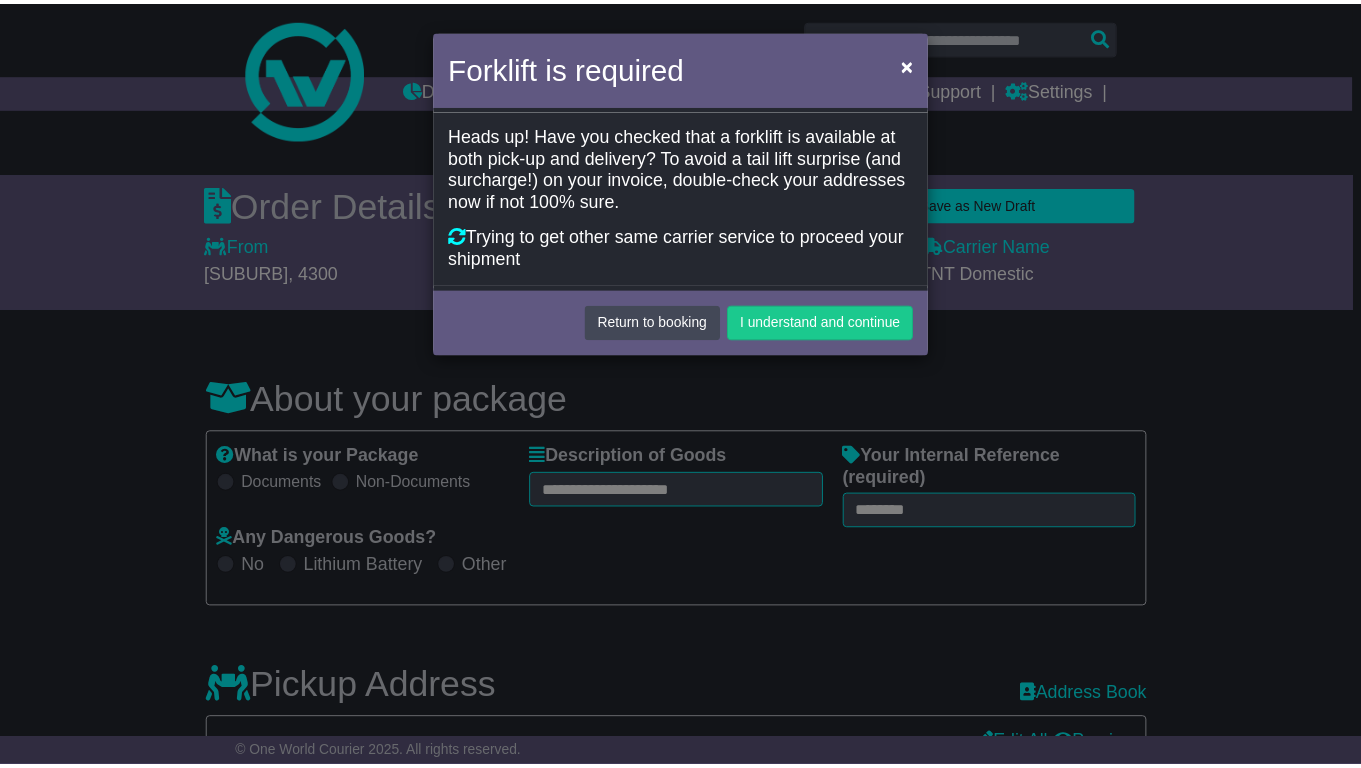 scroll, scrollTop: 0, scrollLeft: 0, axis: both 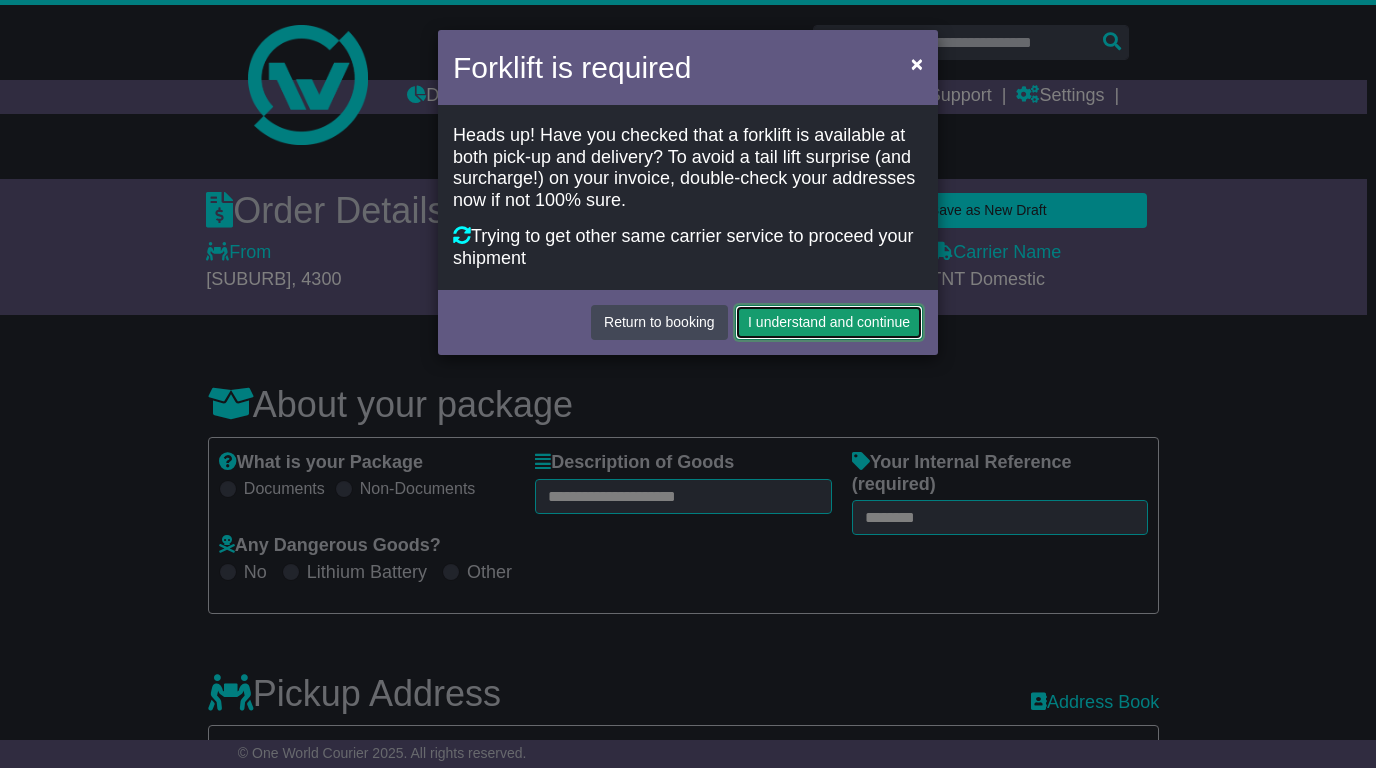 click on "I understand and continue" at bounding box center [829, 322] 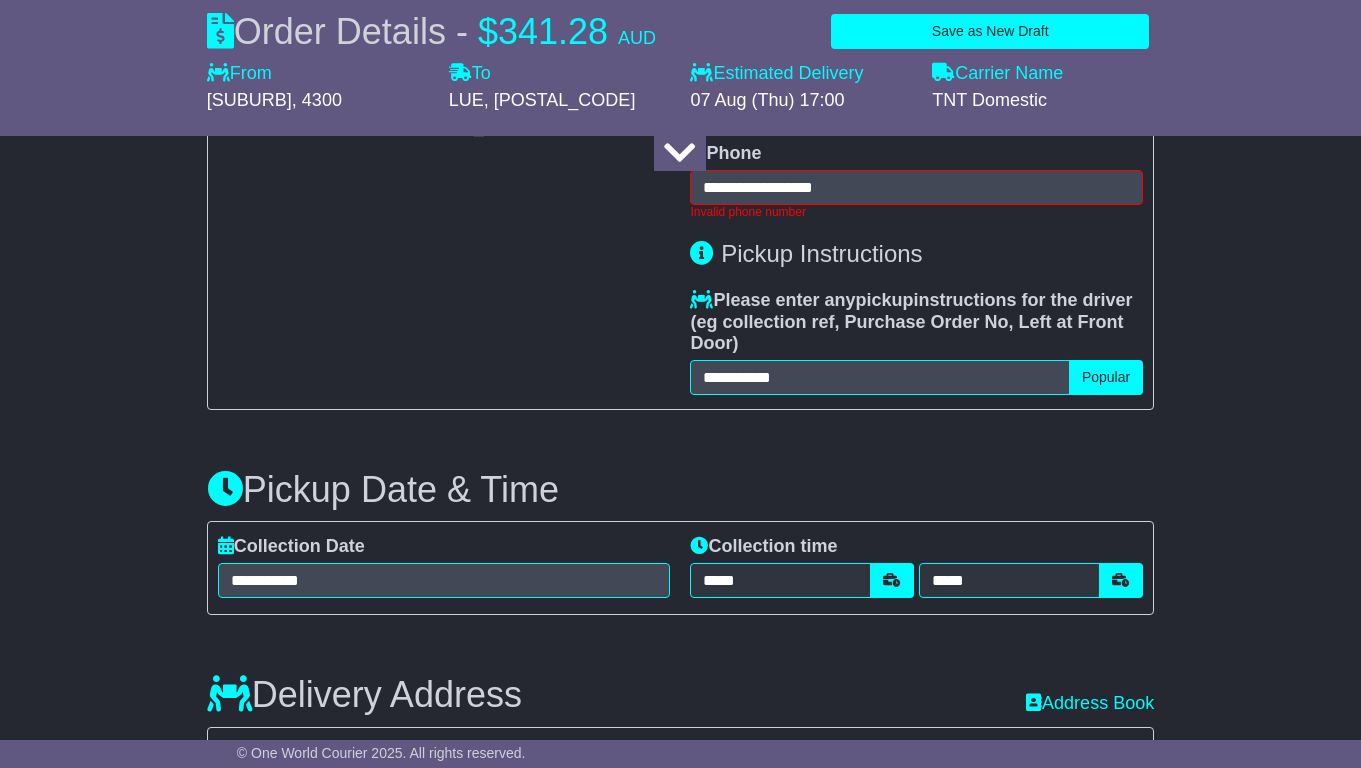 scroll, scrollTop: 814, scrollLeft: 0, axis: vertical 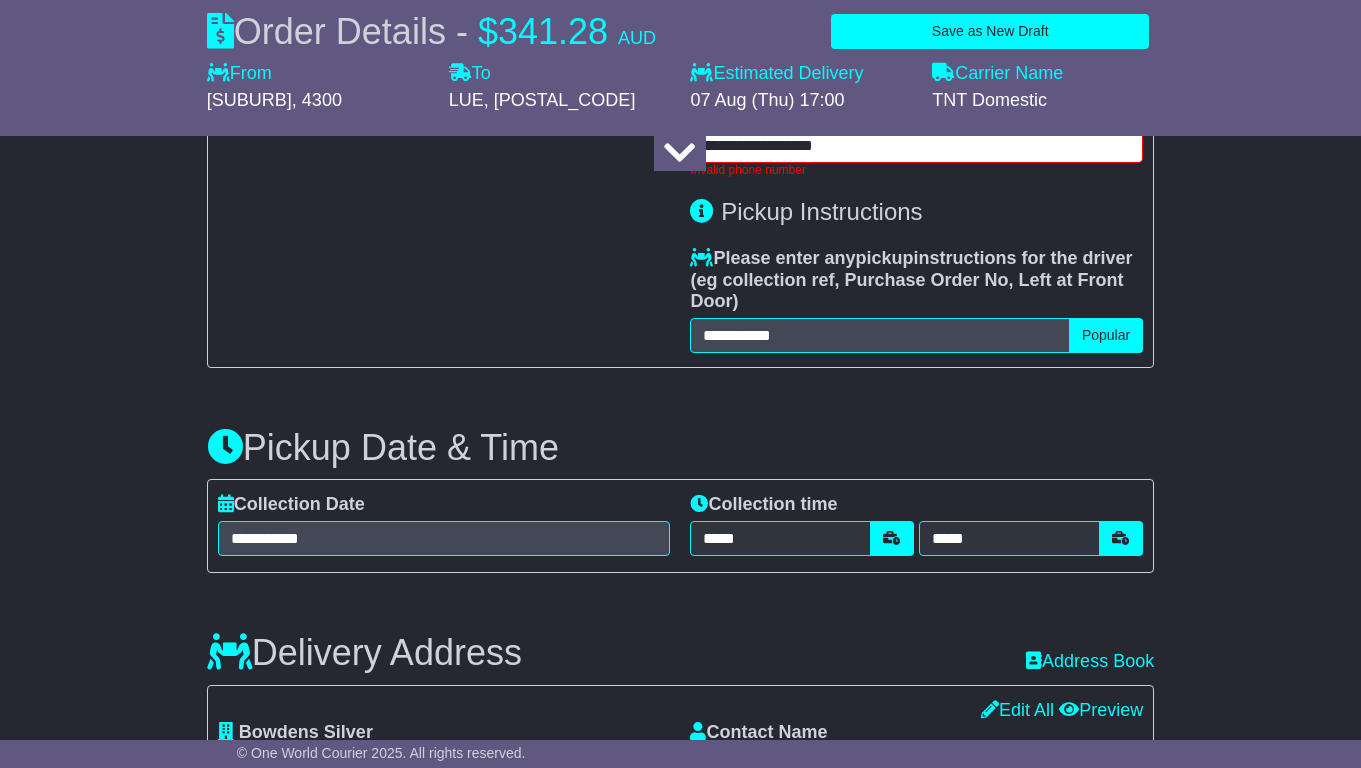 click on "**********" at bounding box center [916, 145] 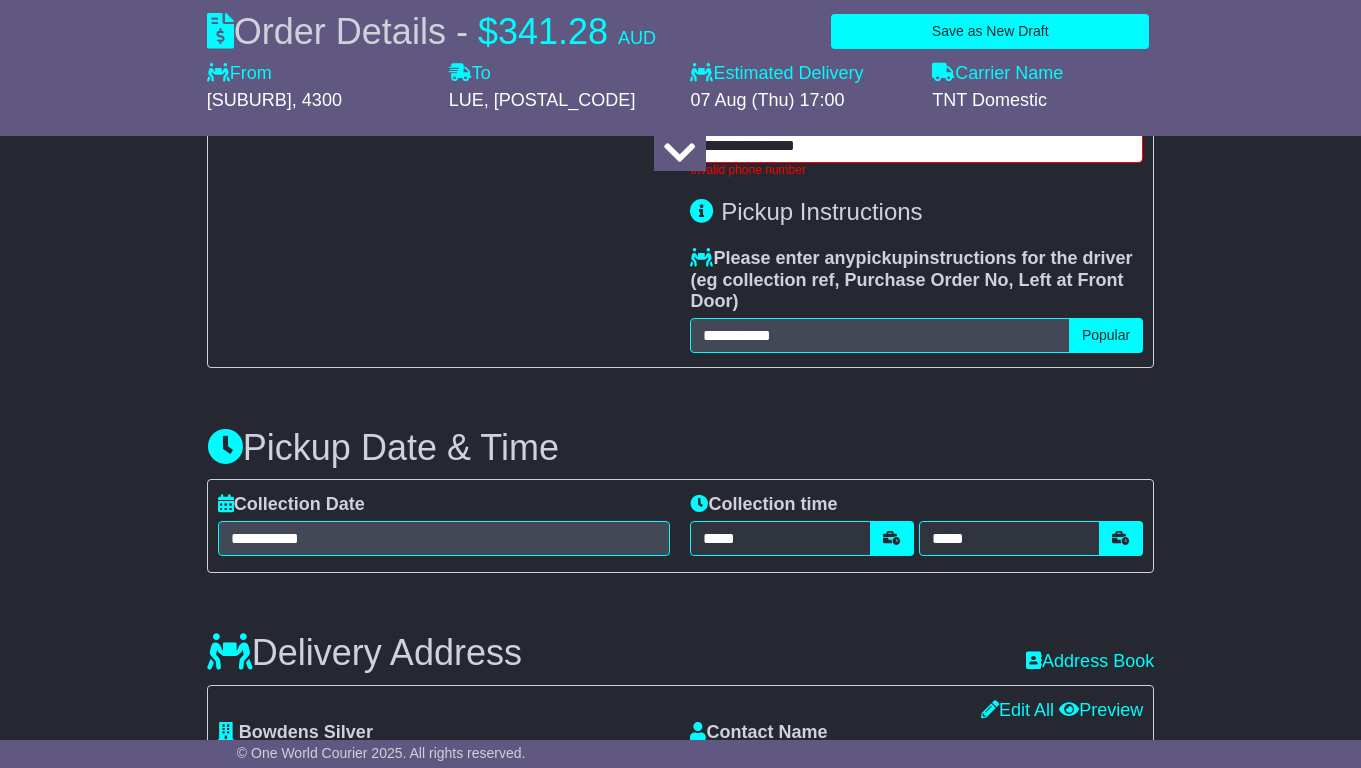 click on "**********" at bounding box center [916, 145] 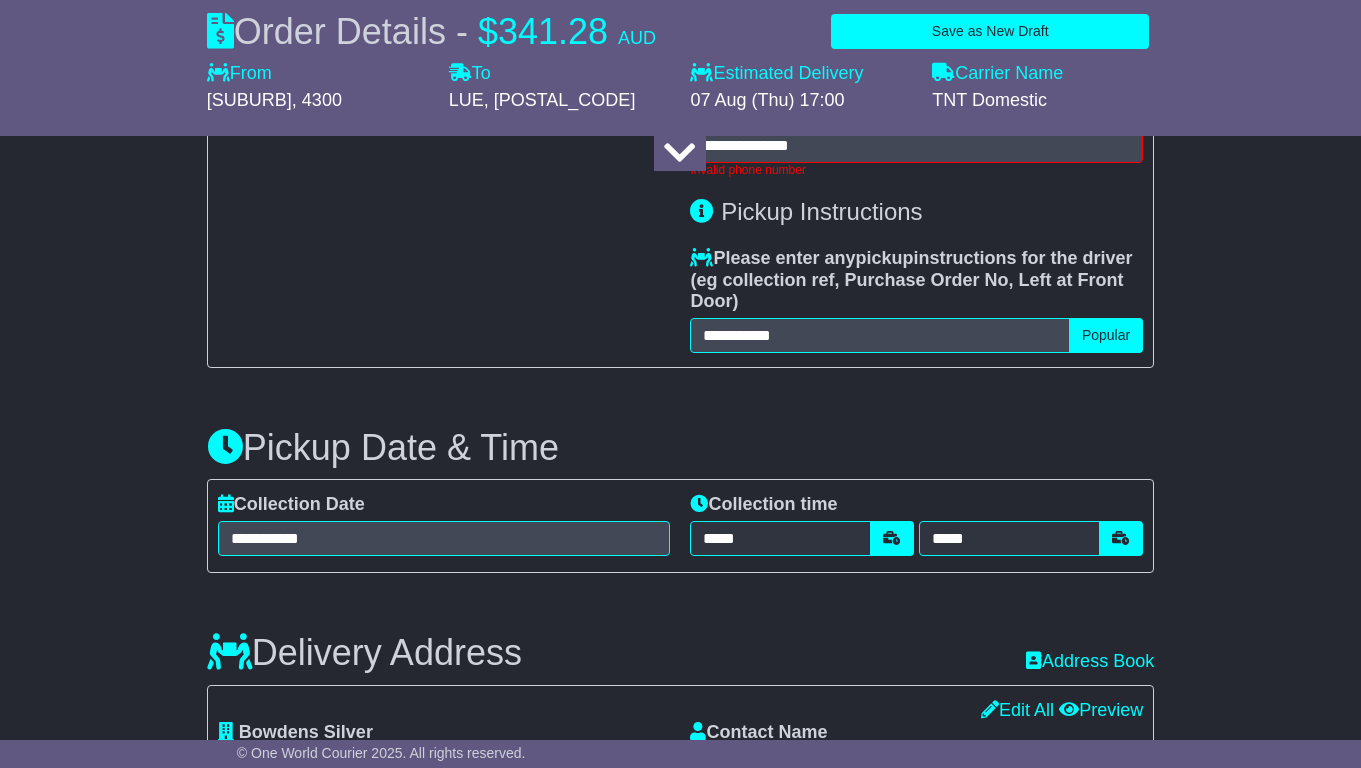 click on "Pickup Instructions" at bounding box center (916, 212) 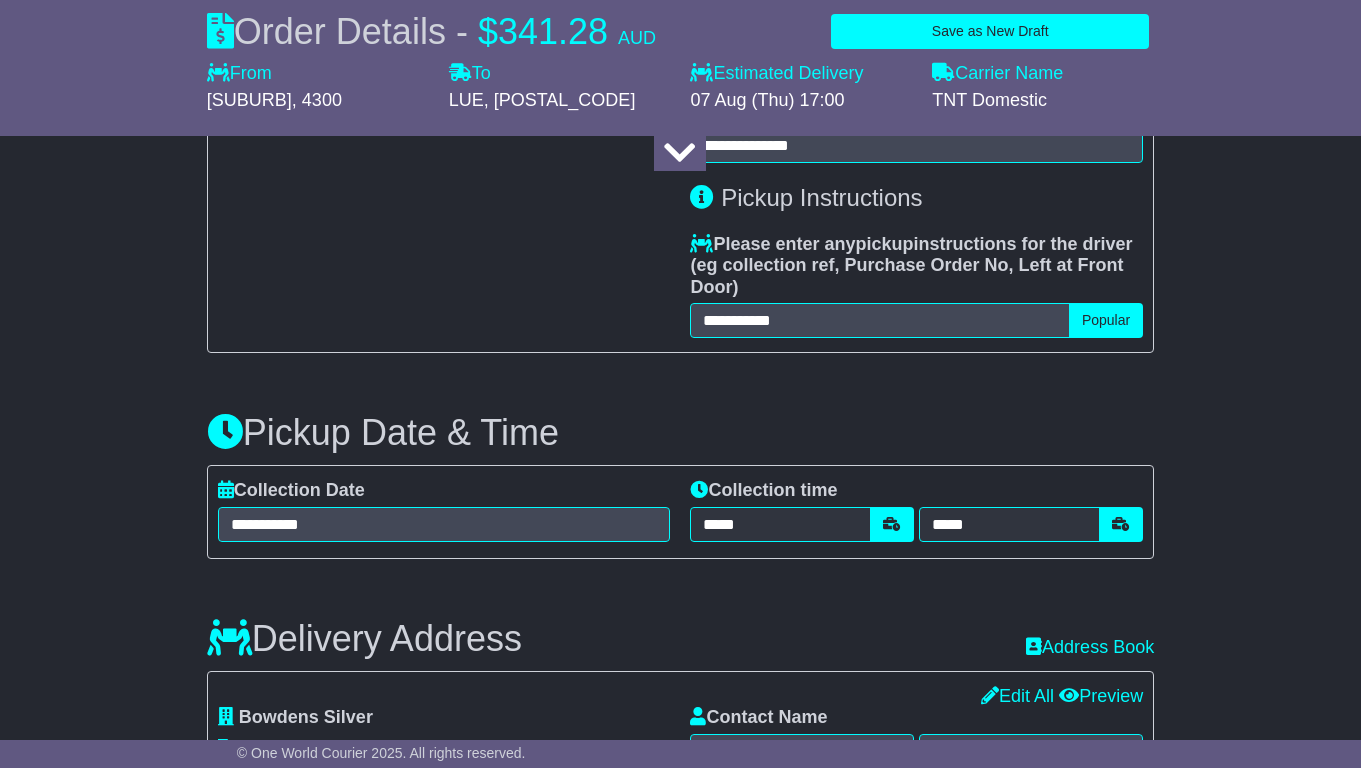 click on "Pickup Instructions" at bounding box center [916, 198] 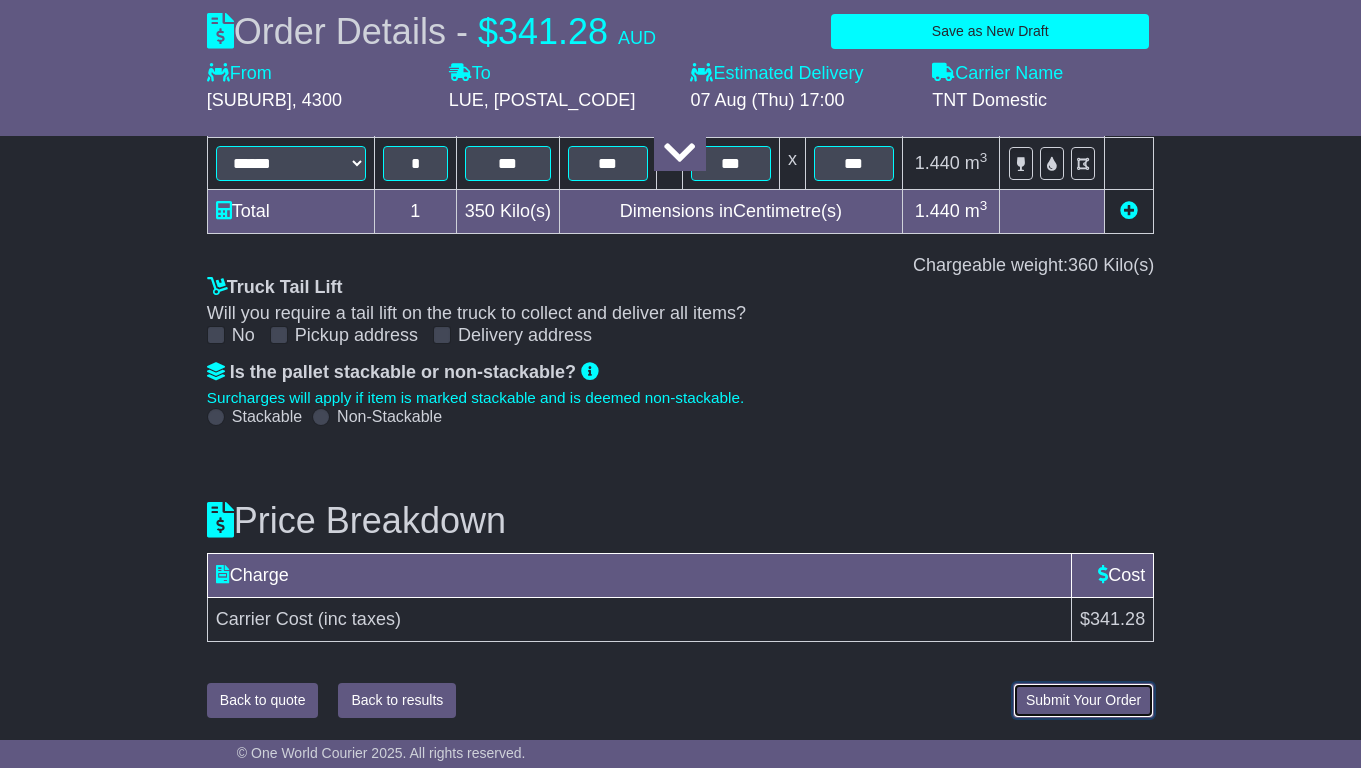 click on "Submit Your Order" at bounding box center (1083, 700) 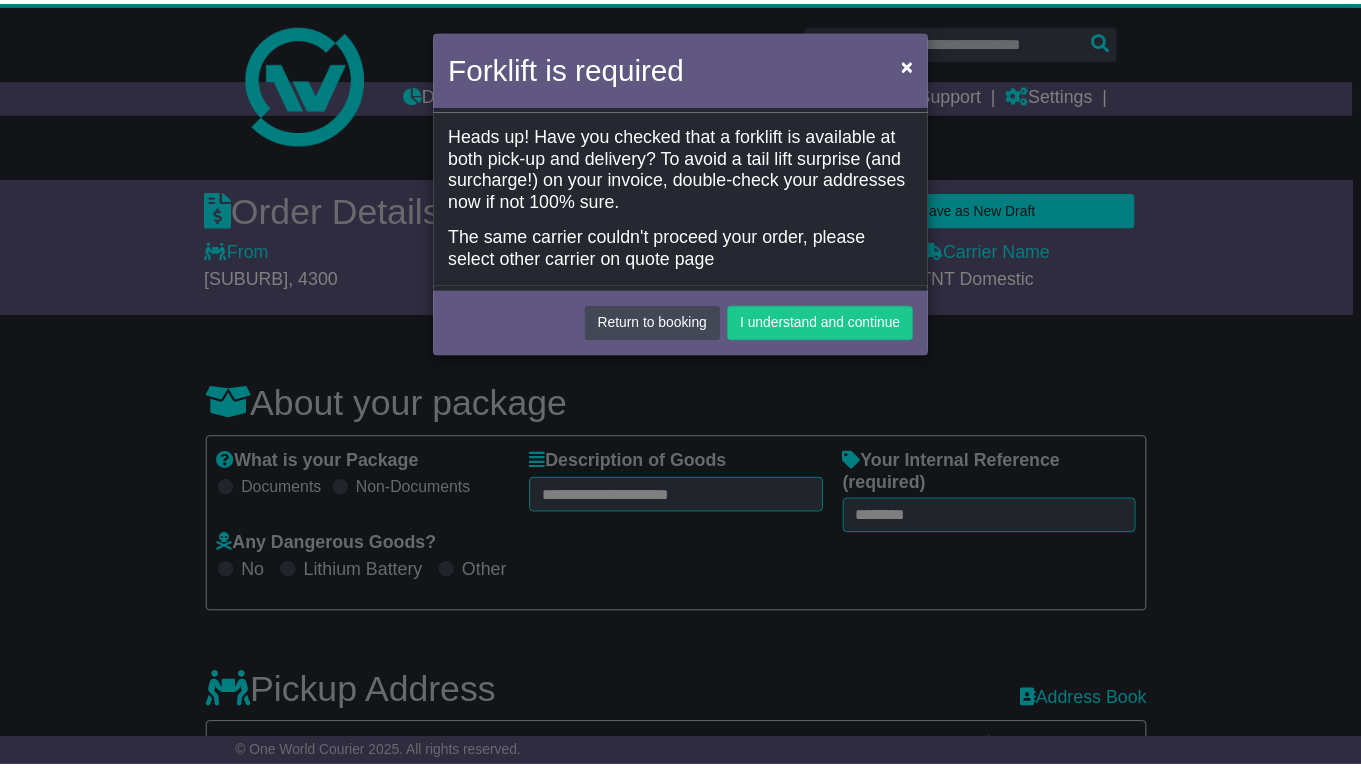 scroll, scrollTop: 0, scrollLeft: 0, axis: both 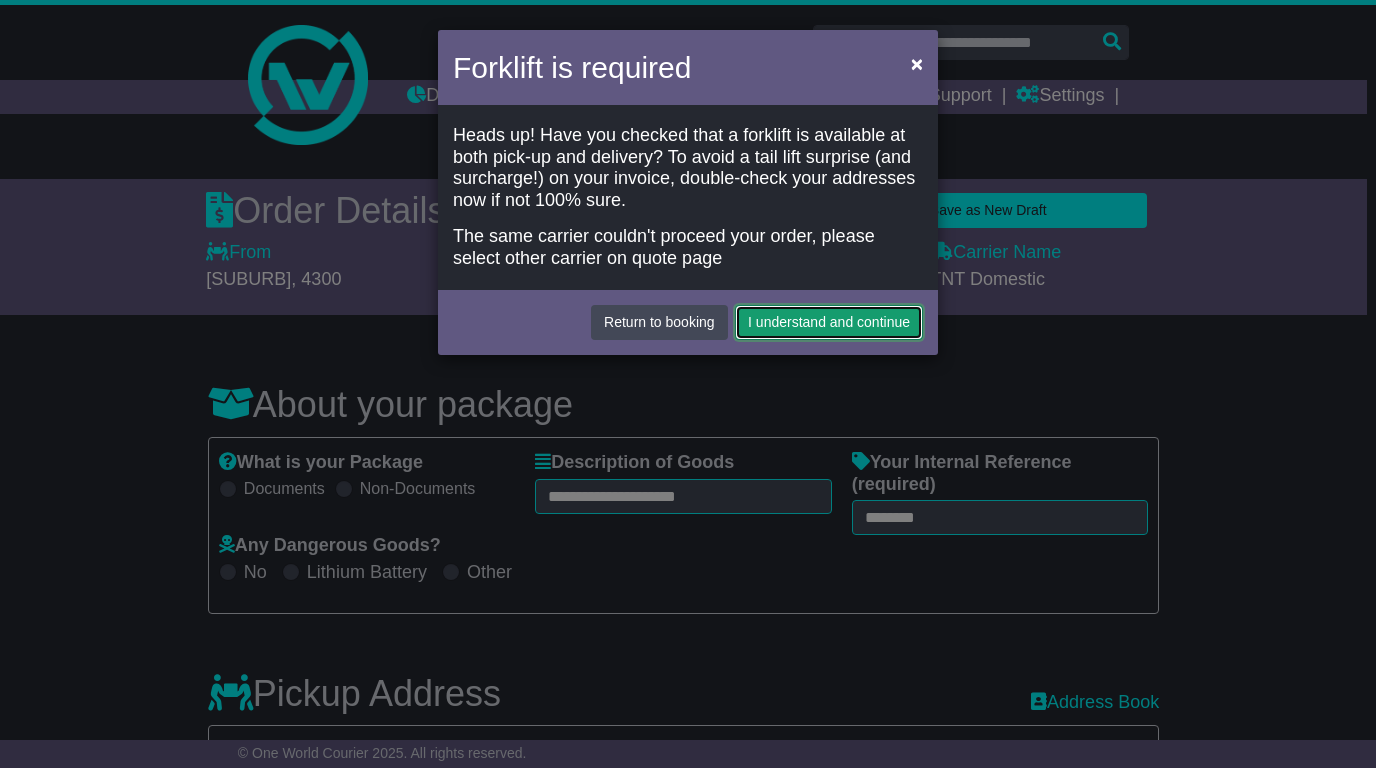 click on "I understand and continue" at bounding box center [829, 322] 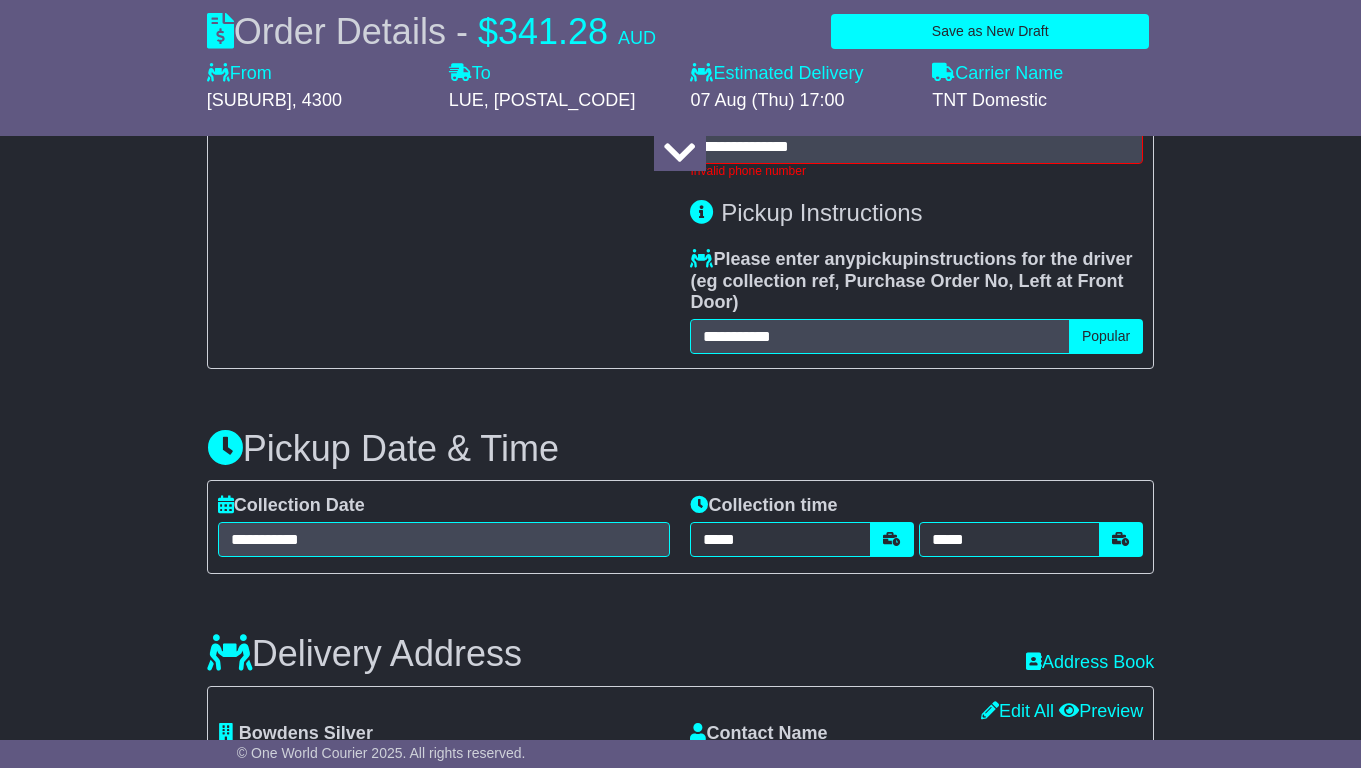 scroll, scrollTop: 814, scrollLeft: 0, axis: vertical 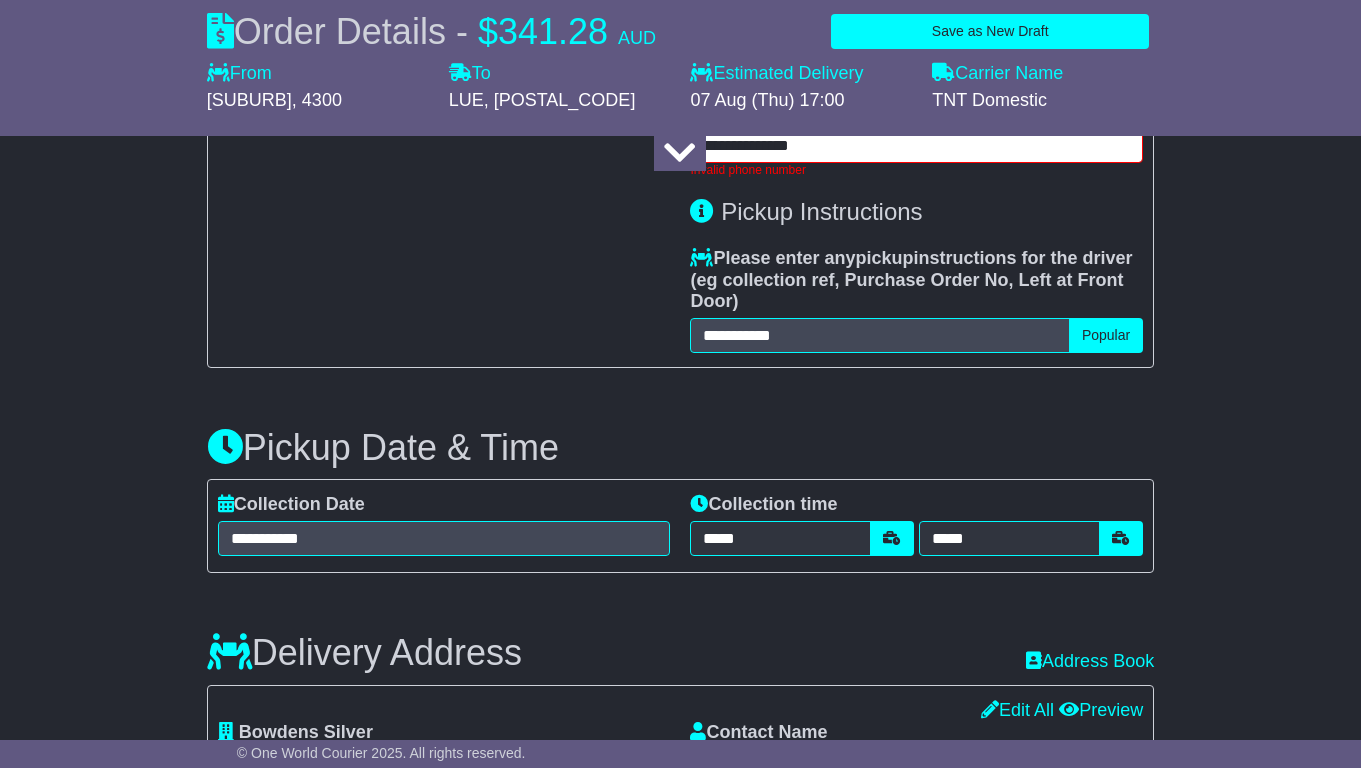 click on "**********" at bounding box center (916, 145) 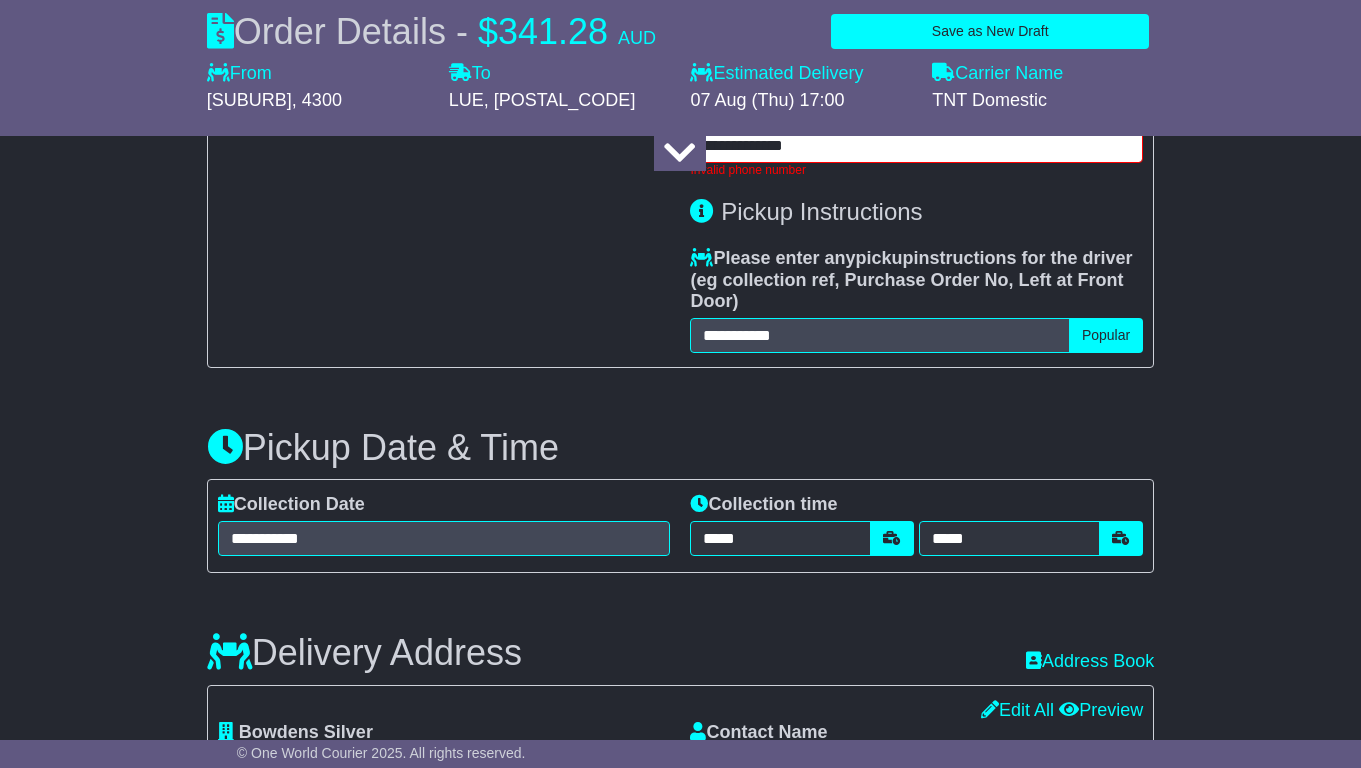 click on "**********" at bounding box center [916, 145] 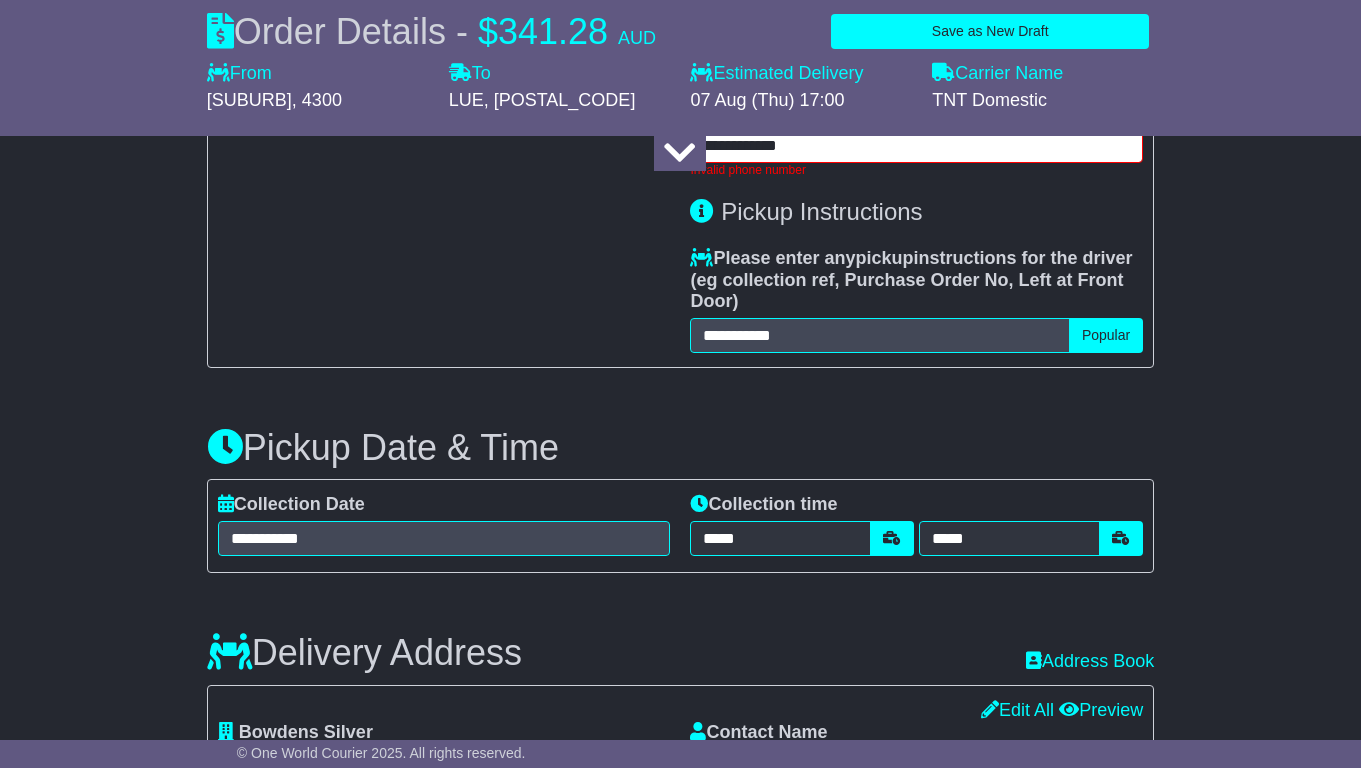 click on "**********" at bounding box center (916, 145) 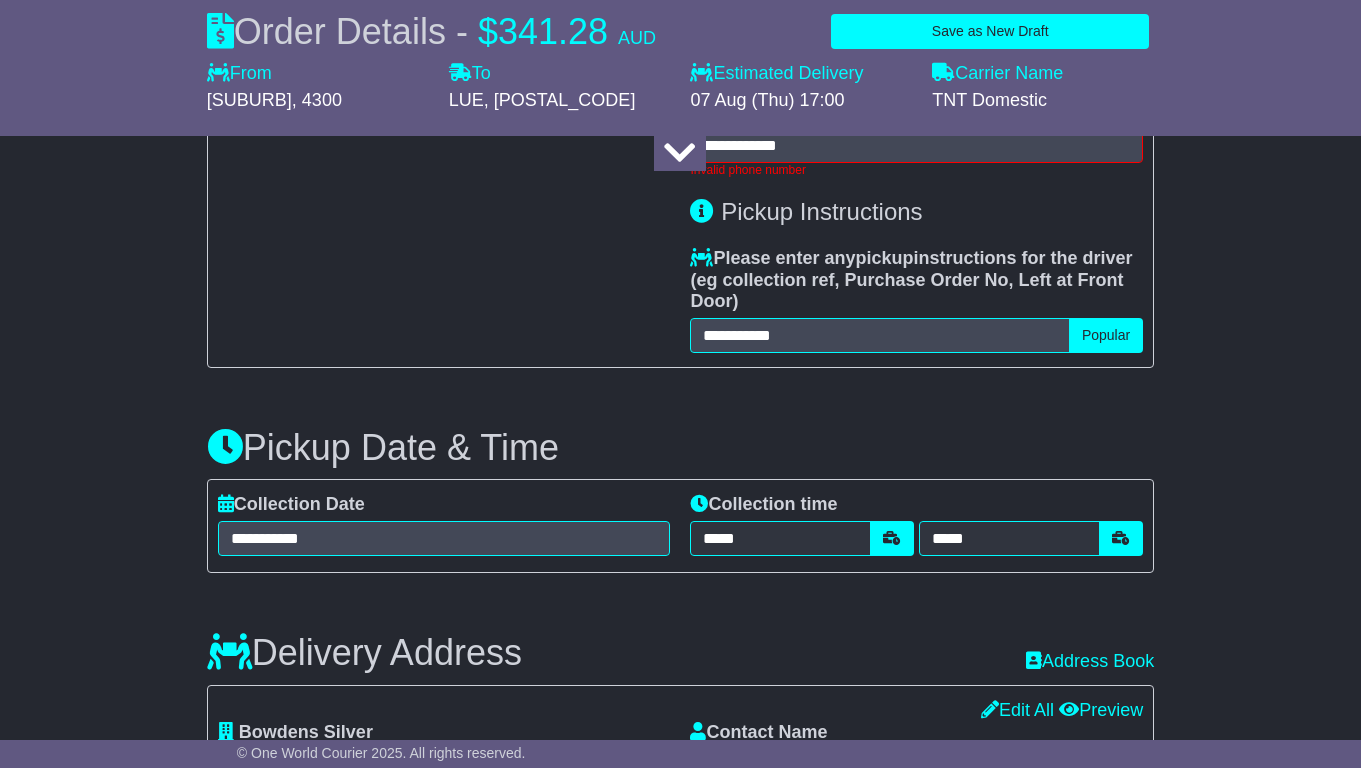 click on "**********" at bounding box center (444, 150) 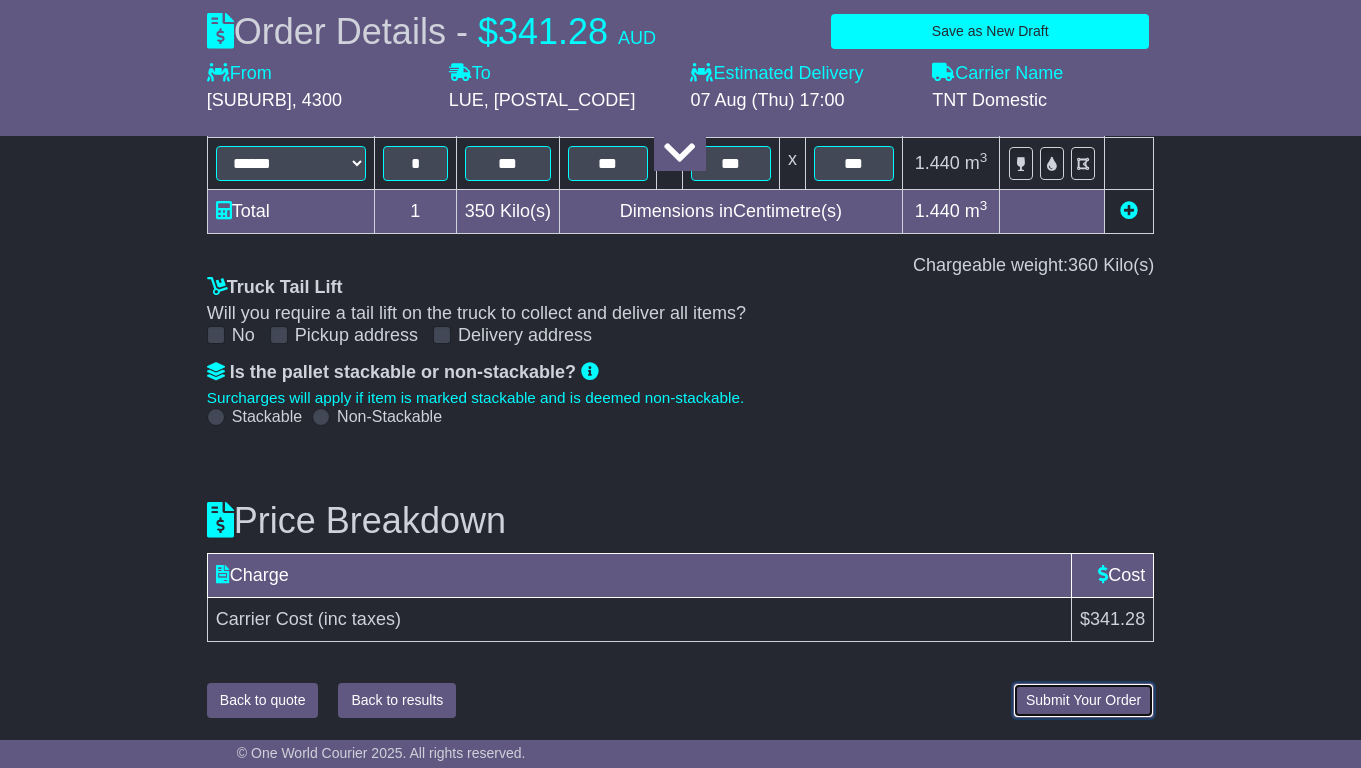 click on "Submit Your Order" at bounding box center (1083, 700) 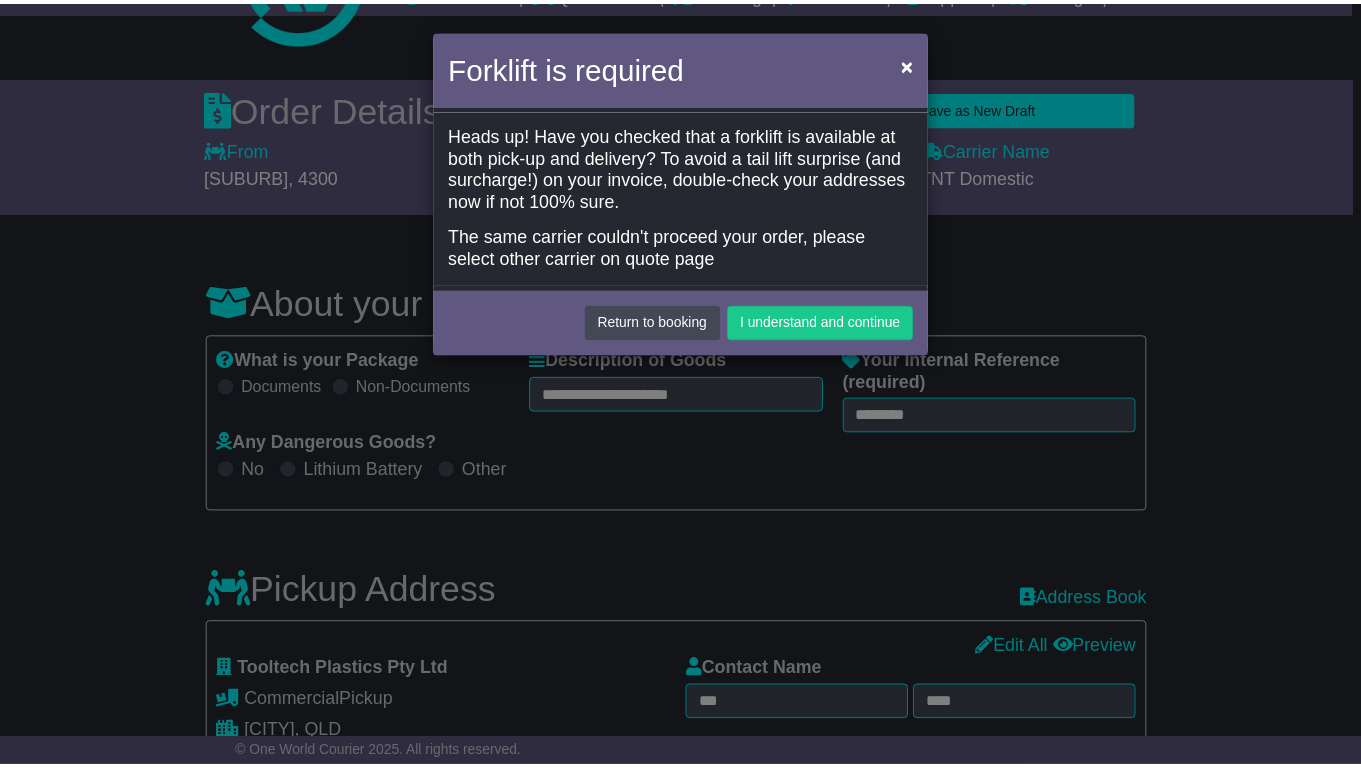 scroll, scrollTop: 0, scrollLeft: 0, axis: both 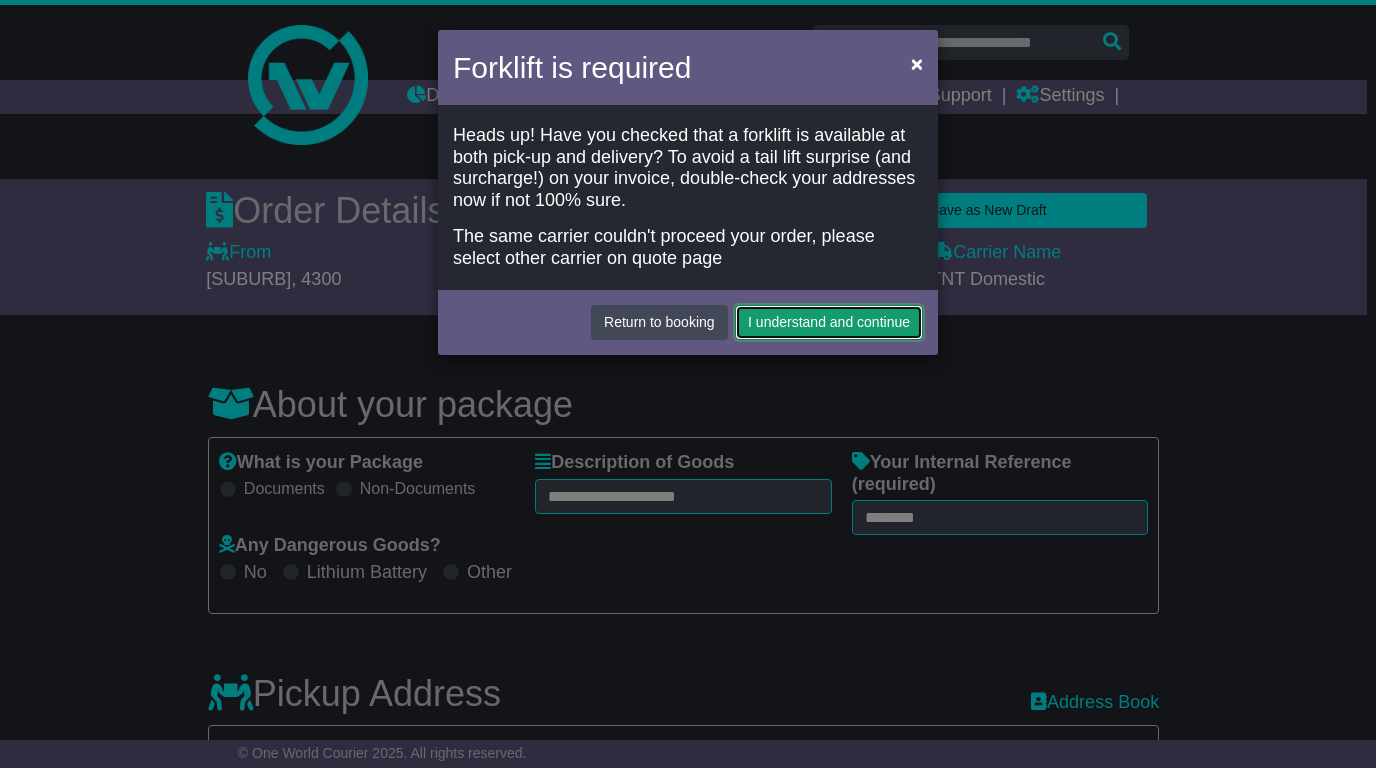 click on "I understand and continue" at bounding box center (829, 322) 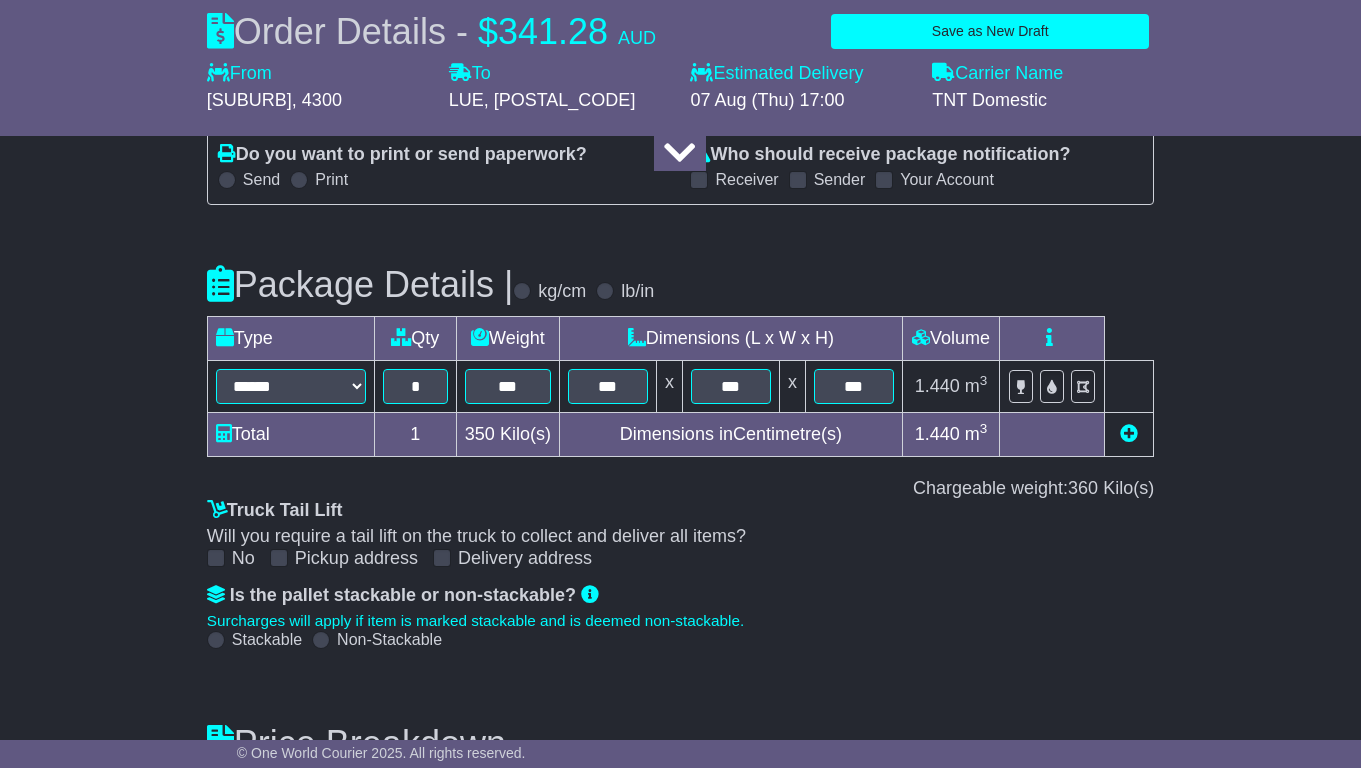scroll, scrollTop: 2465, scrollLeft: 0, axis: vertical 